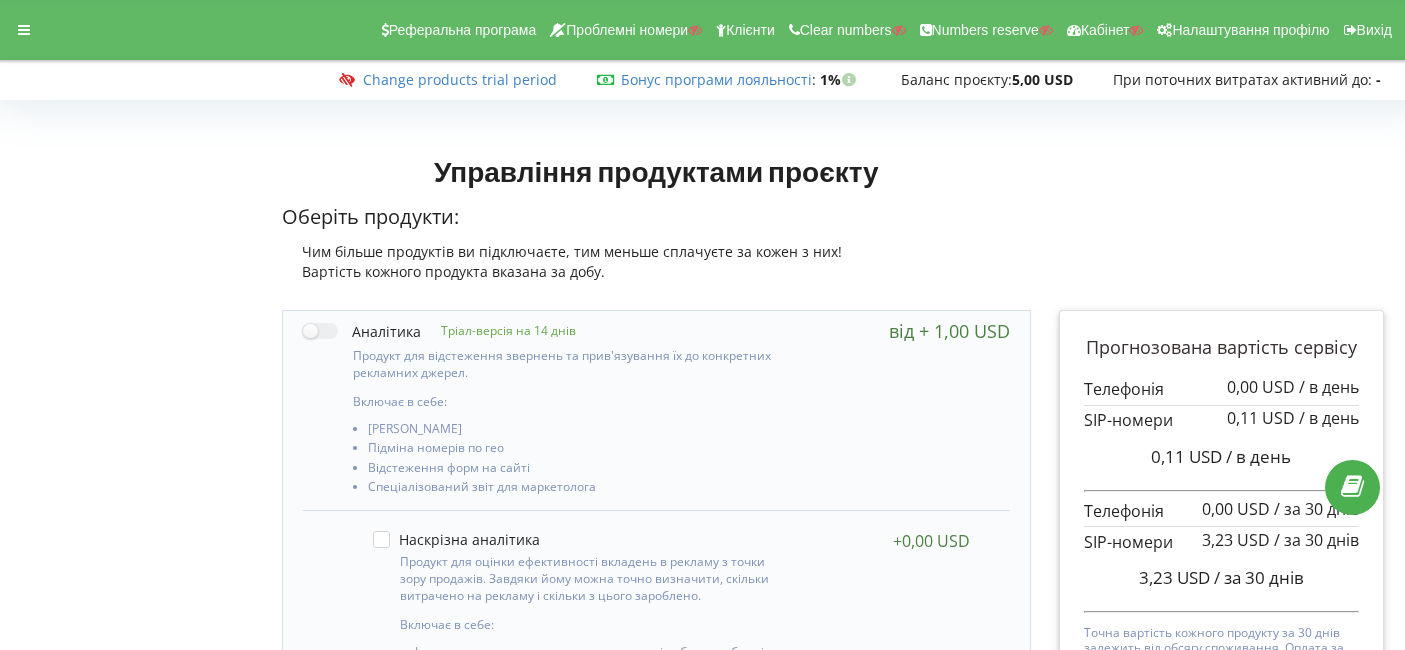 scroll, scrollTop: 0, scrollLeft: 0, axis: both 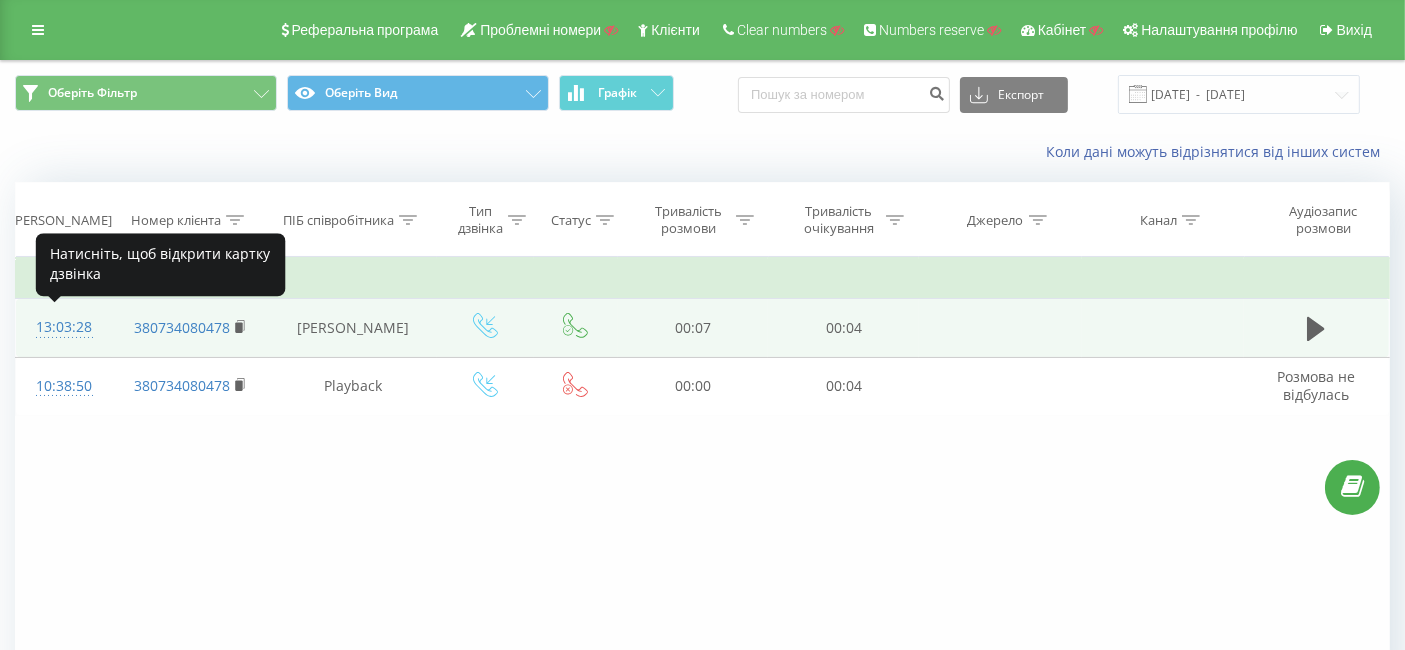 click on "380734080478" at bounding box center (190, 328) 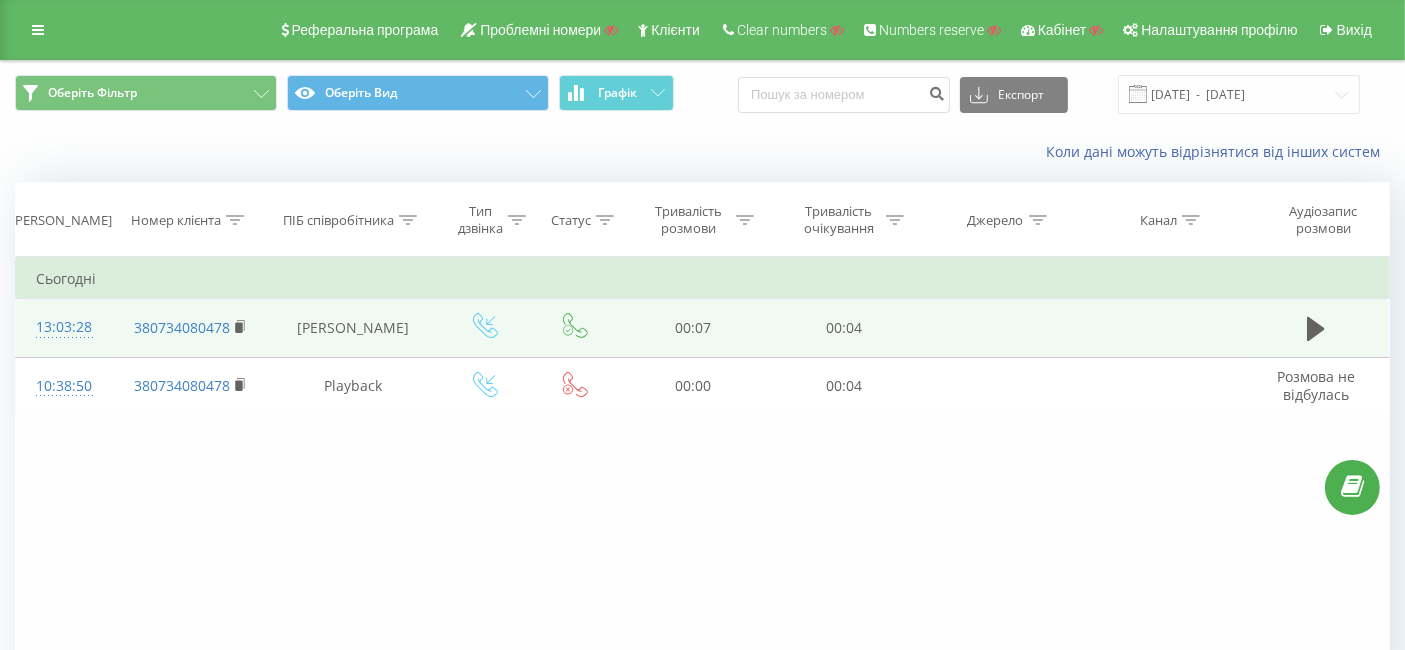 click on "380734080478" at bounding box center [190, 328] 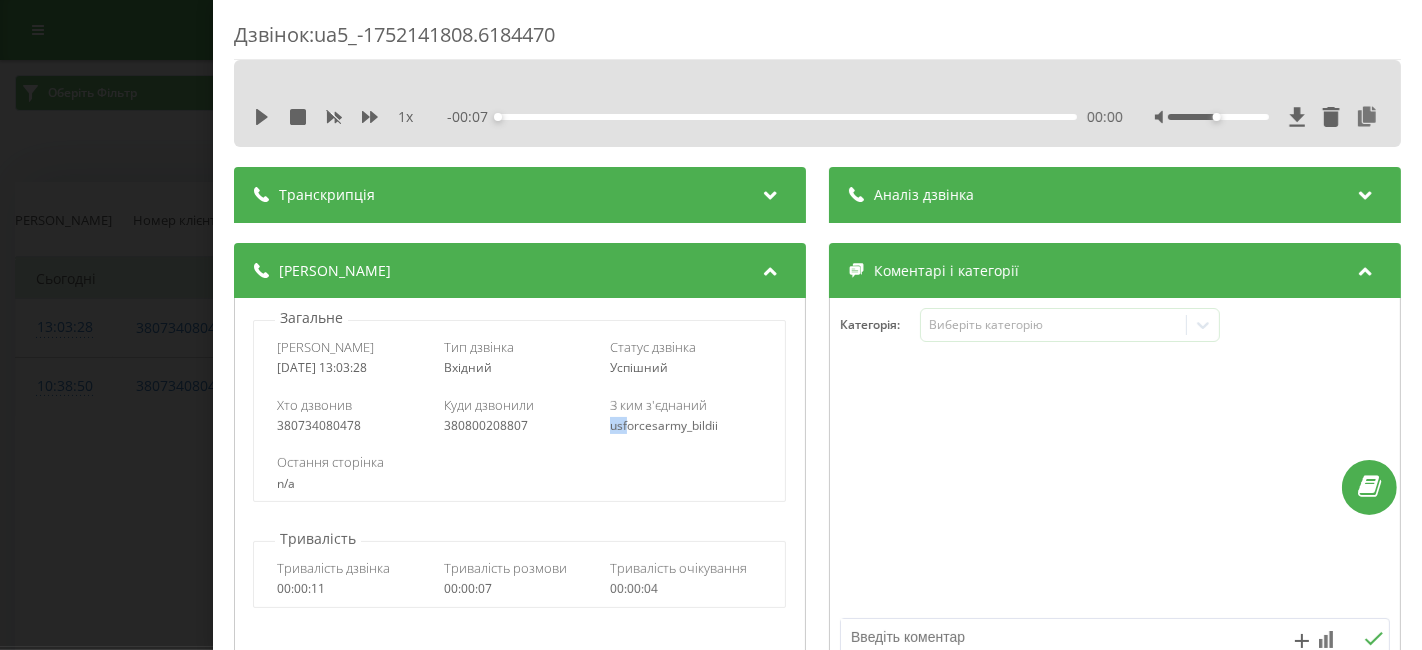 drag, startPoint x: 625, startPoint y: 418, endPoint x: 733, endPoint y: 412, distance: 108.16654 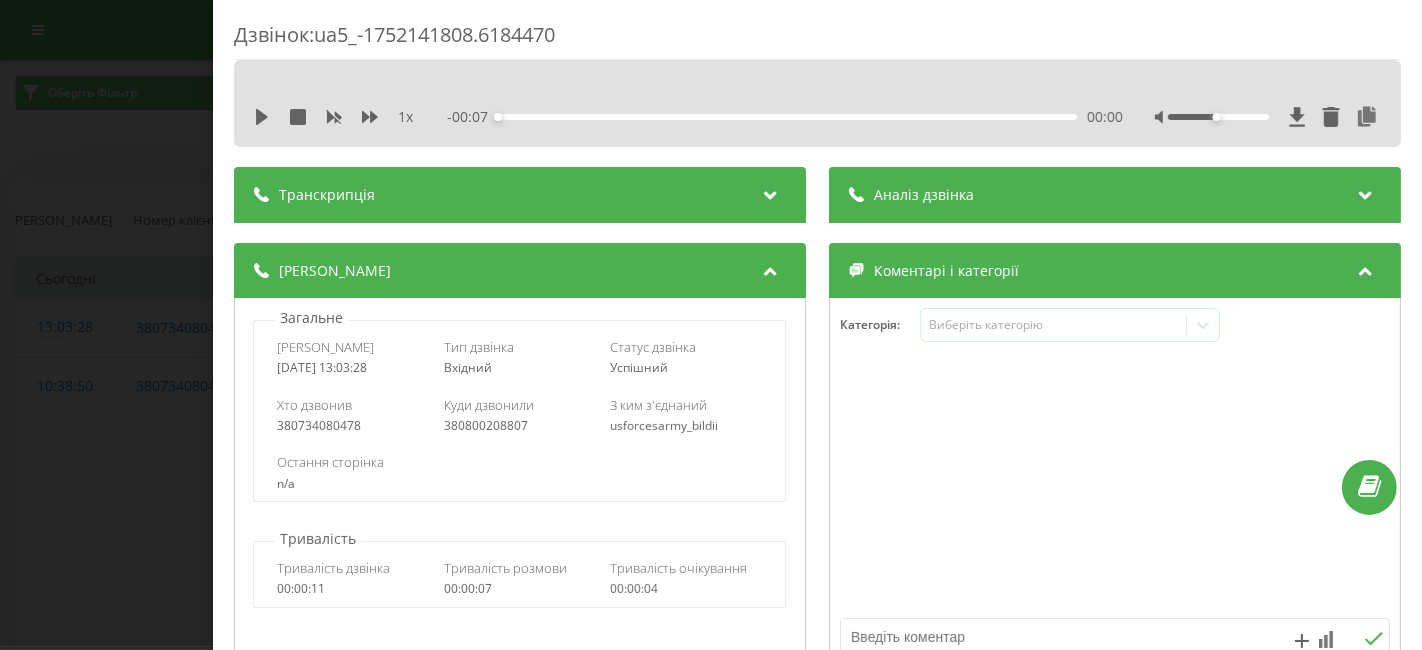 click on "usforcesarmy_bildii" at bounding box center [686, 426] 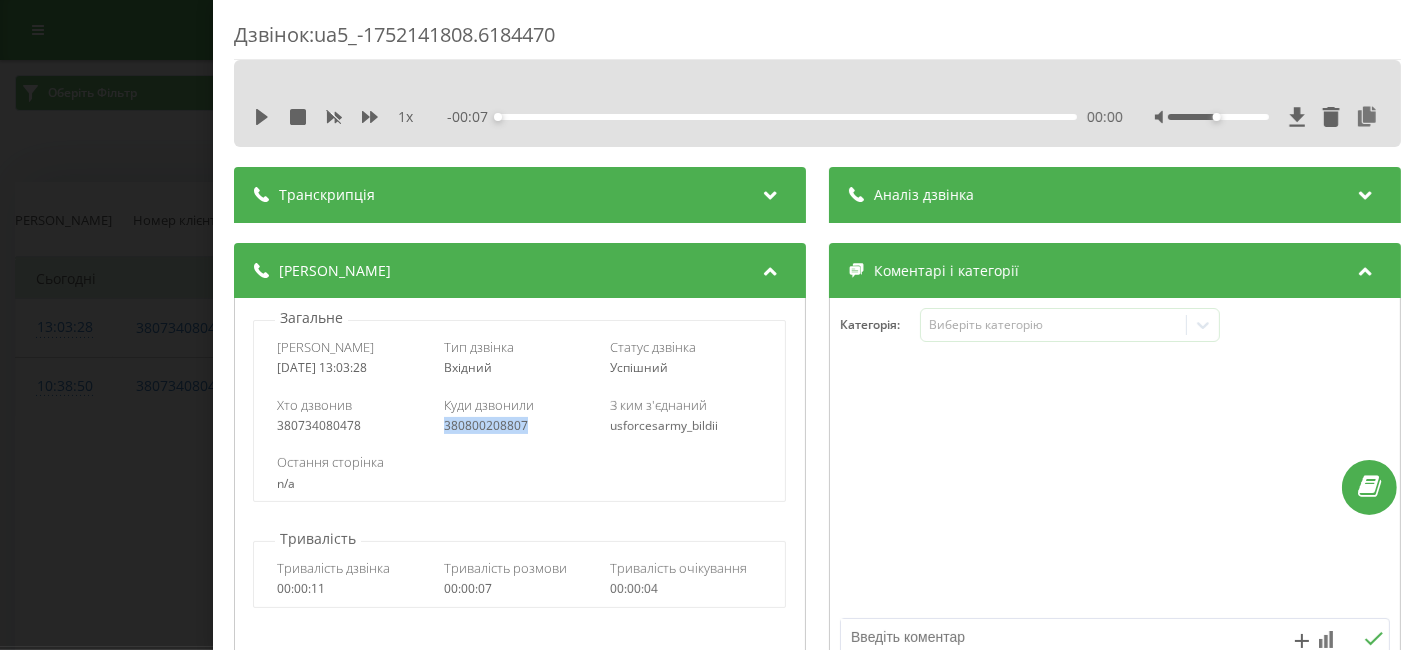 click on "380800208807" at bounding box center [520, 426] 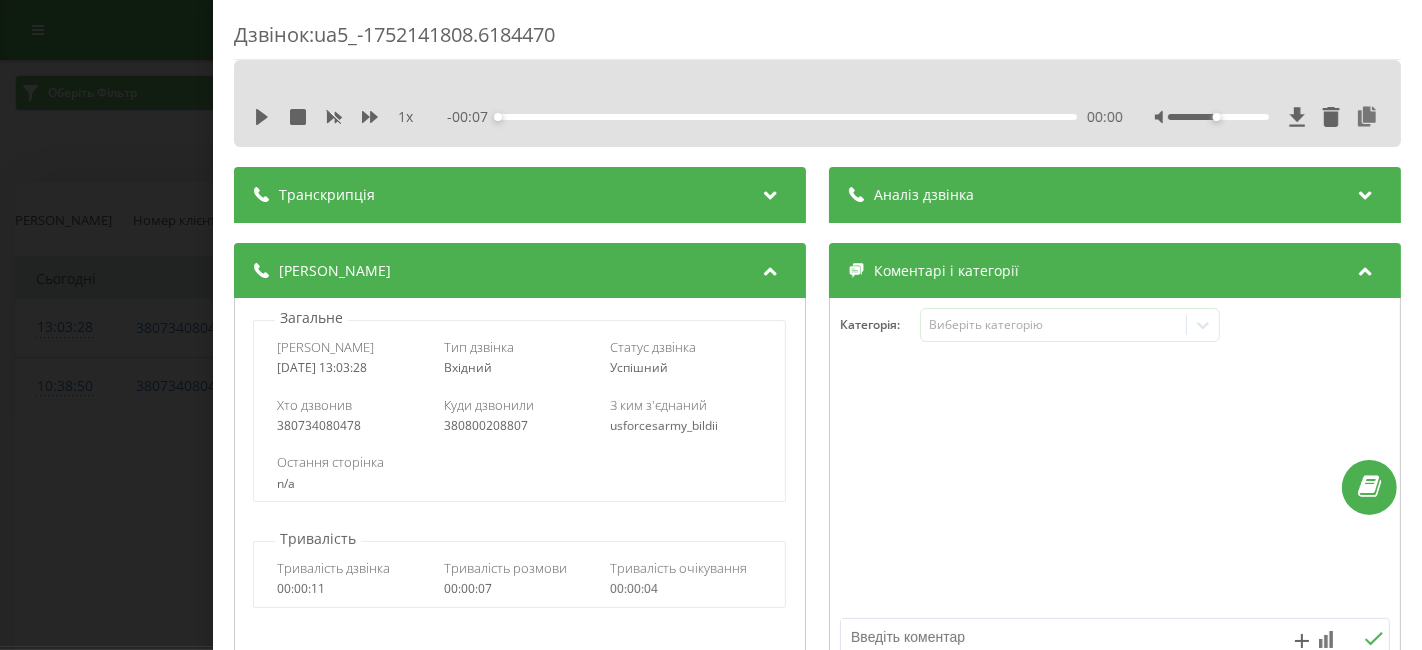 click on "380734080478" at bounding box center [354, 426] 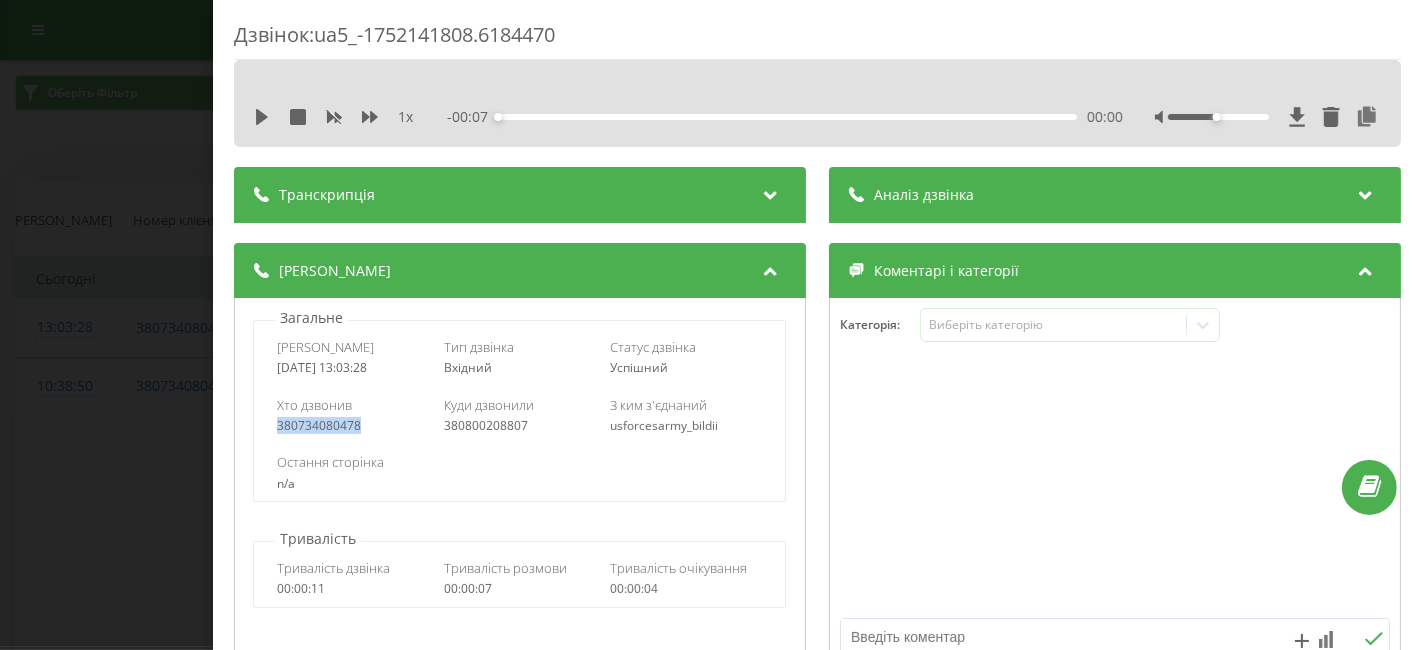 click on "380734080478" at bounding box center (354, 426) 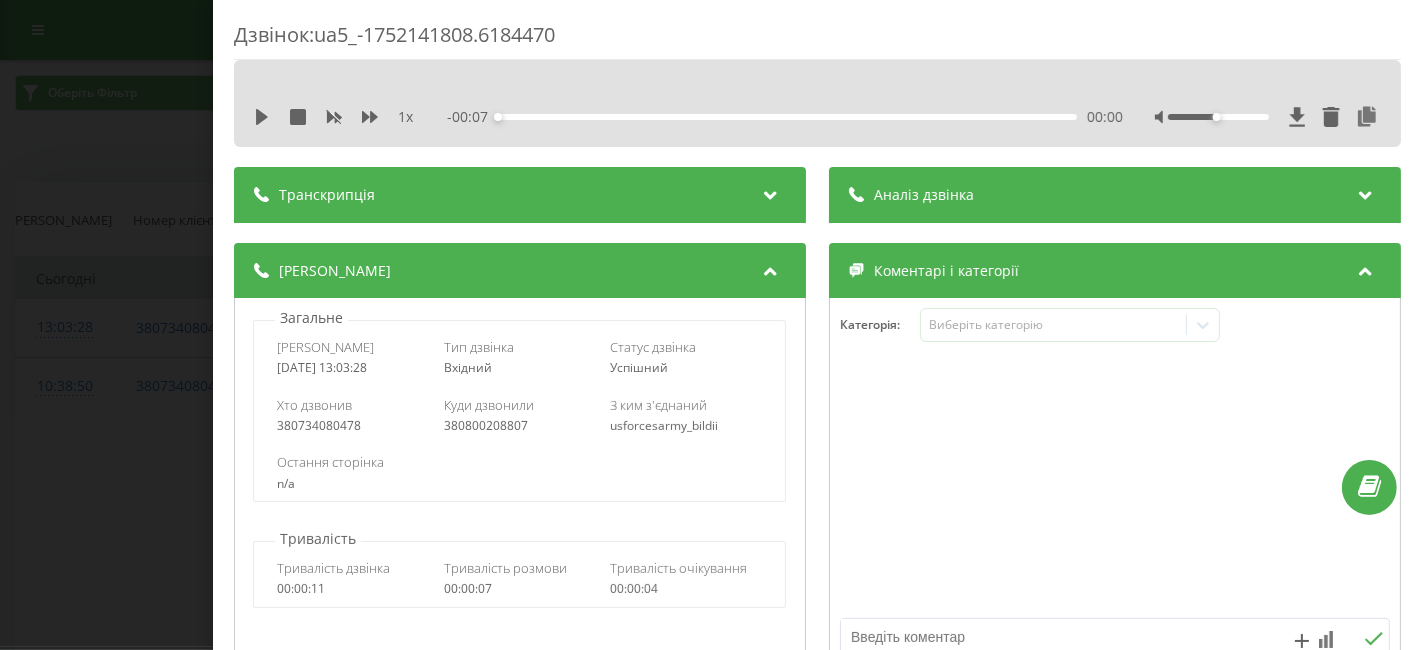 click on "Хто дзвонив 380734080478 Куди дзвонили 380800208807 З ким з'єднаний usforcesarmy_bildii" at bounding box center (520, 415) 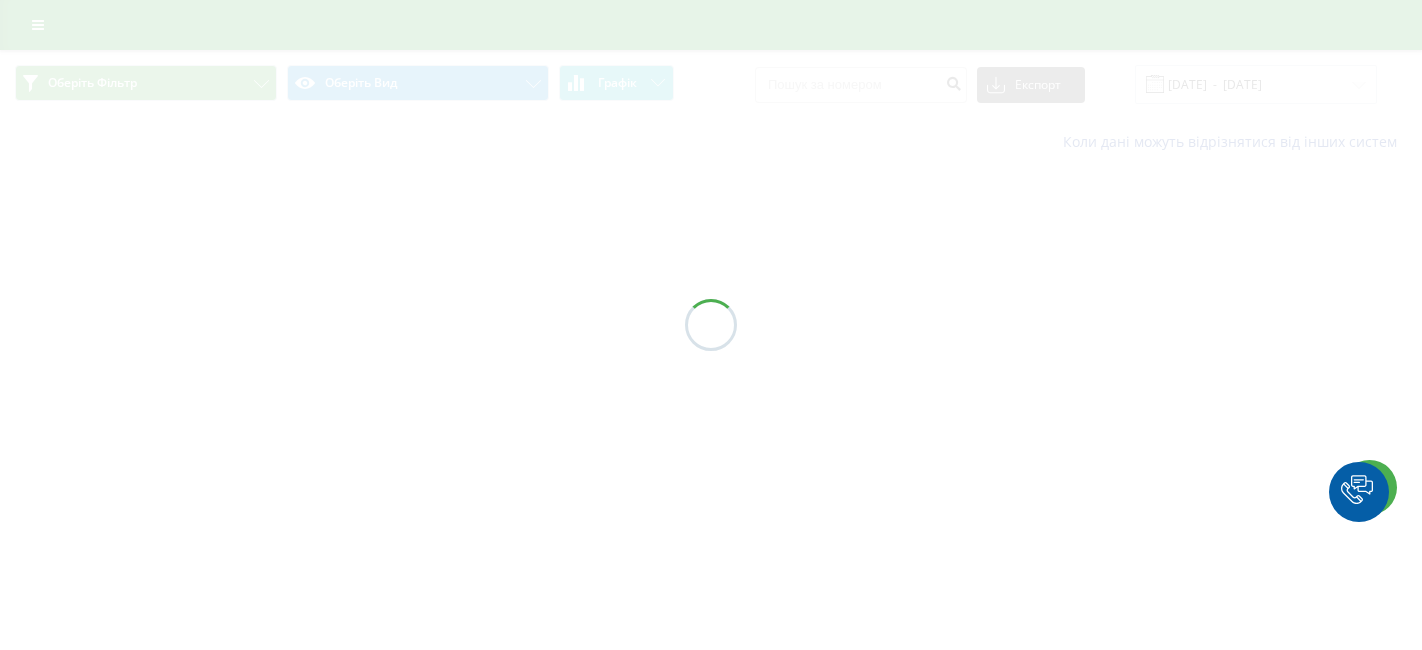 scroll, scrollTop: 0, scrollLeft: 0, axis: both 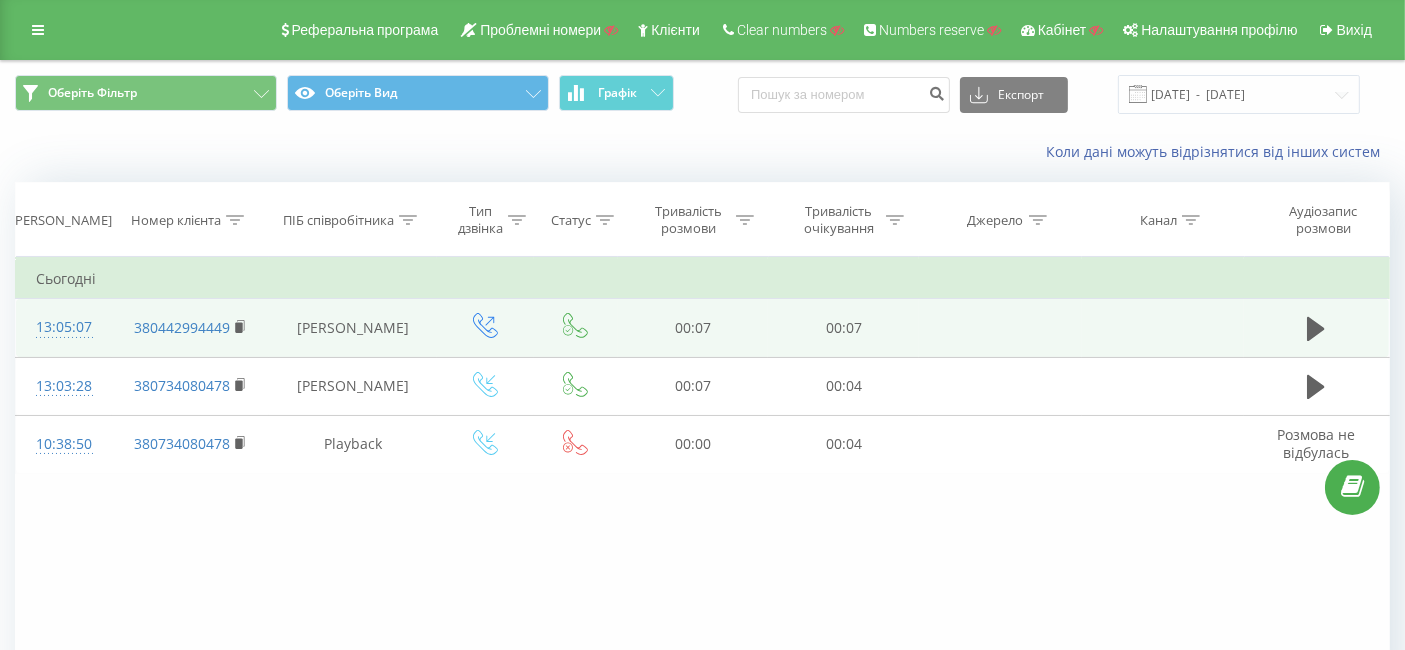 click on "13:05:07" at bounding box center (64, 328) 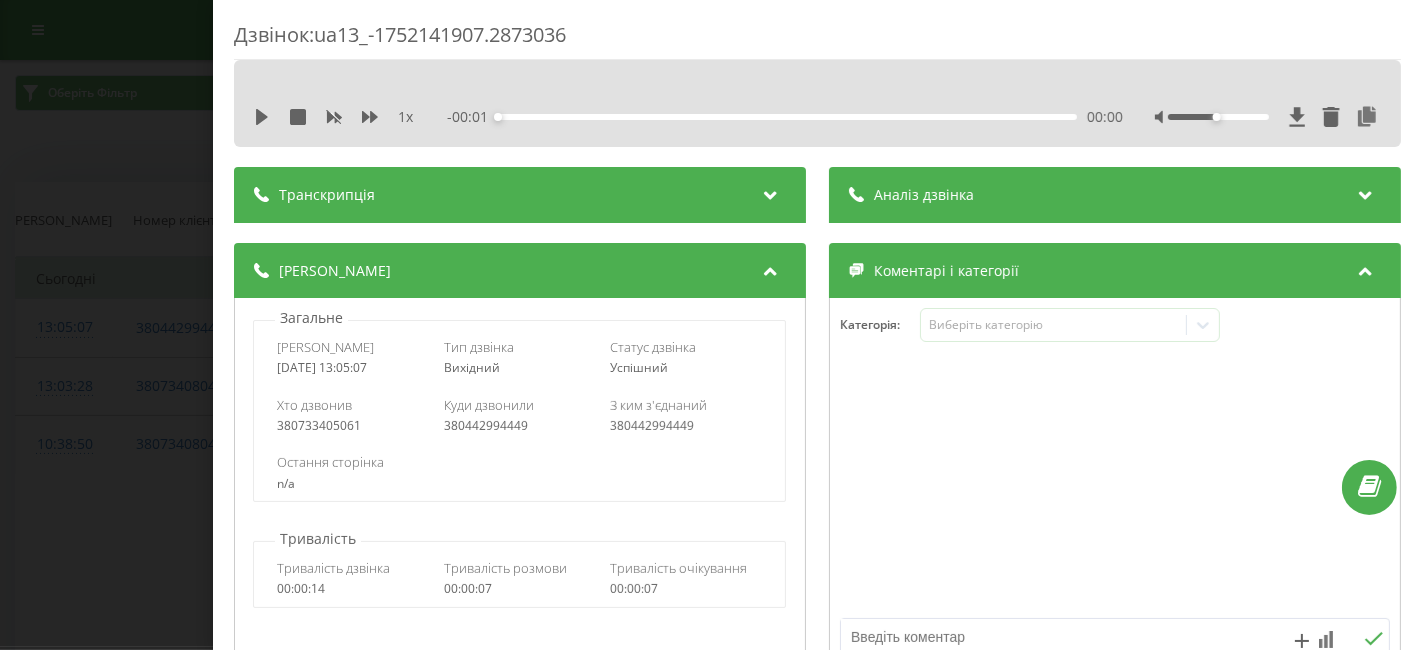 click on "380733405061" at bounding box center (354, 426) 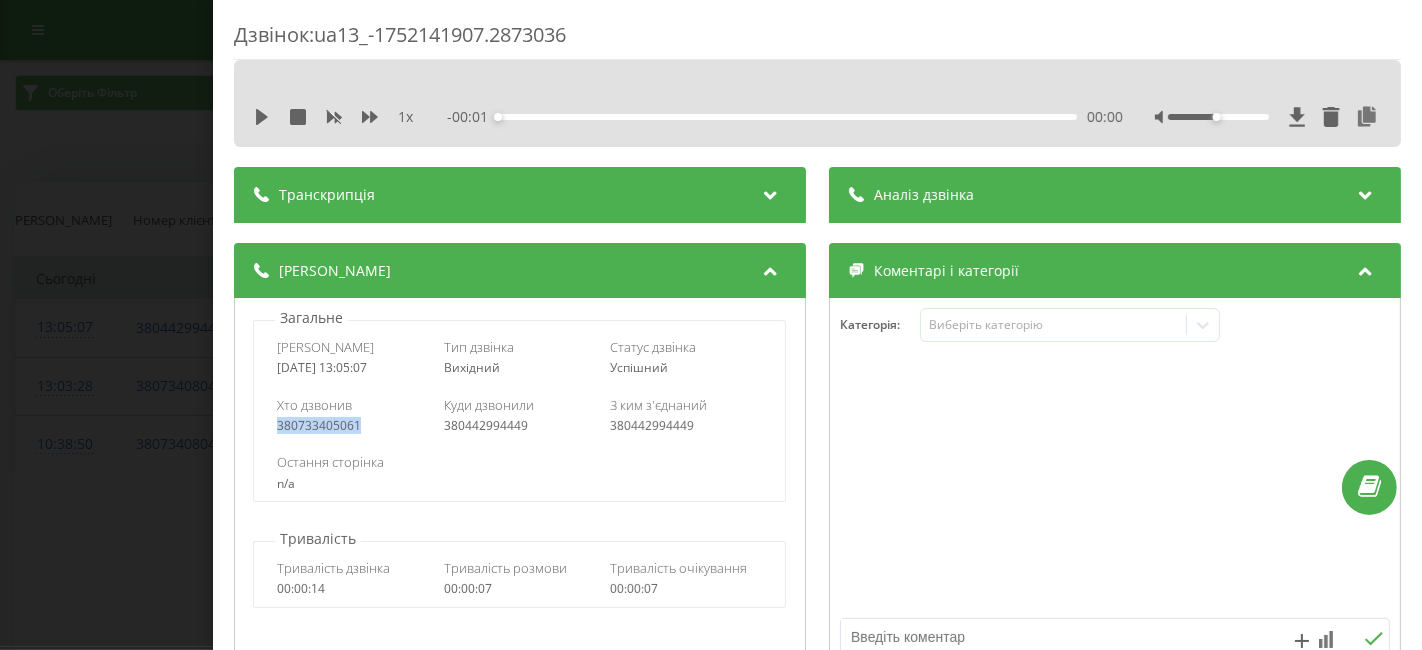 click on "380733405061" at bounding box center [354, 426] 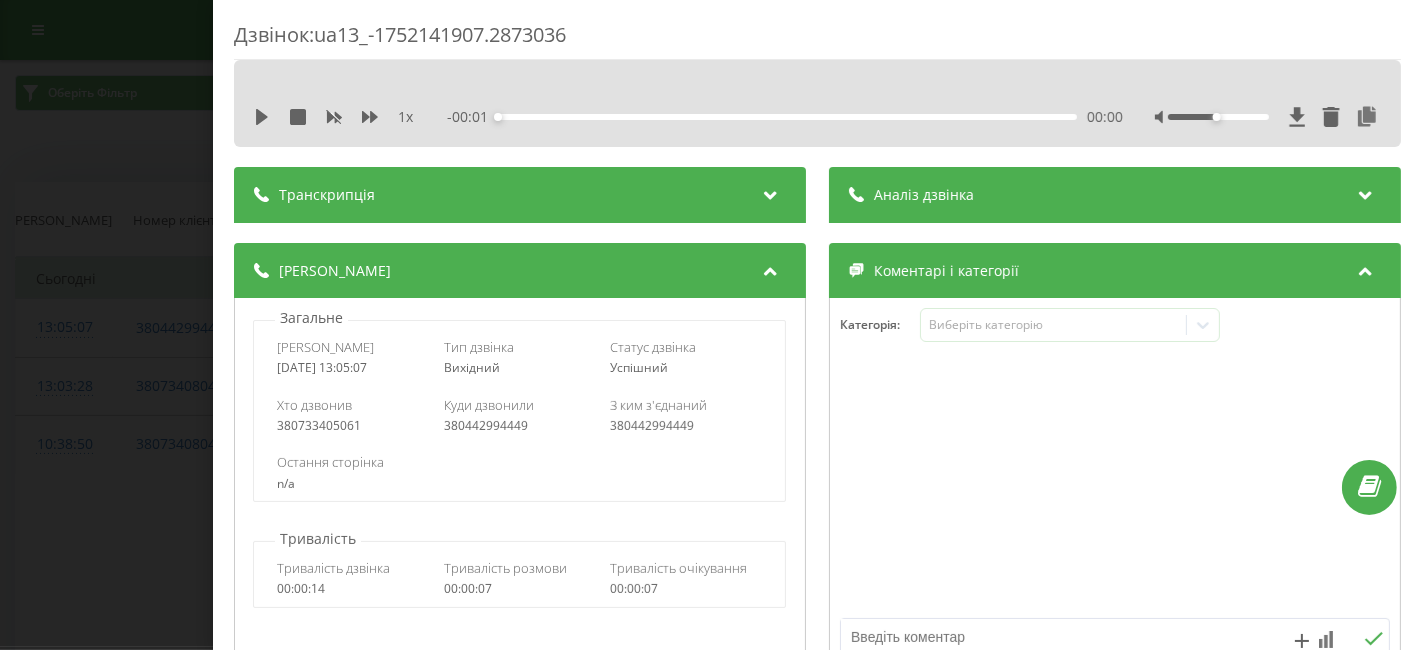 click on "380442994449" at bounding box center (520, 426) 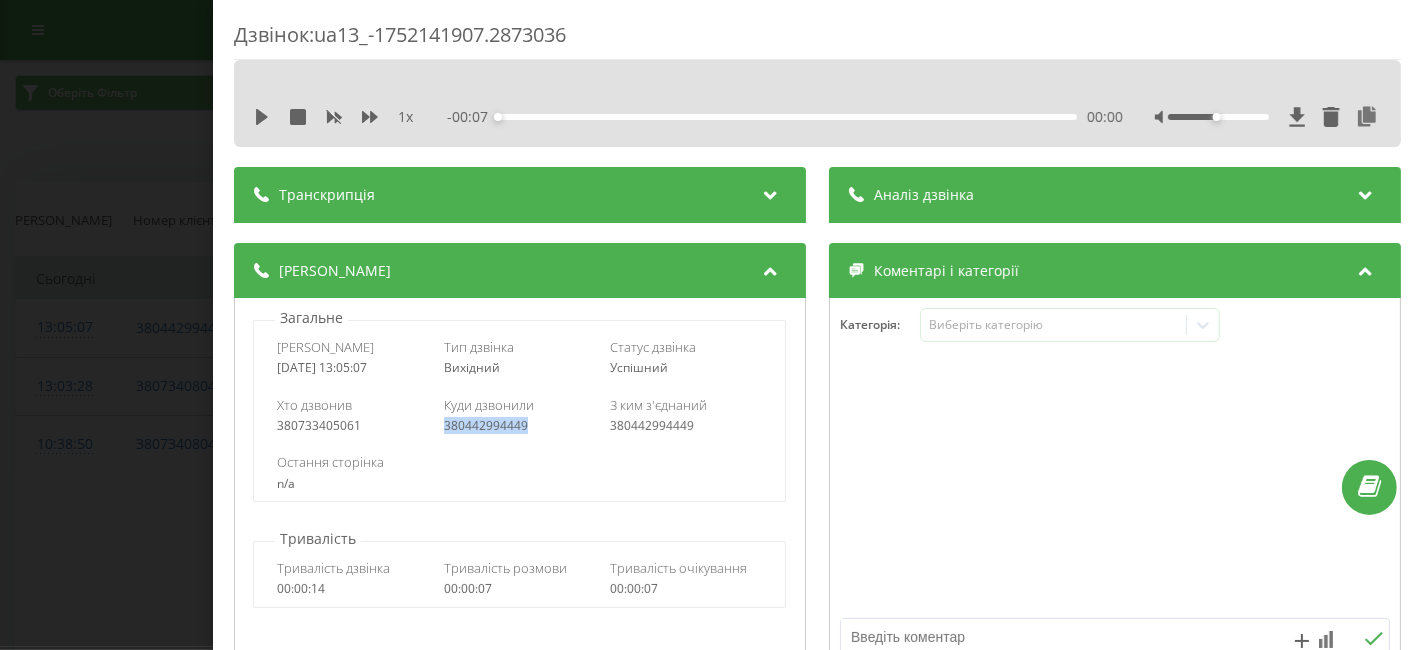 click on "380442994449" at bounding box center (520, 426) 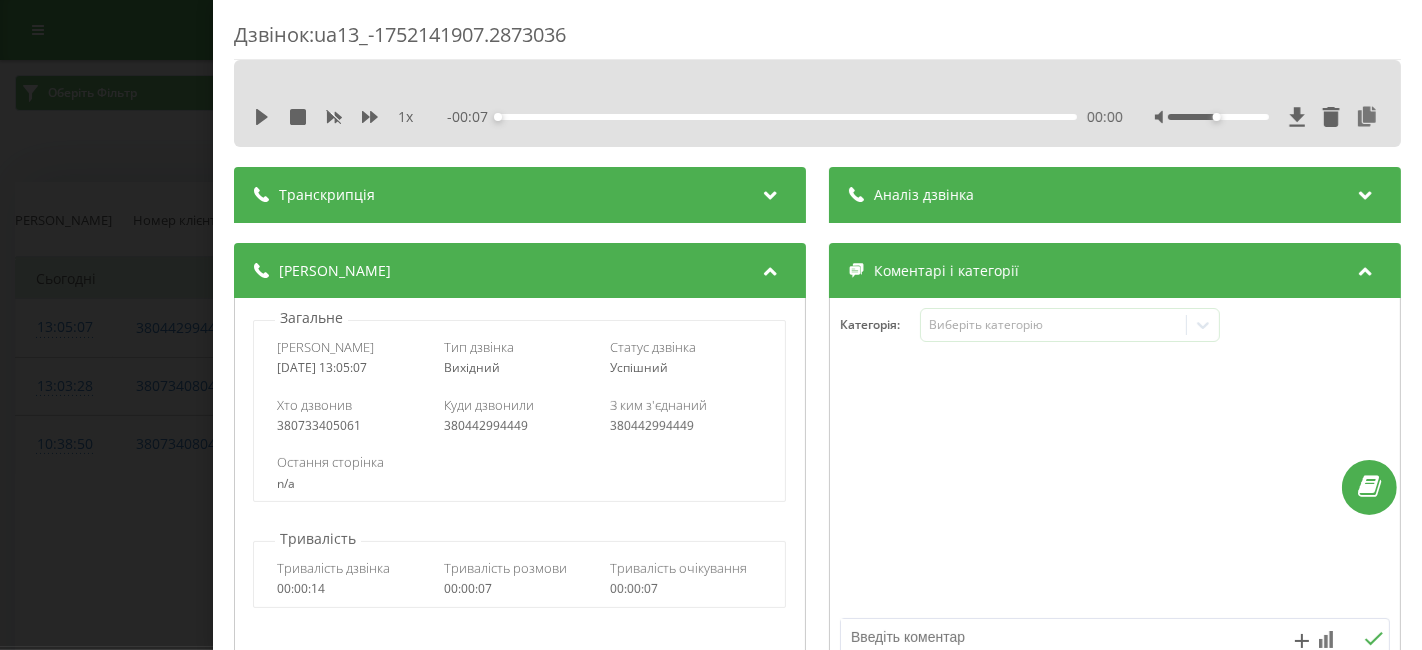 click on "380442994449" at bounding box center [686, 426] 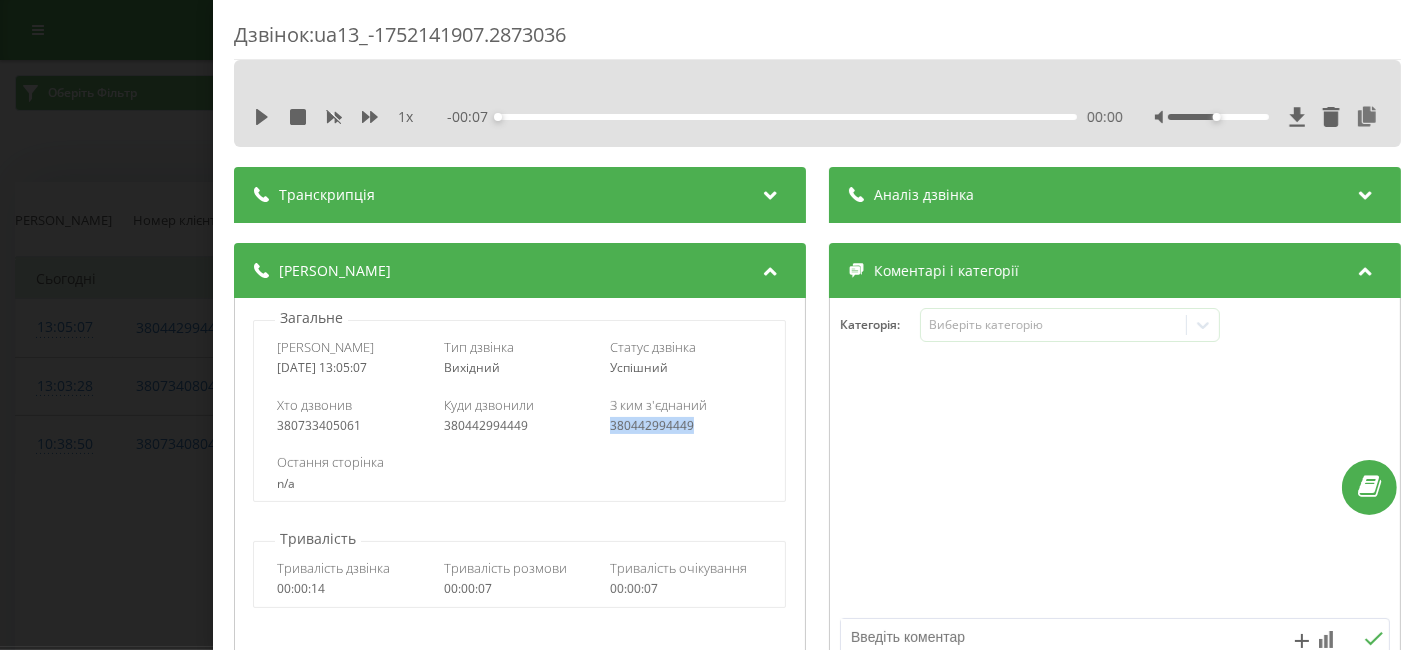 click on "380442994449" at bounding box center [686, 426] 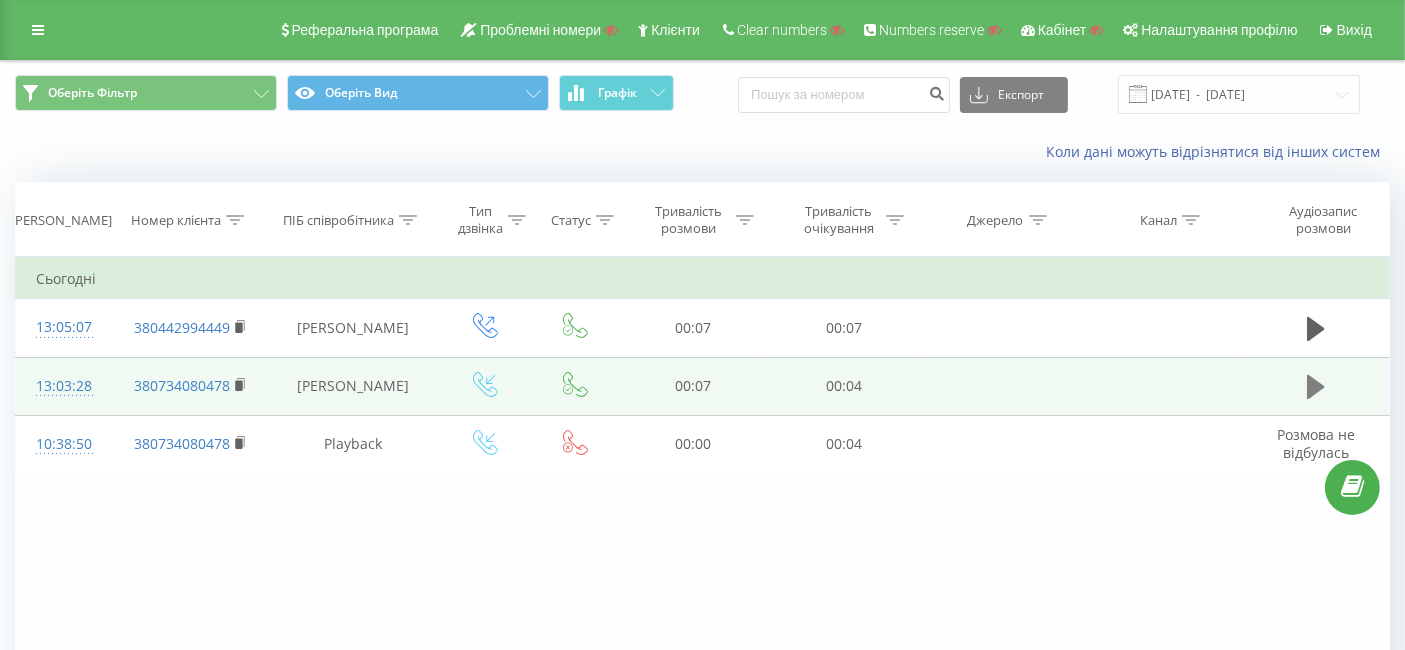 click at bounding box center (1316, 387) 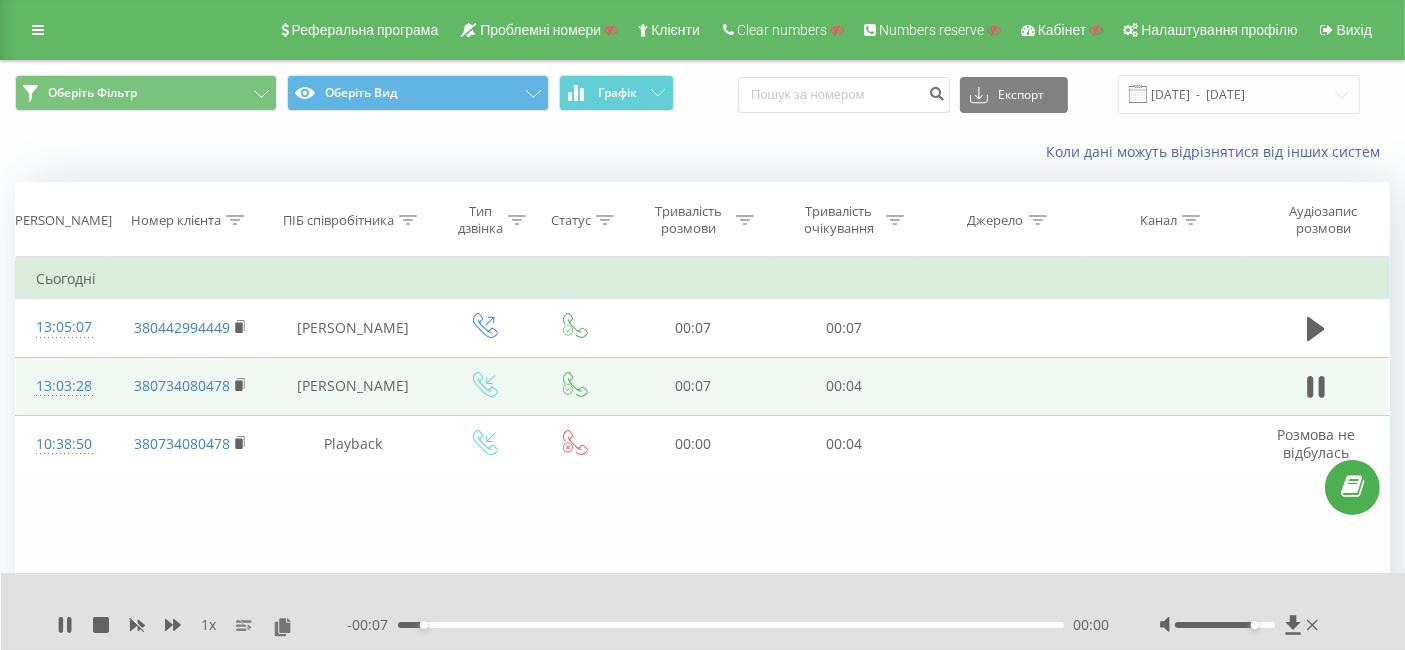 click at bounding box center [1225, 625] 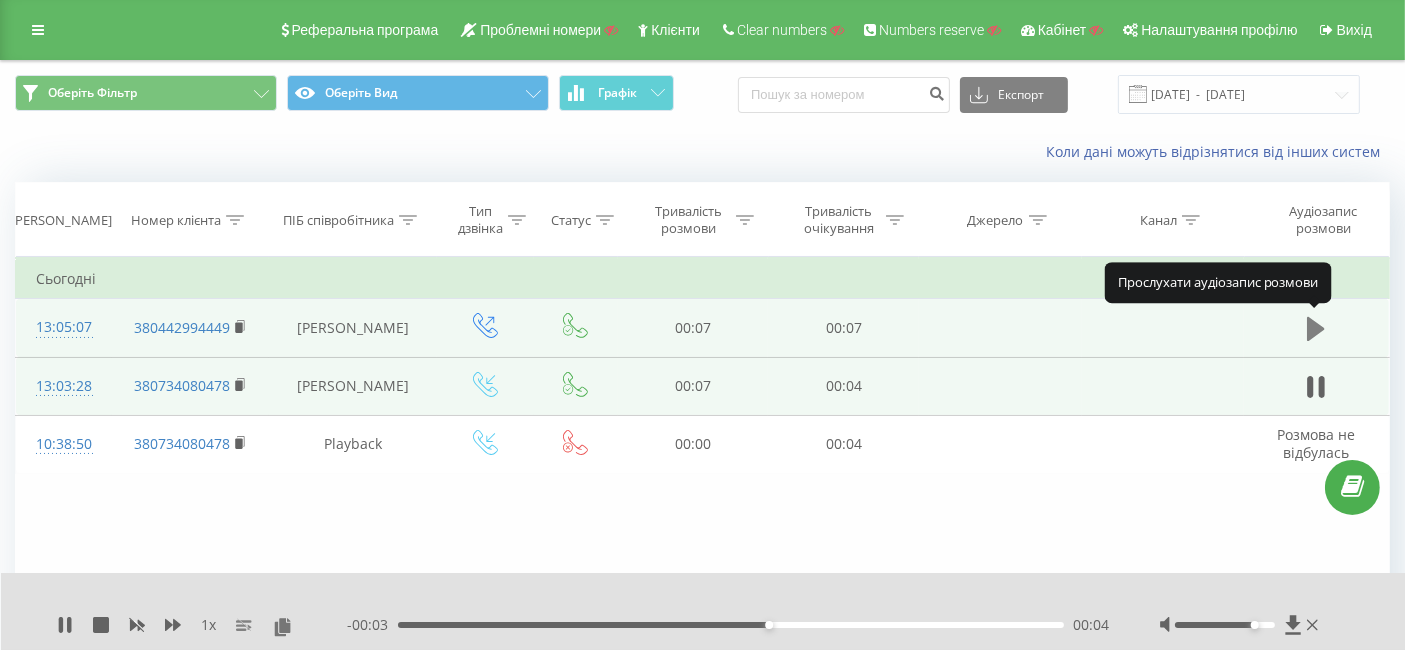 click 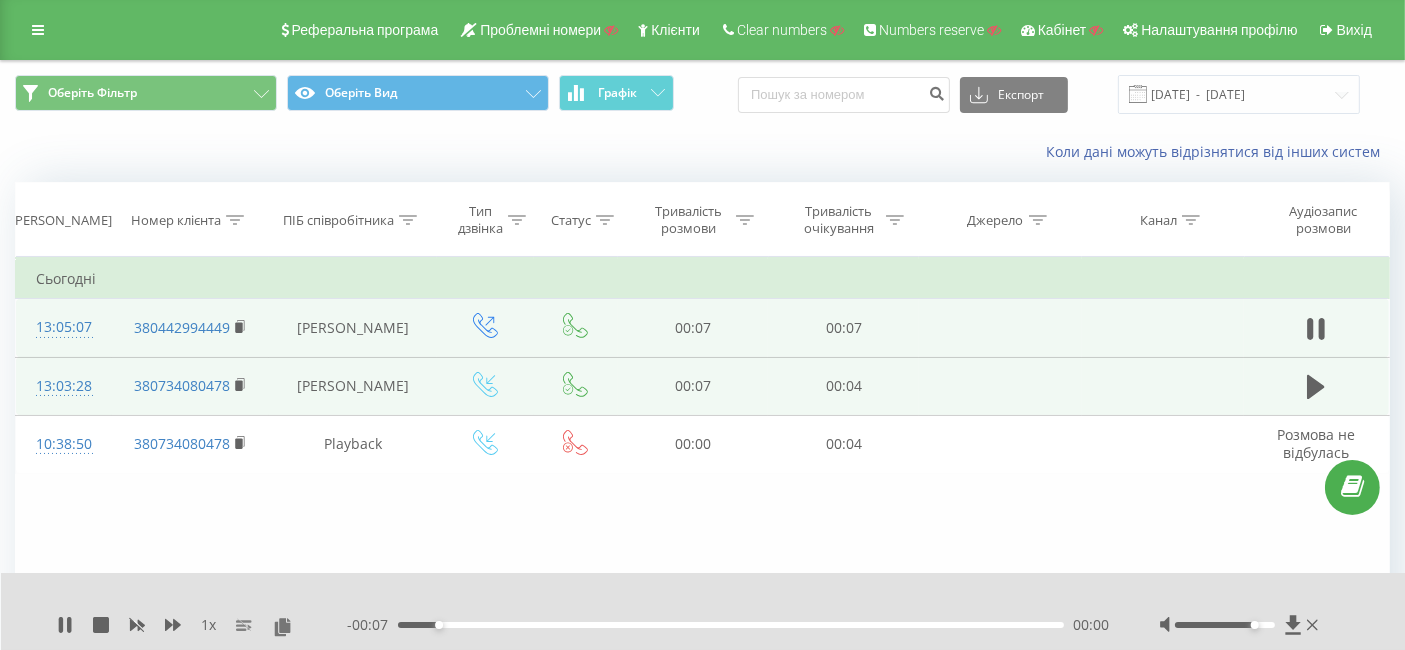 drag, startPoint x: 589, startPoint y: 624, endPoint x: 631, endPoint y: 632, distance: 42.755116 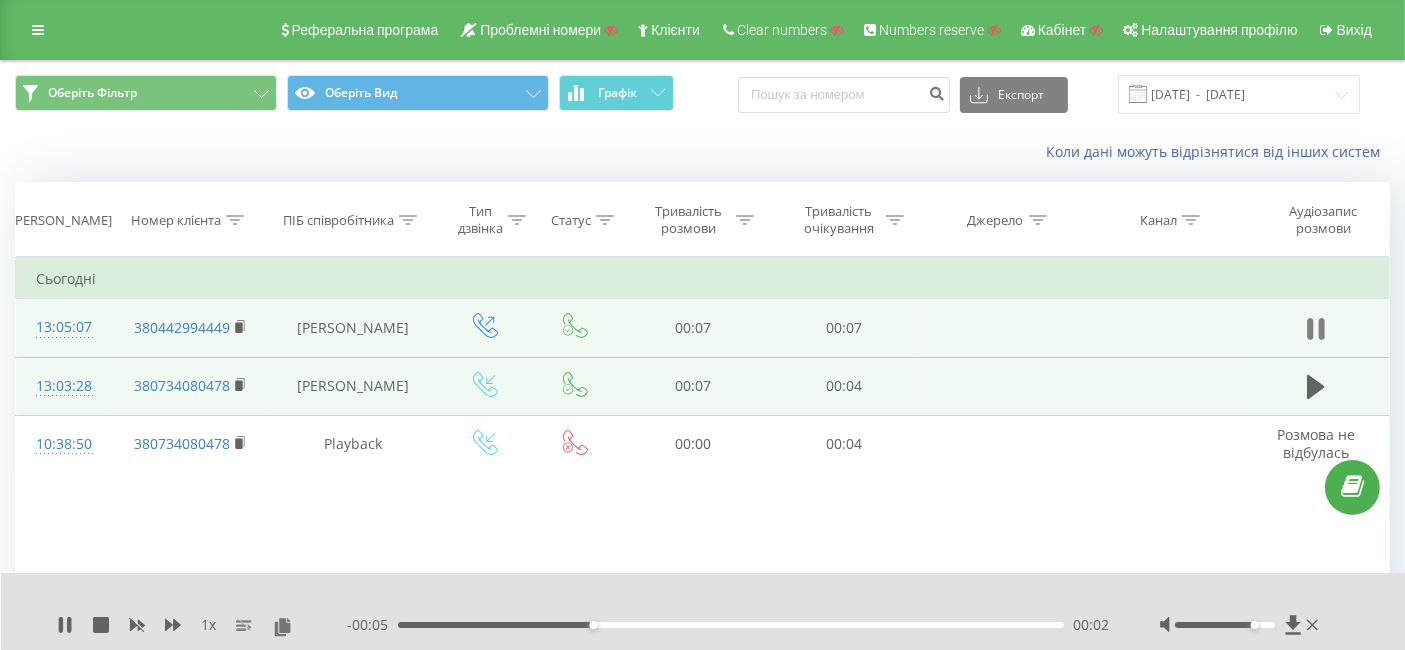 click 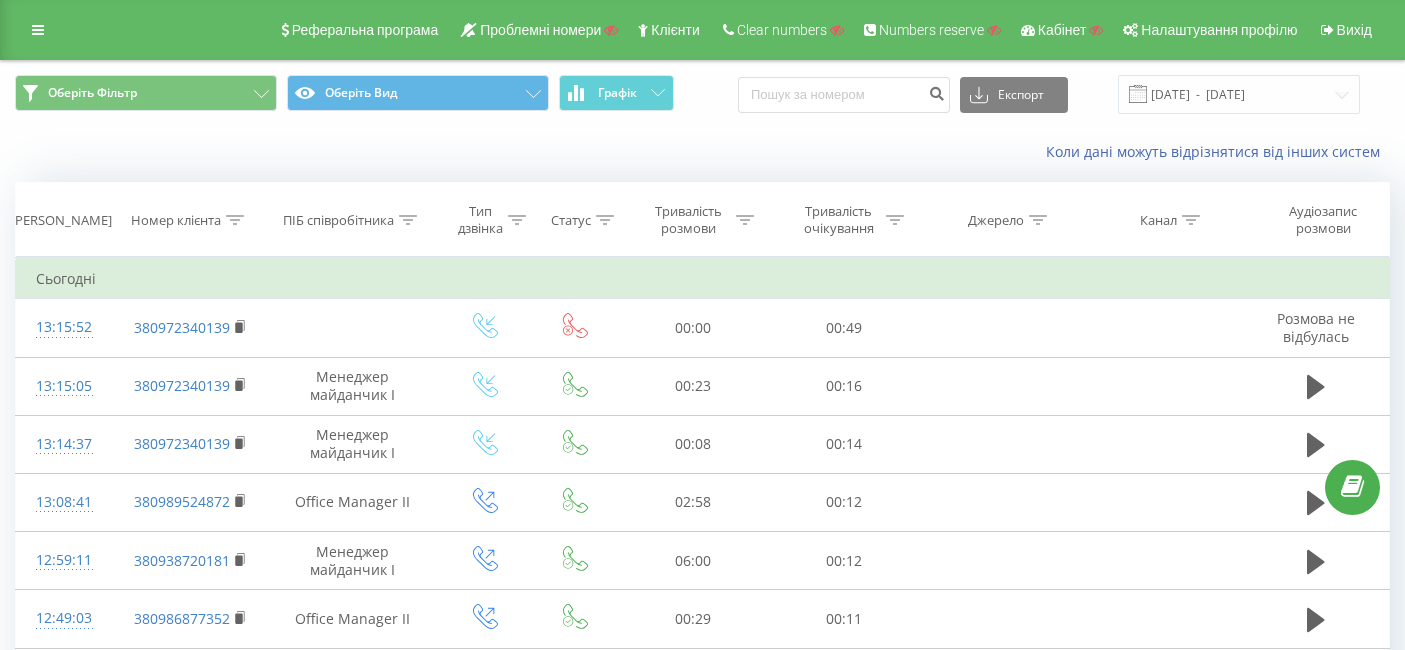 scroll, scrollTop: 0, scrollLeft: 0, axis: both 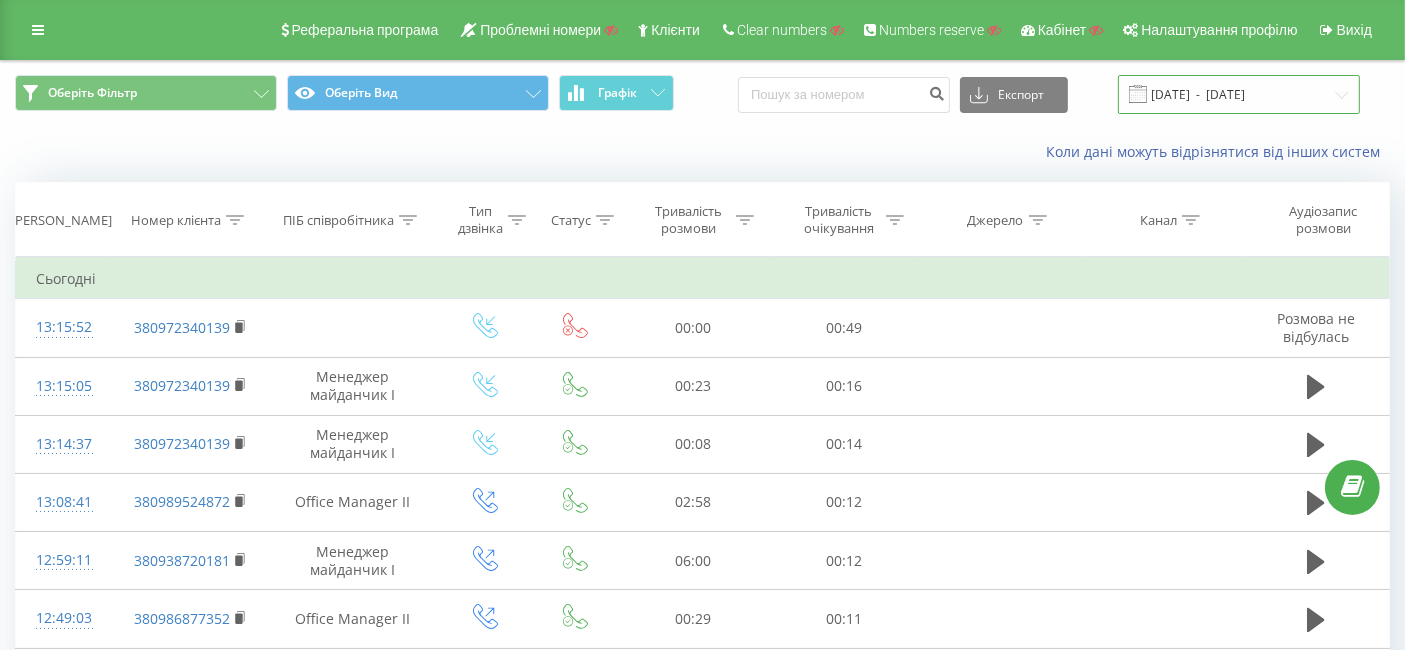 click on "[DATE]  -  [DATE]" at bounding box center [1239, 94] 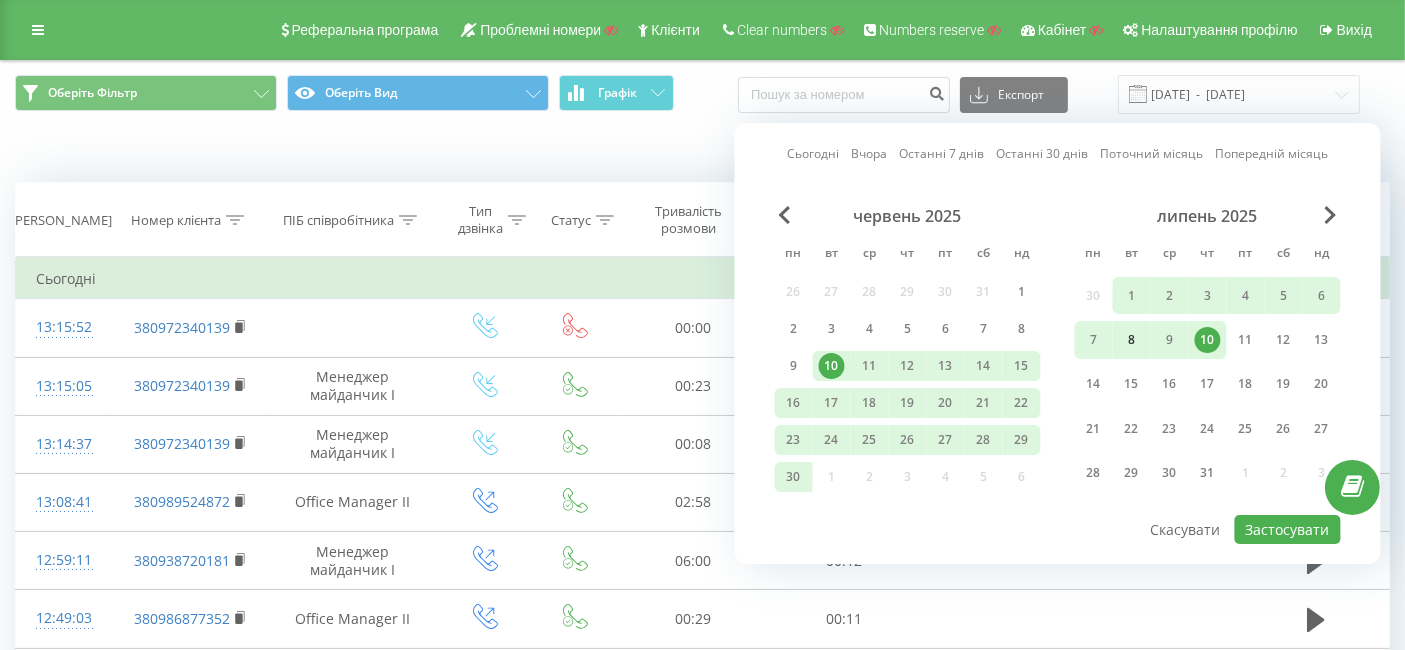 click on "8" at bounding box center (1132, 340) 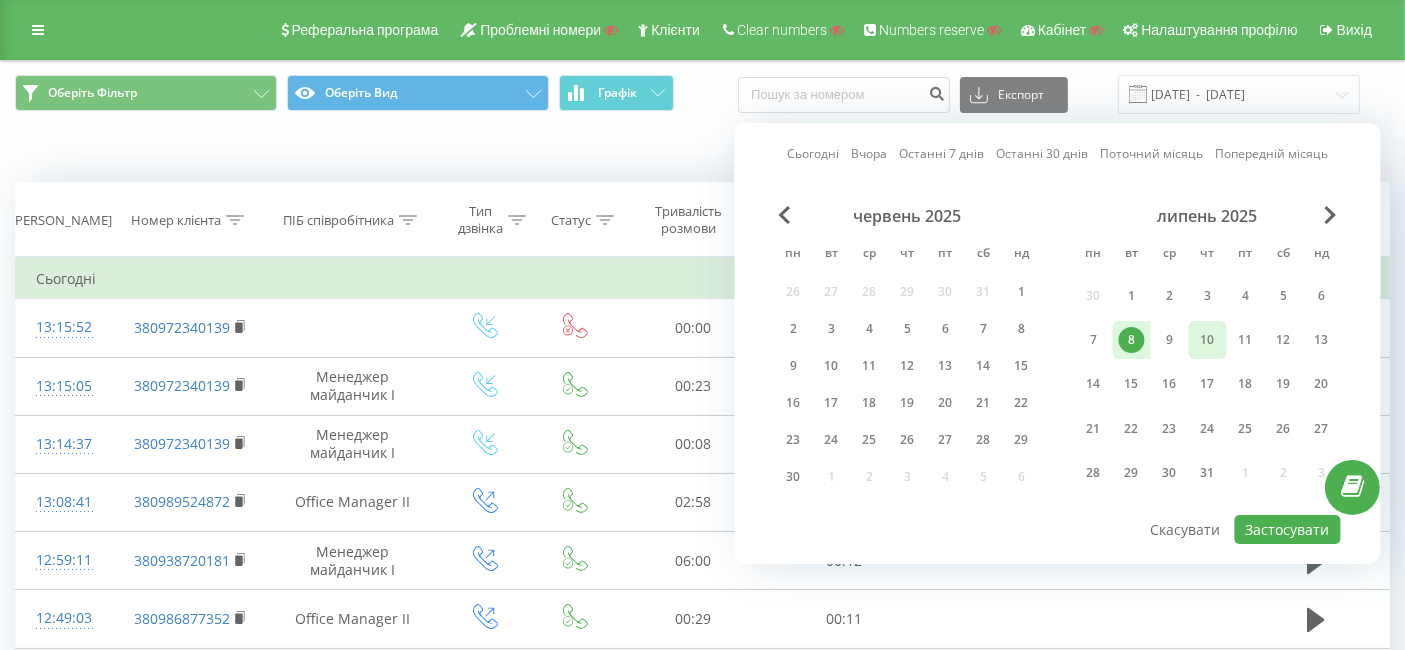 click on "10" at bounding box center [1208, 340] 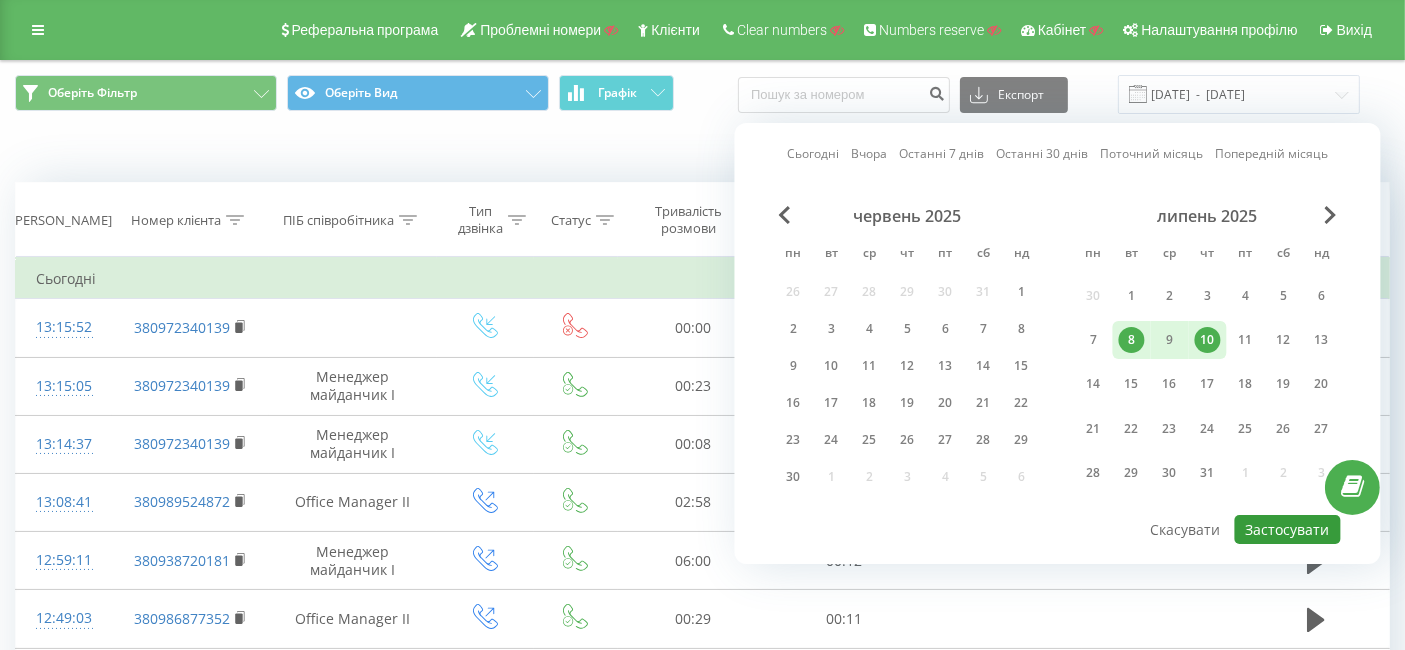 click on "Застосувати" at bounding box center (1288, 529) 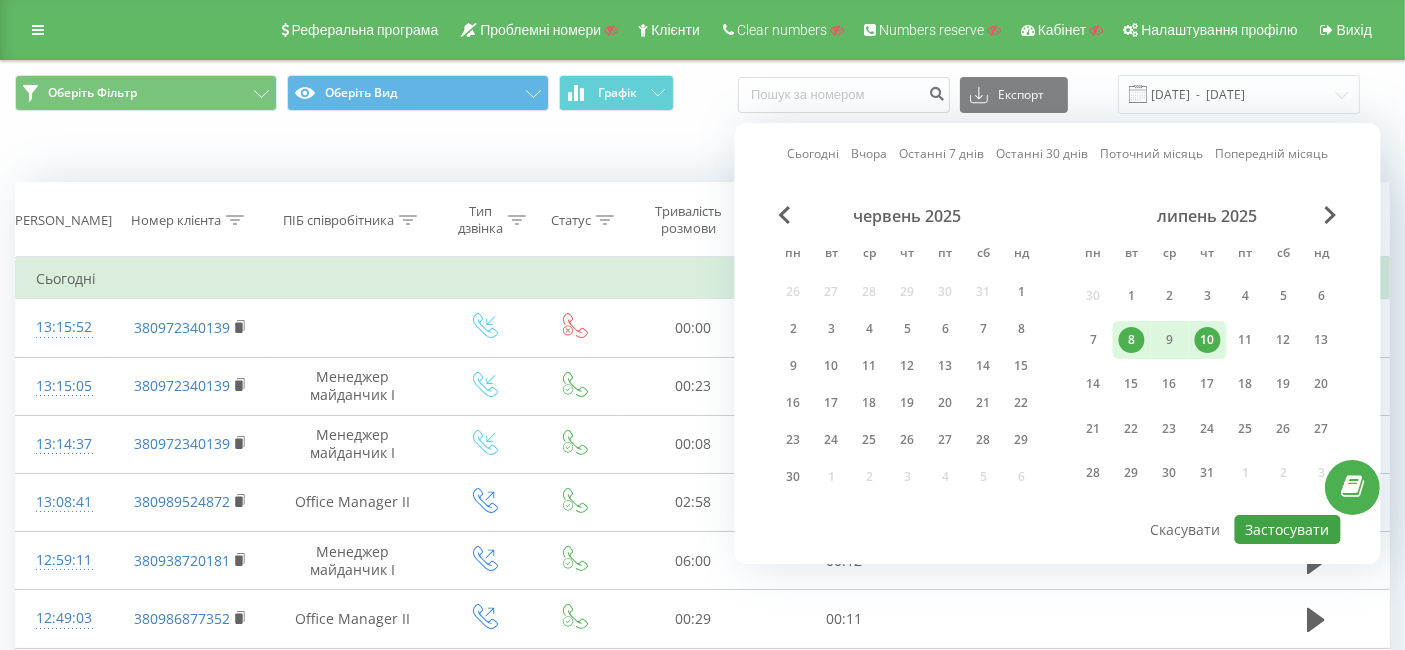 type on "[DATE]  -  [DATE]" 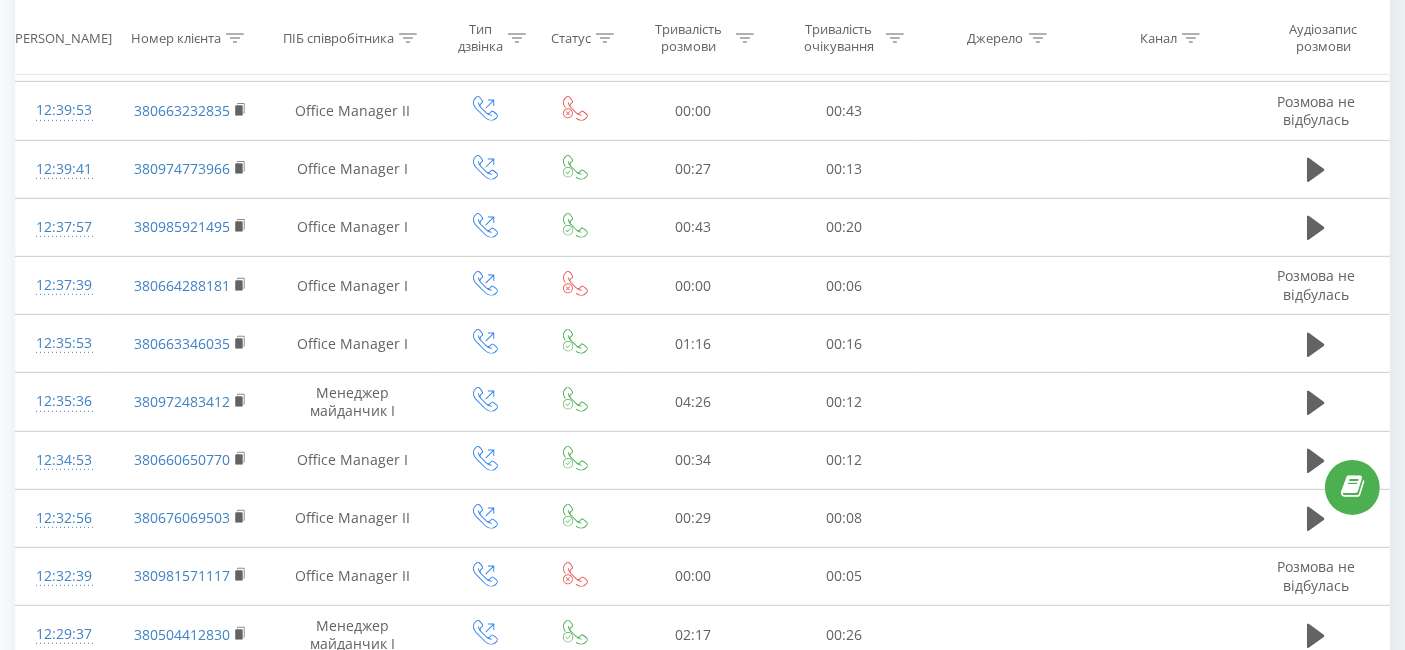 scroll, scrollTop: 1169, scrollLeft: 0, axis: vertical 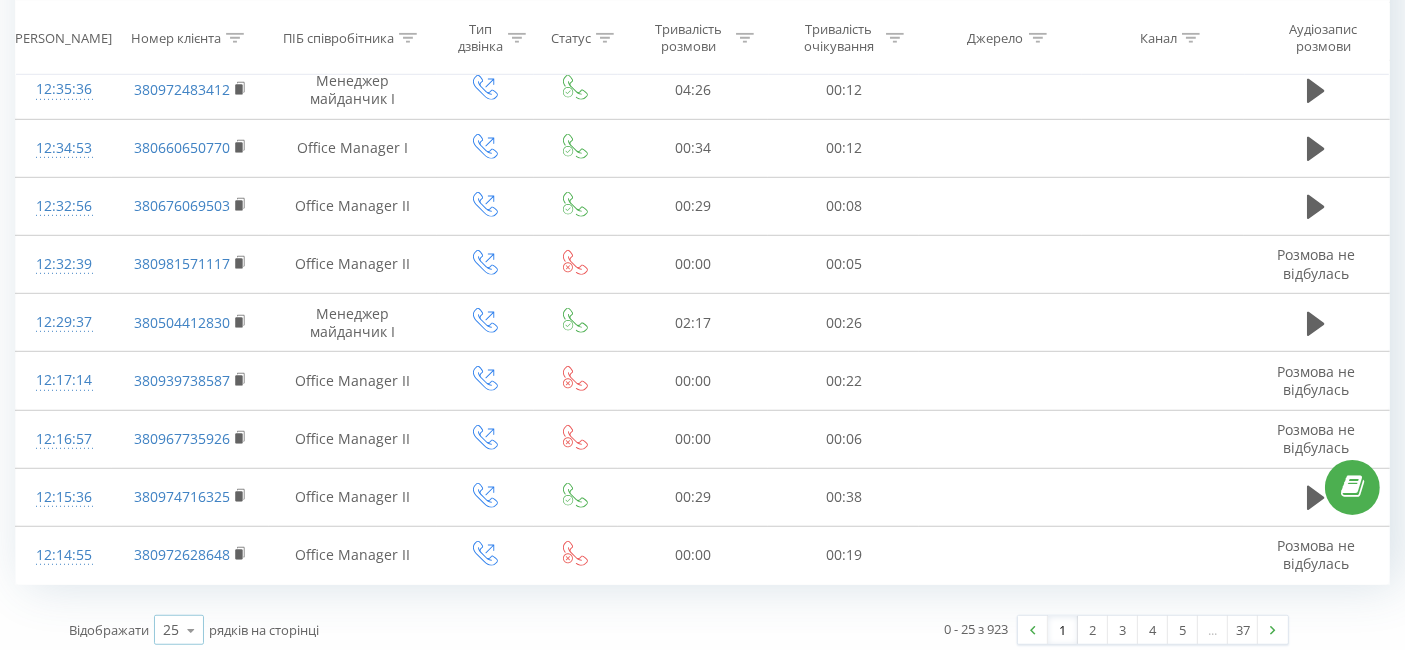 click at bounding box center (191, 630) 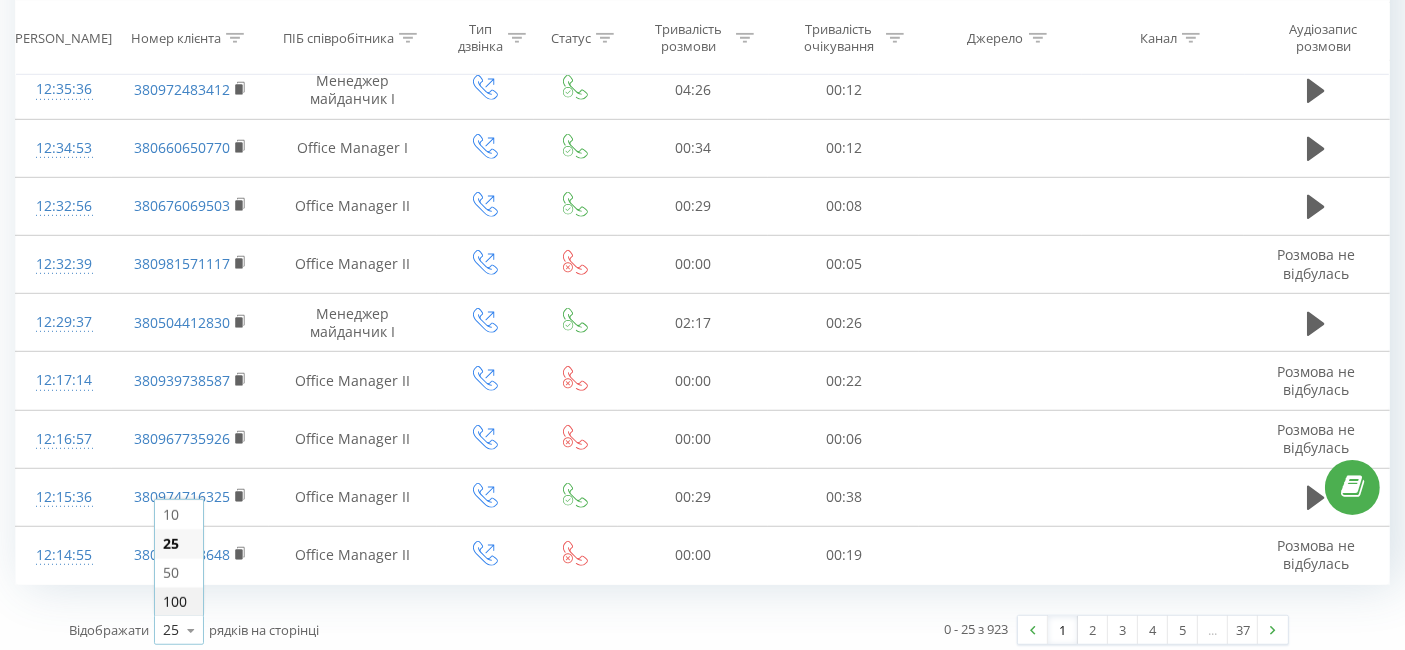 click on "100" at bounding box center (175, 601) 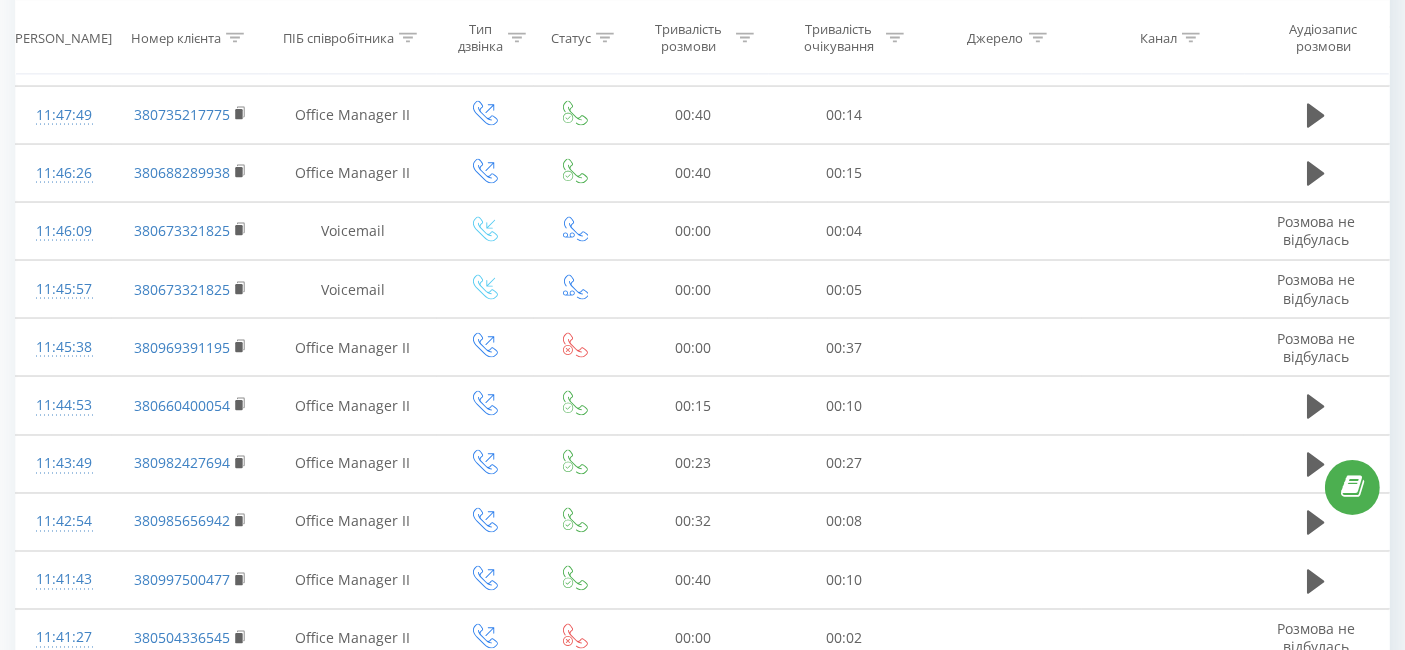 scroll, scrollTop: 5552, scrollLeft: 0, axis: vertical 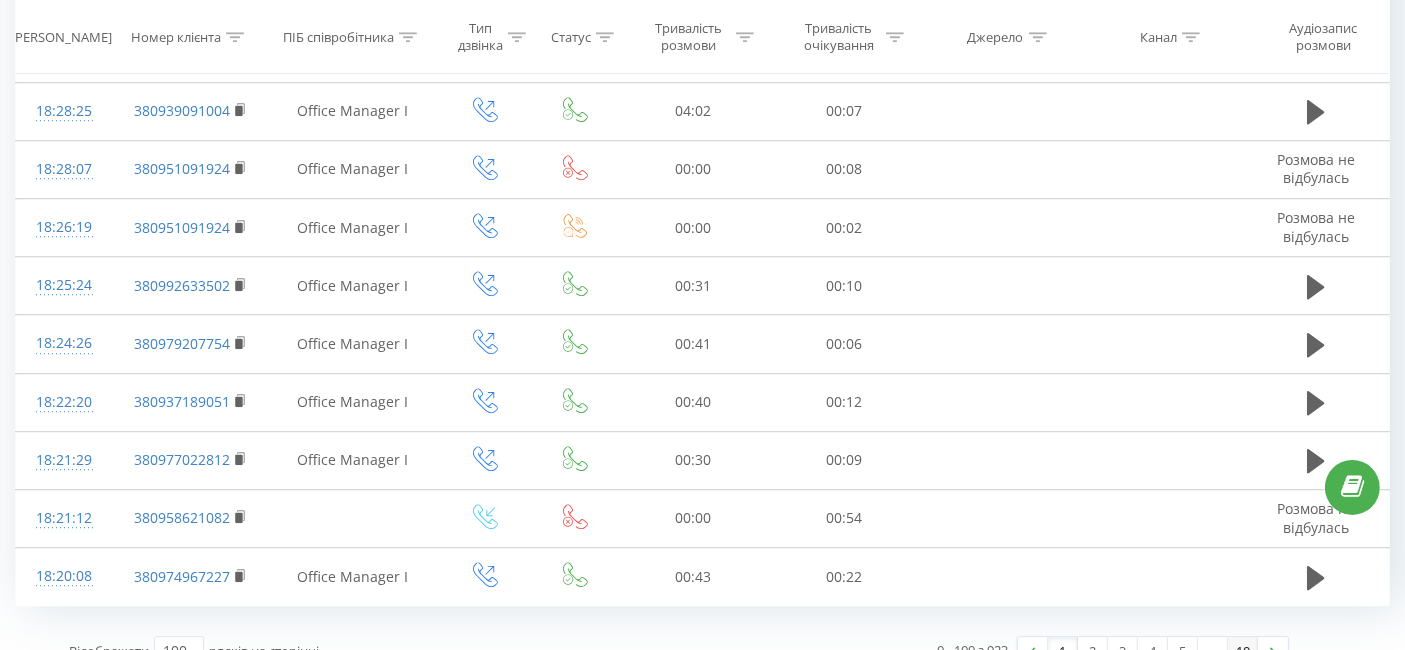 click on "10" at bounding box center (1243, 651) 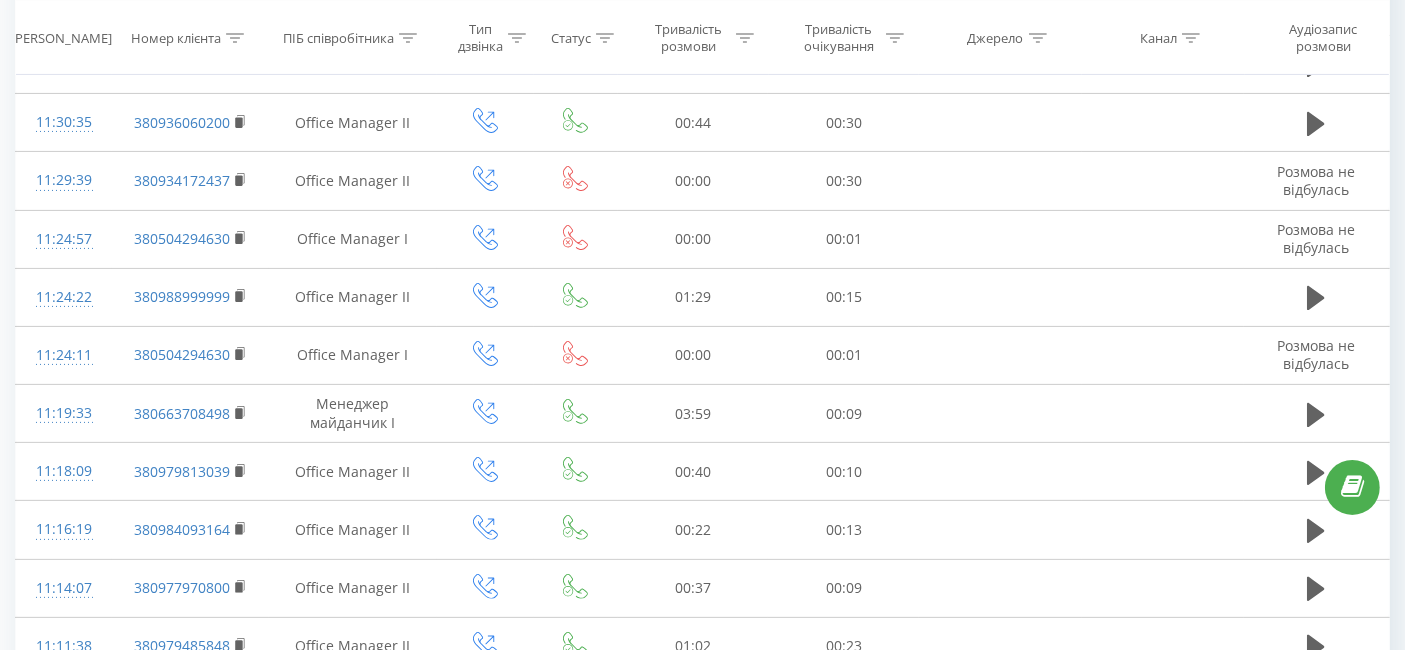 scroll, scrollTop: 131, scrollLeft: 0, axis: vertical 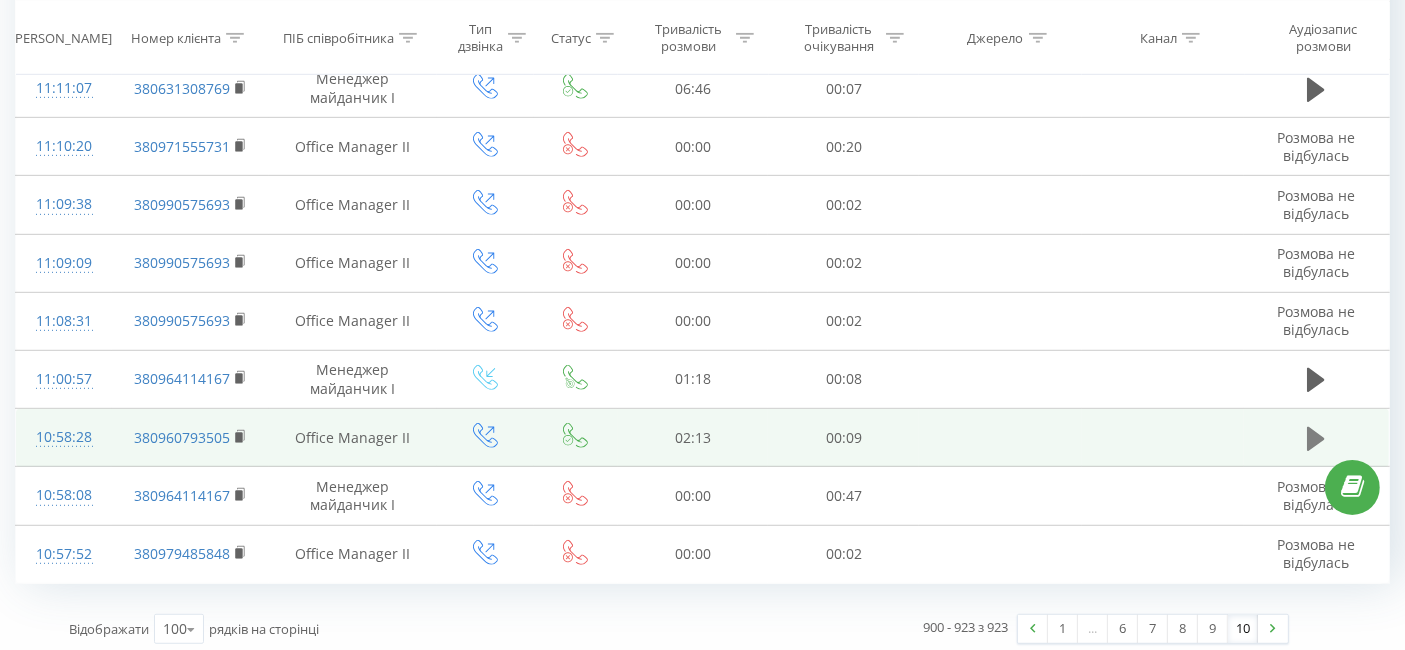click at bounding box center (1316, 439) 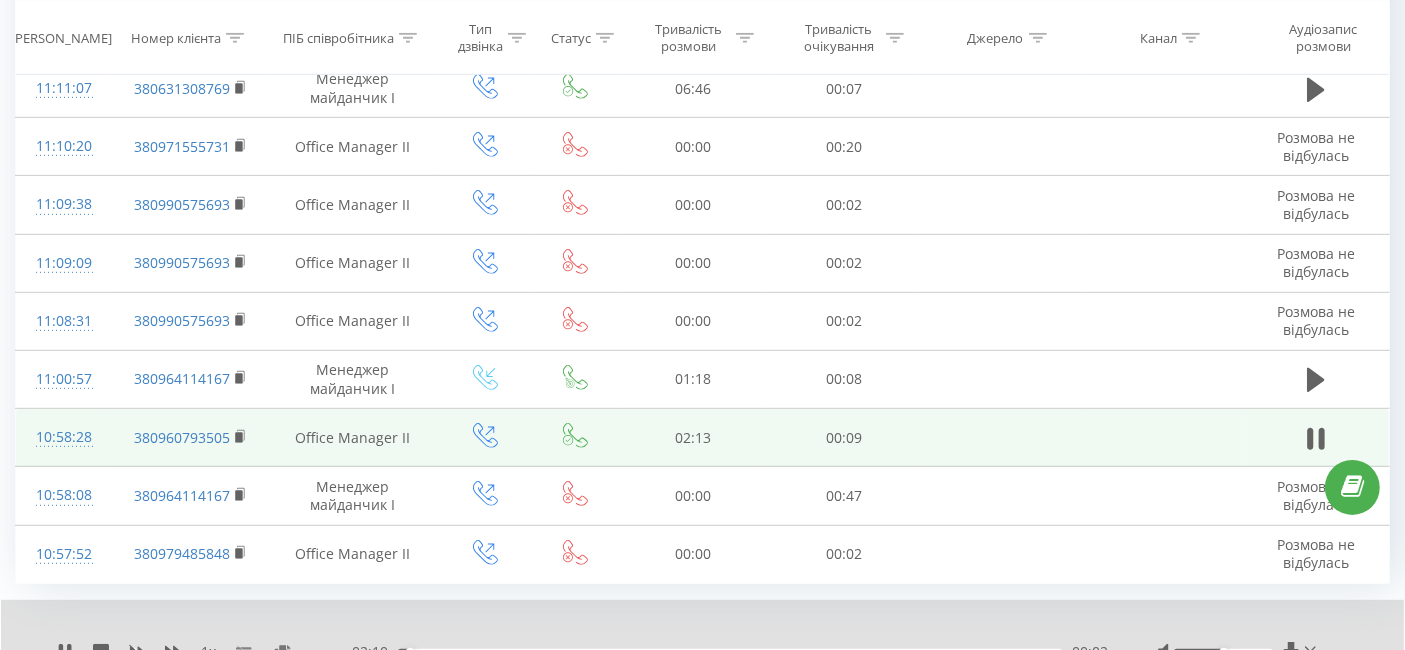 drag, startPoint x: 1220, startPoint y: 638, endPoint x: 1317, endPoint y: 645, distance: 97.25225 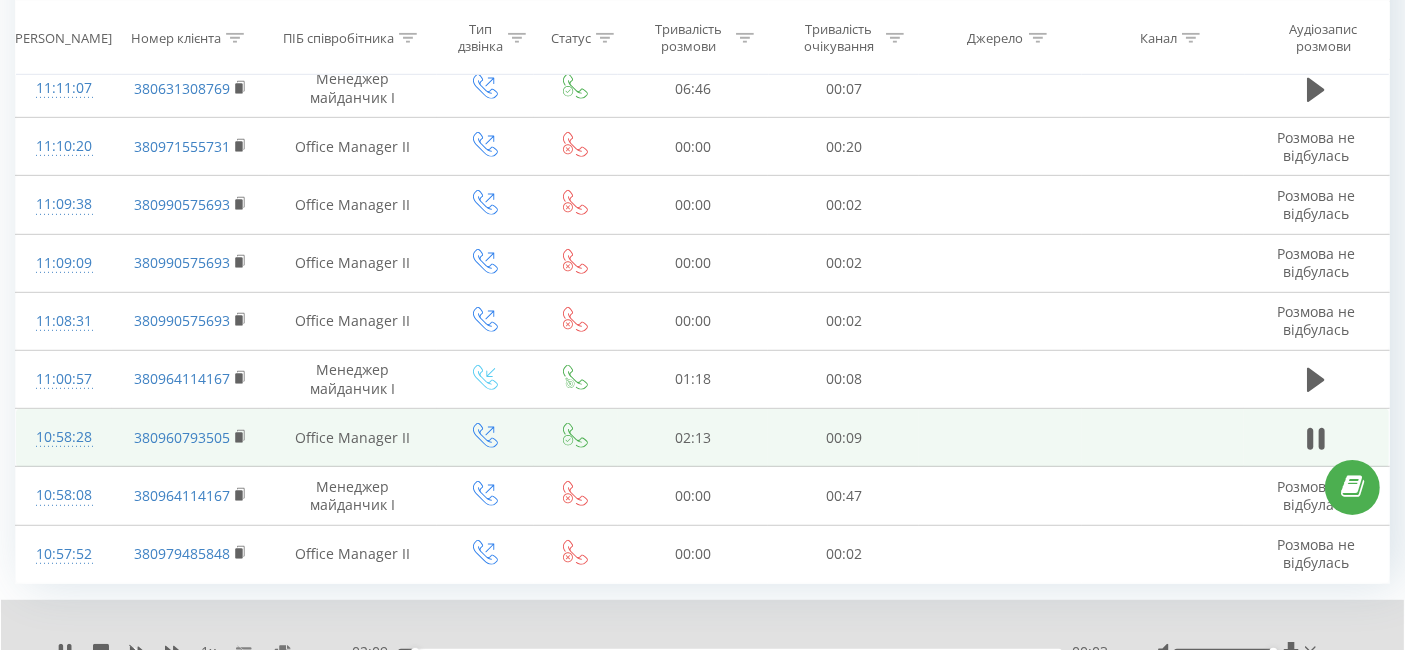 drag, startPoint x: 1227, startPoint y: 641, endPoint x: 1368, endPoint y: 624, distance: 142.02112 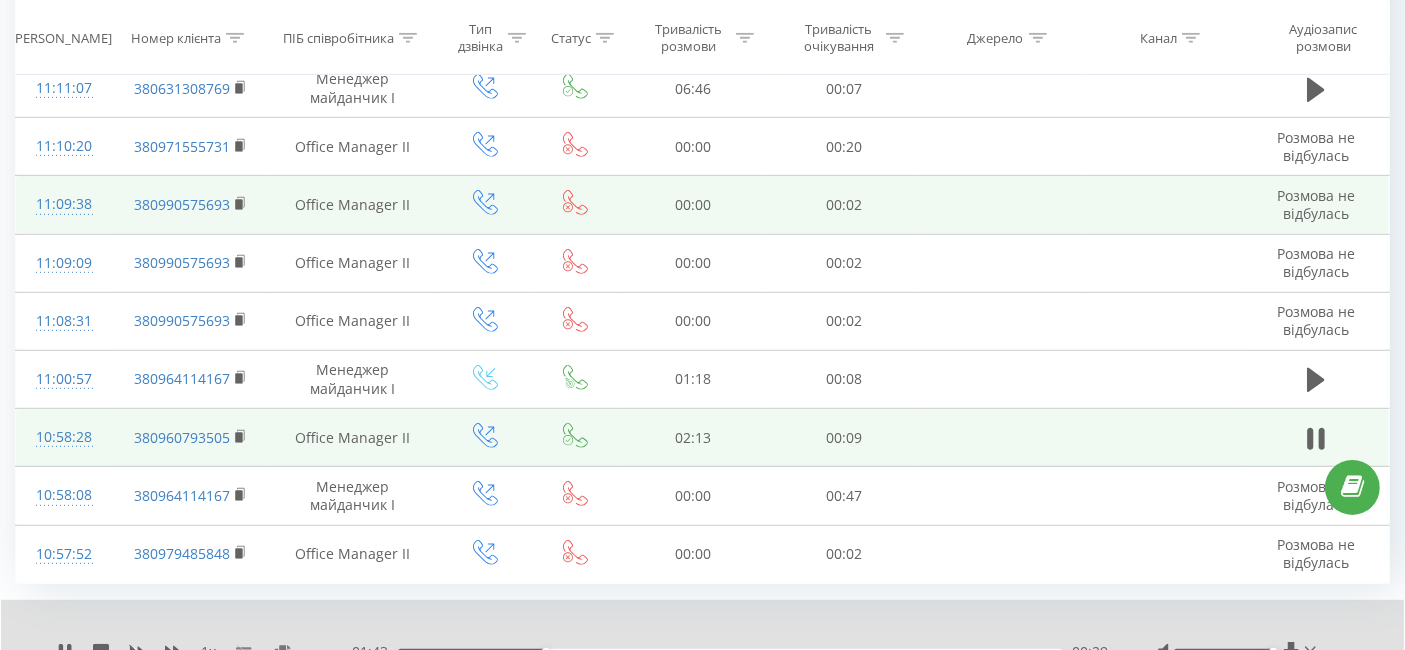 scroll, scrollTop: 942, scrollLeft: 0, axis: vertical 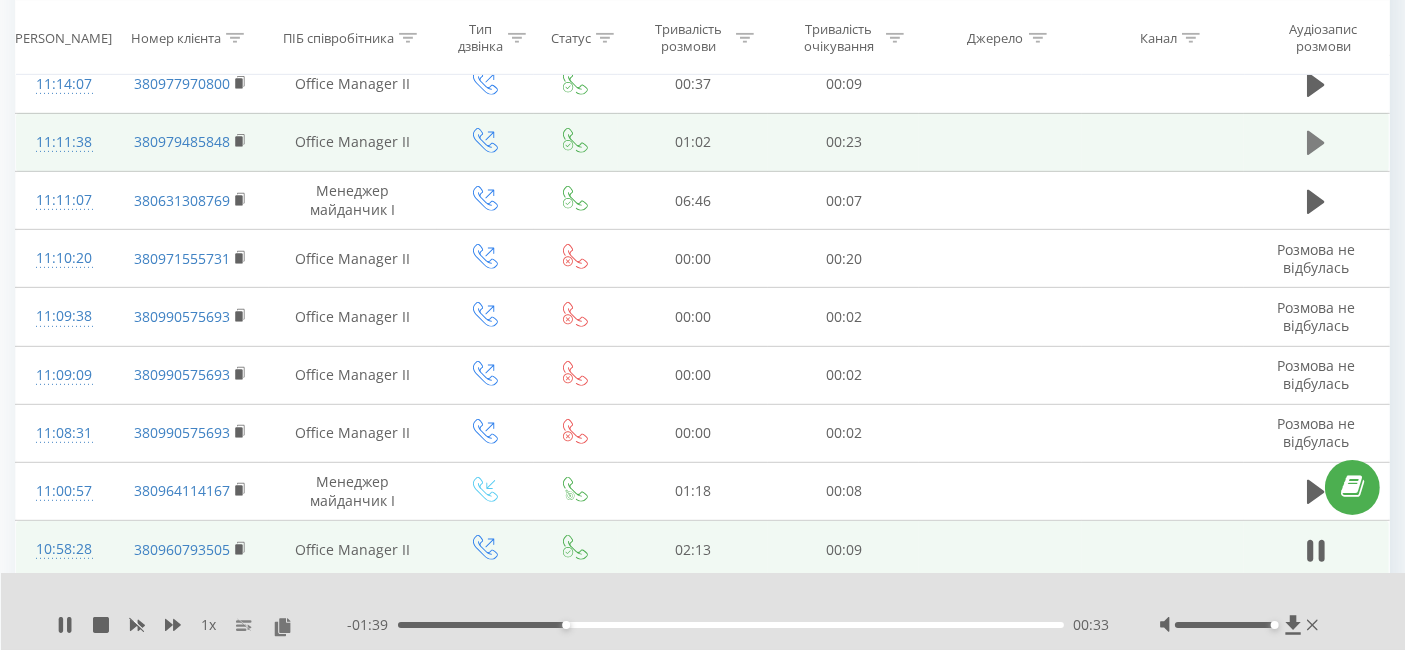 click 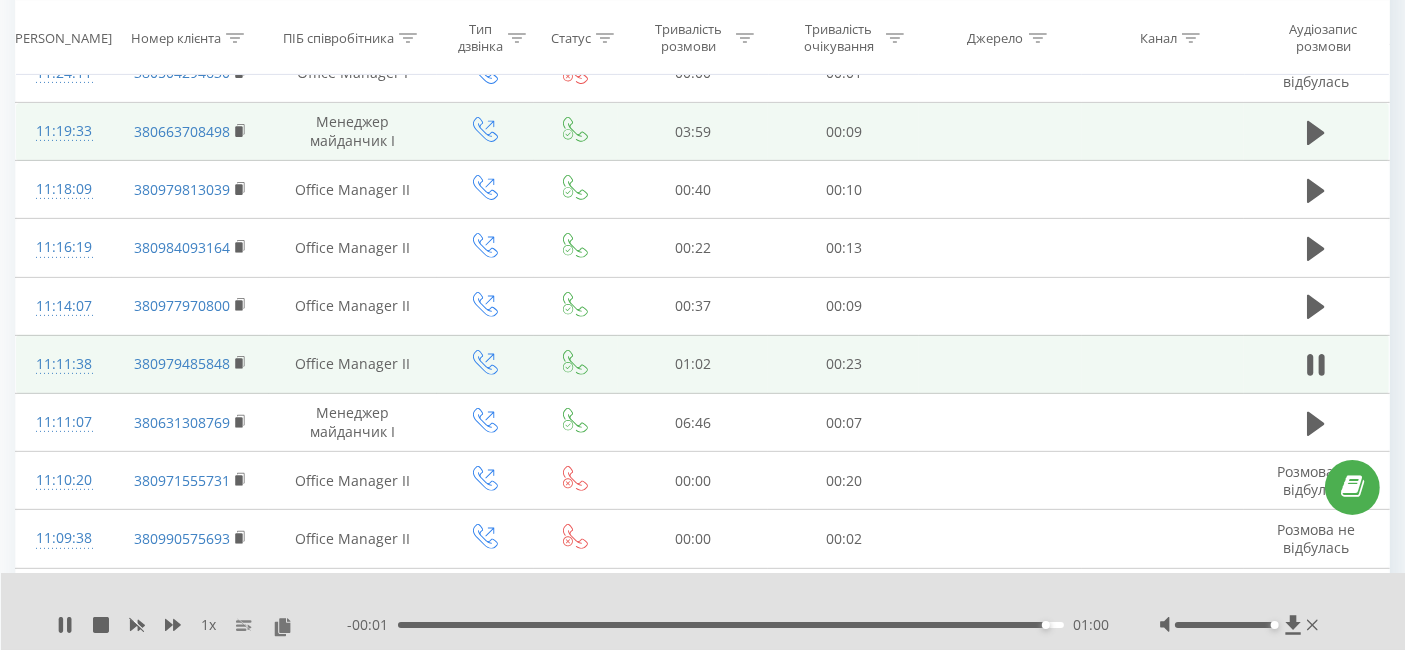scroll, scrollTop: 609, scrollLeft: 0, axis: vertical 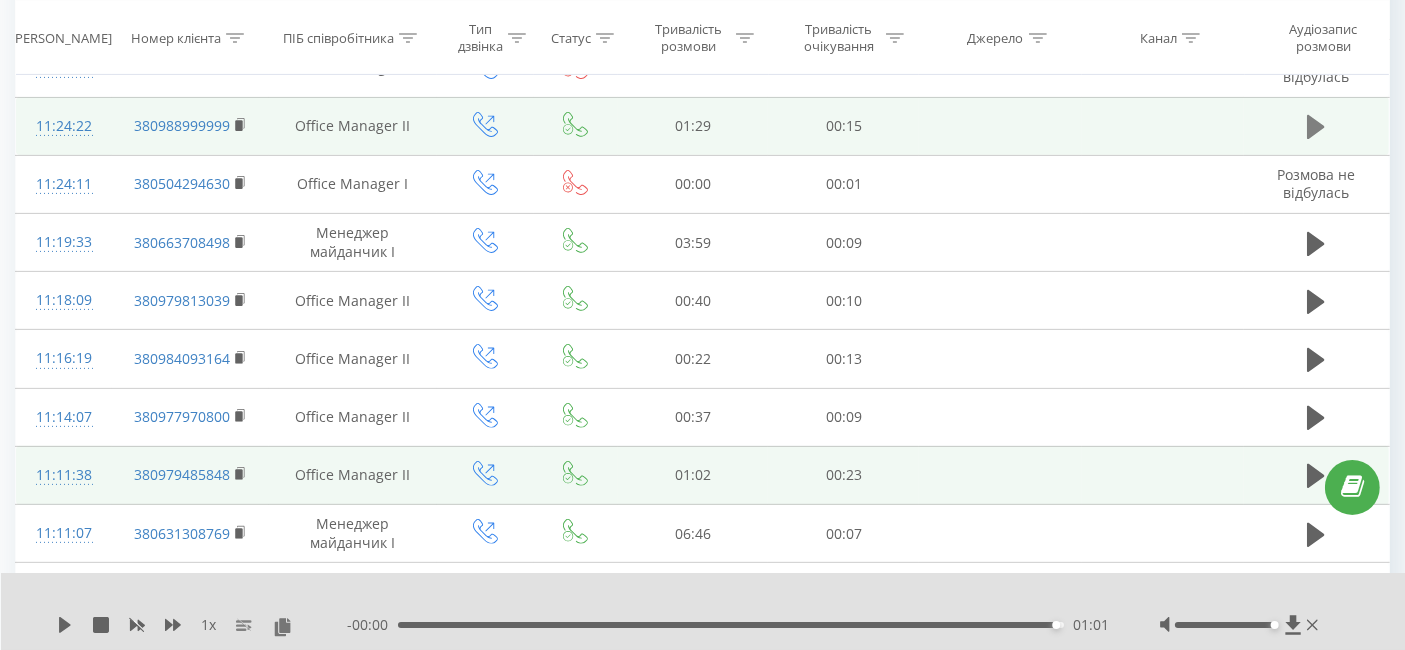 click at bounding box center (1316, 127) 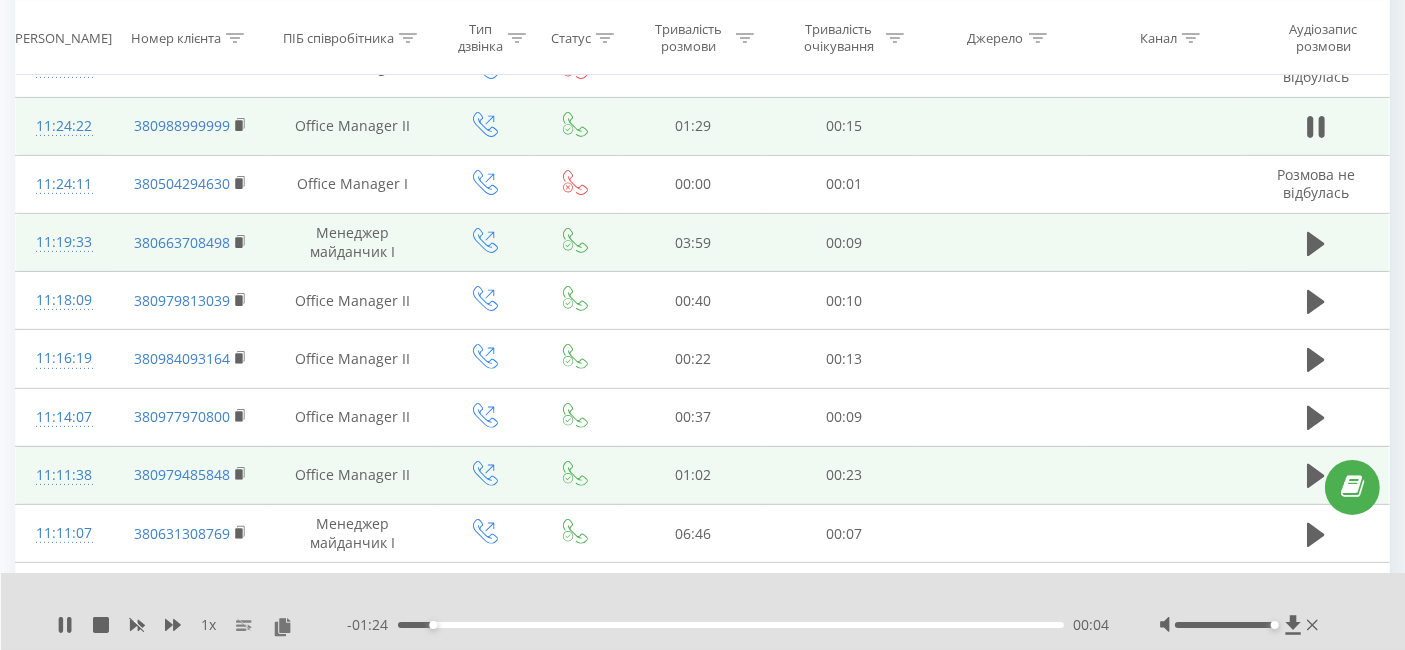 scroll, scrollTop: 498, scrollLeft: 0, axis: vertical 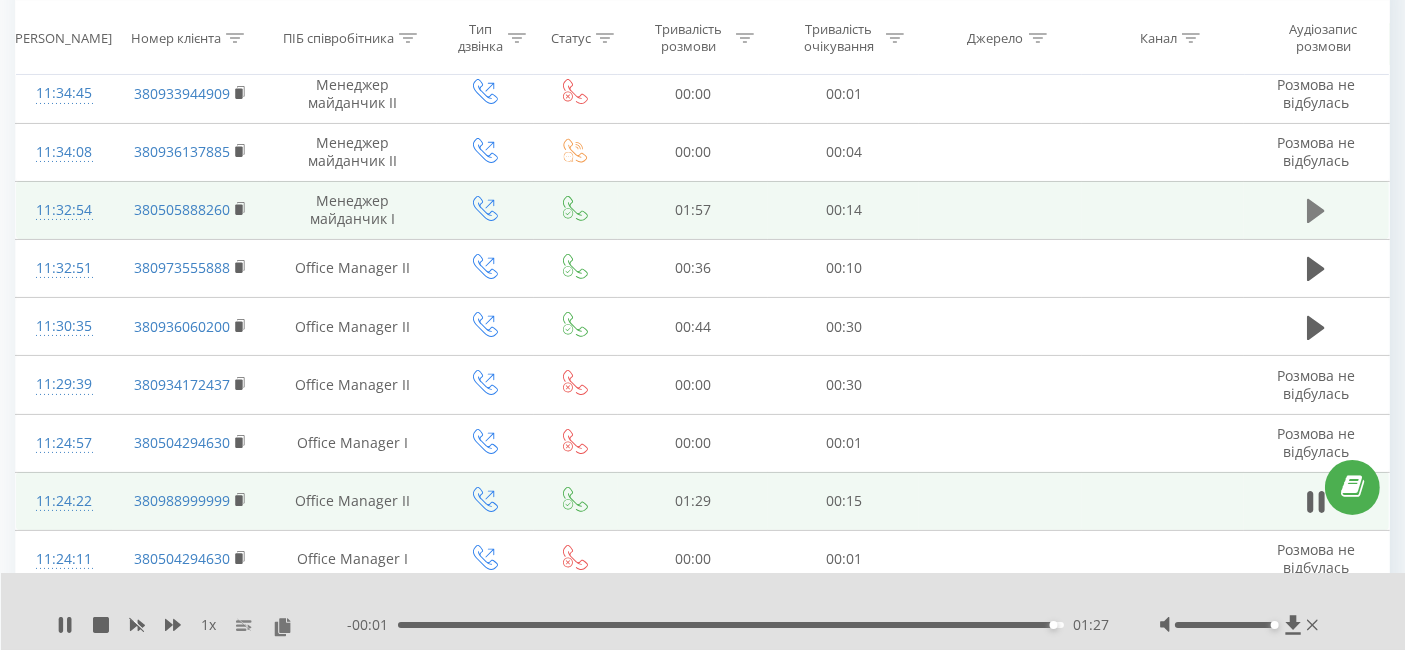 click 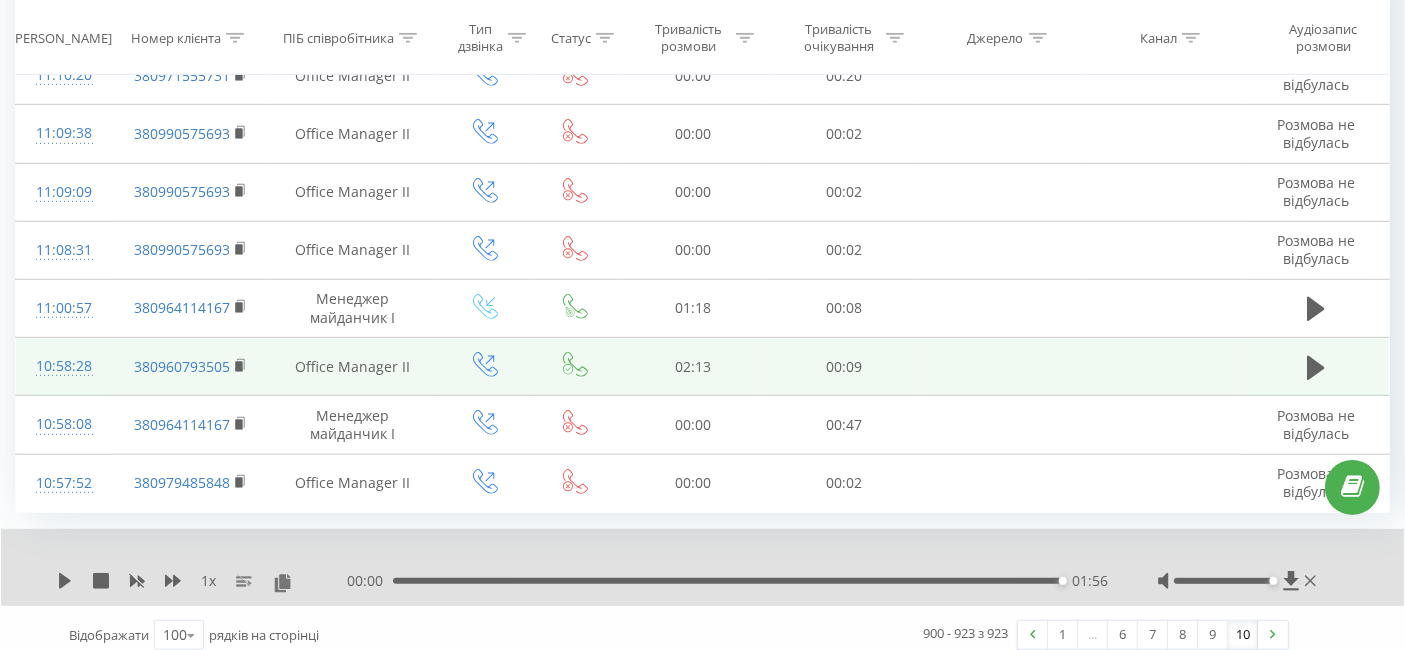 scroll, scrollTop: 1131, scrollLeft: 0, axis: vertical 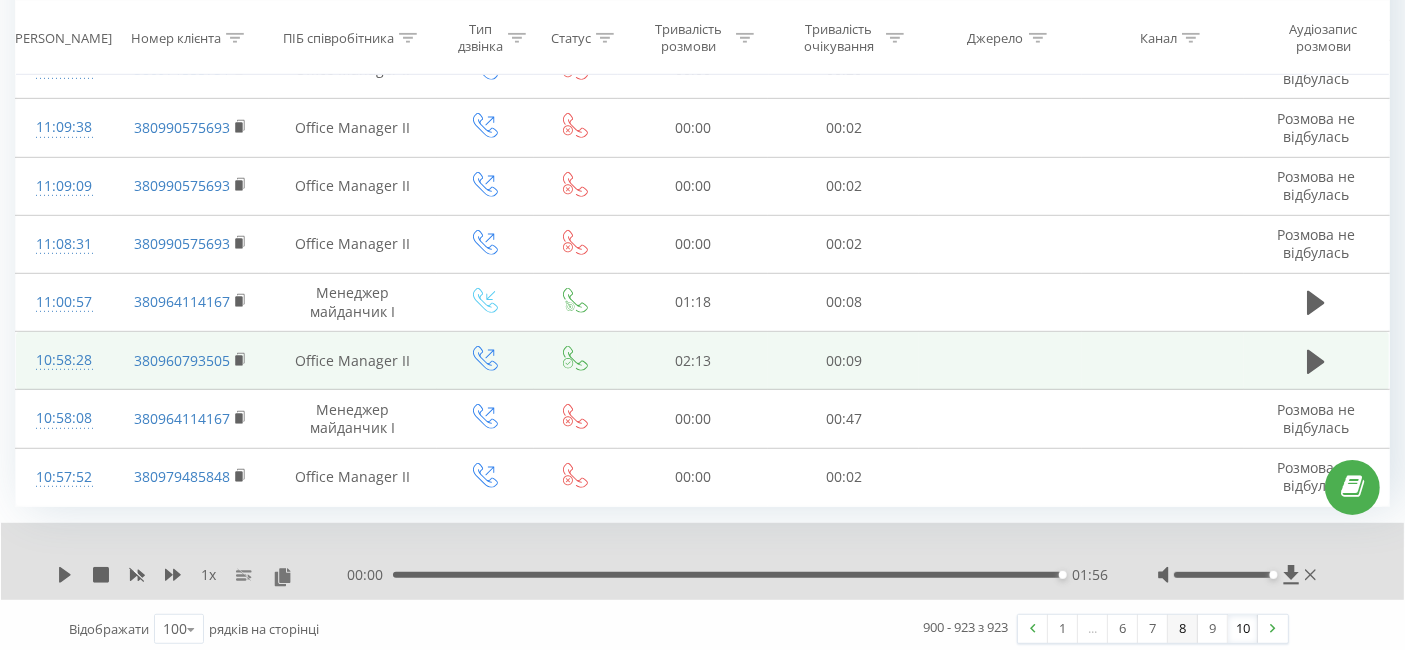 click on "8" at bounding box center [1183, 629] 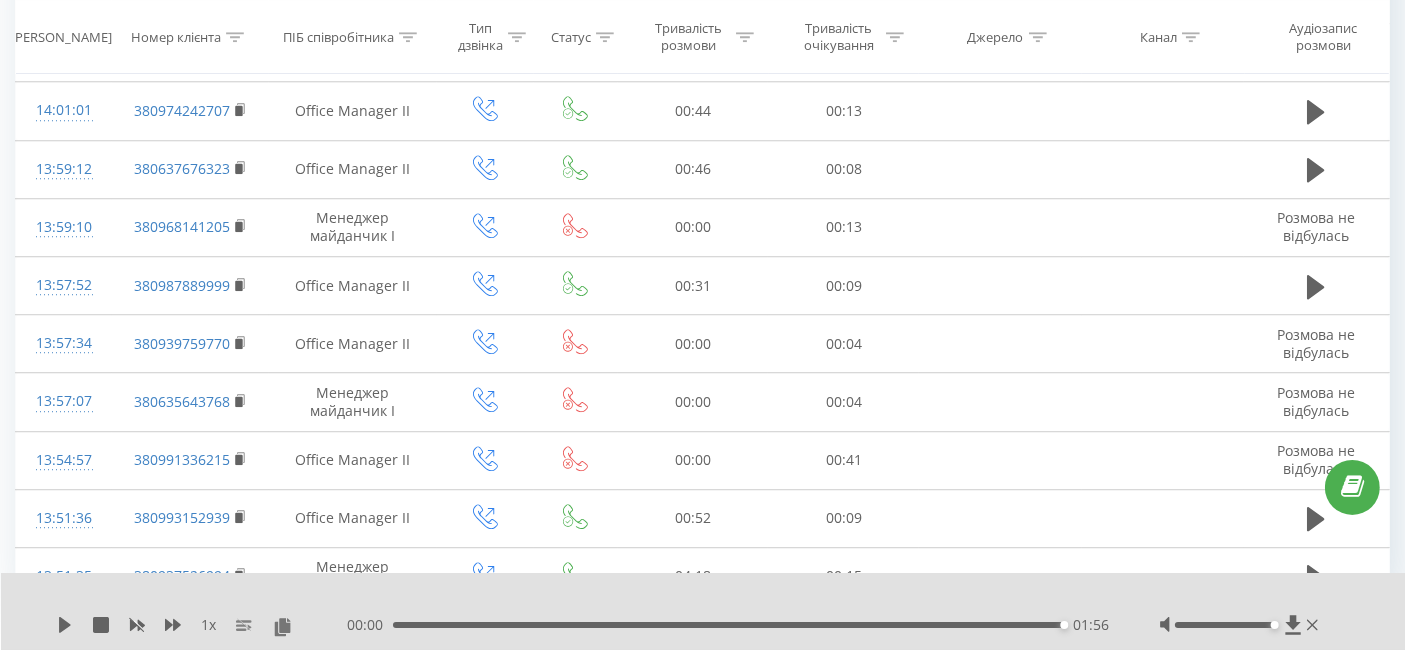 scroll, scrollTop: 5589, scrollLeft: 0, axis: vertical 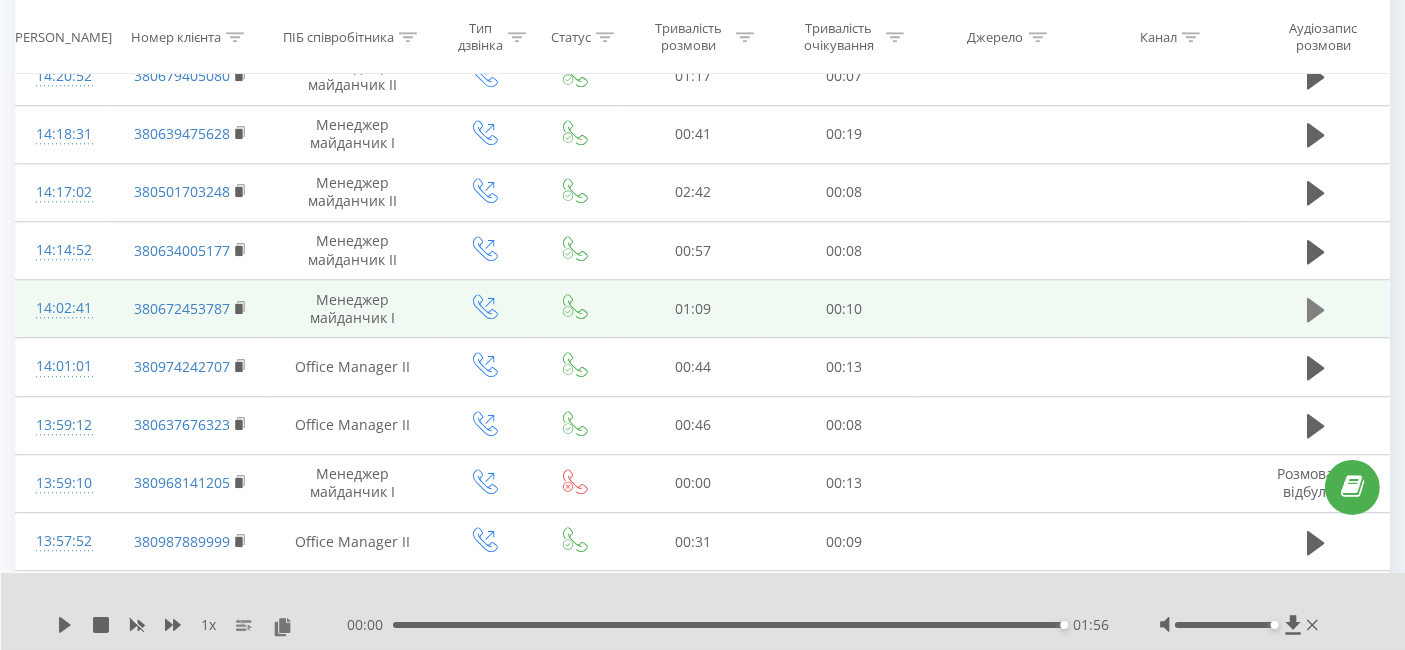 click at bounding box center (1316, 310) 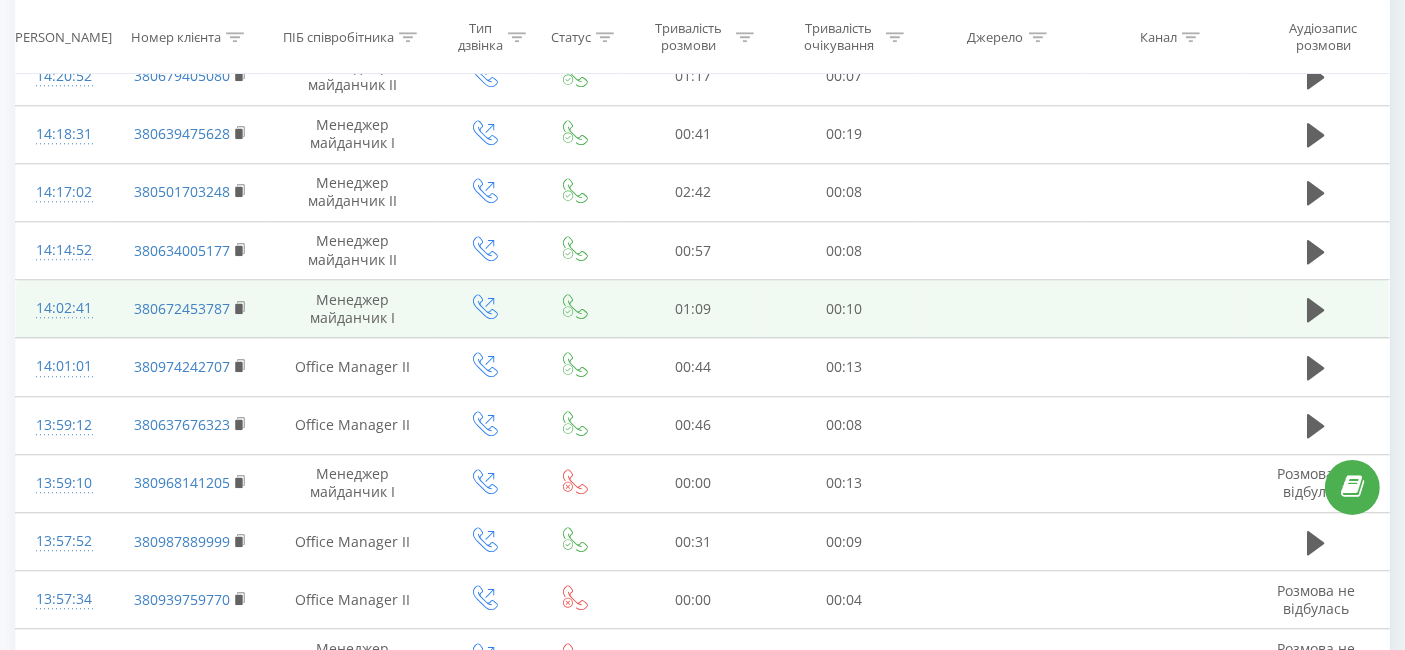 scroll, scrollTop: 5589, scrollLeft: 0, axis: vertical 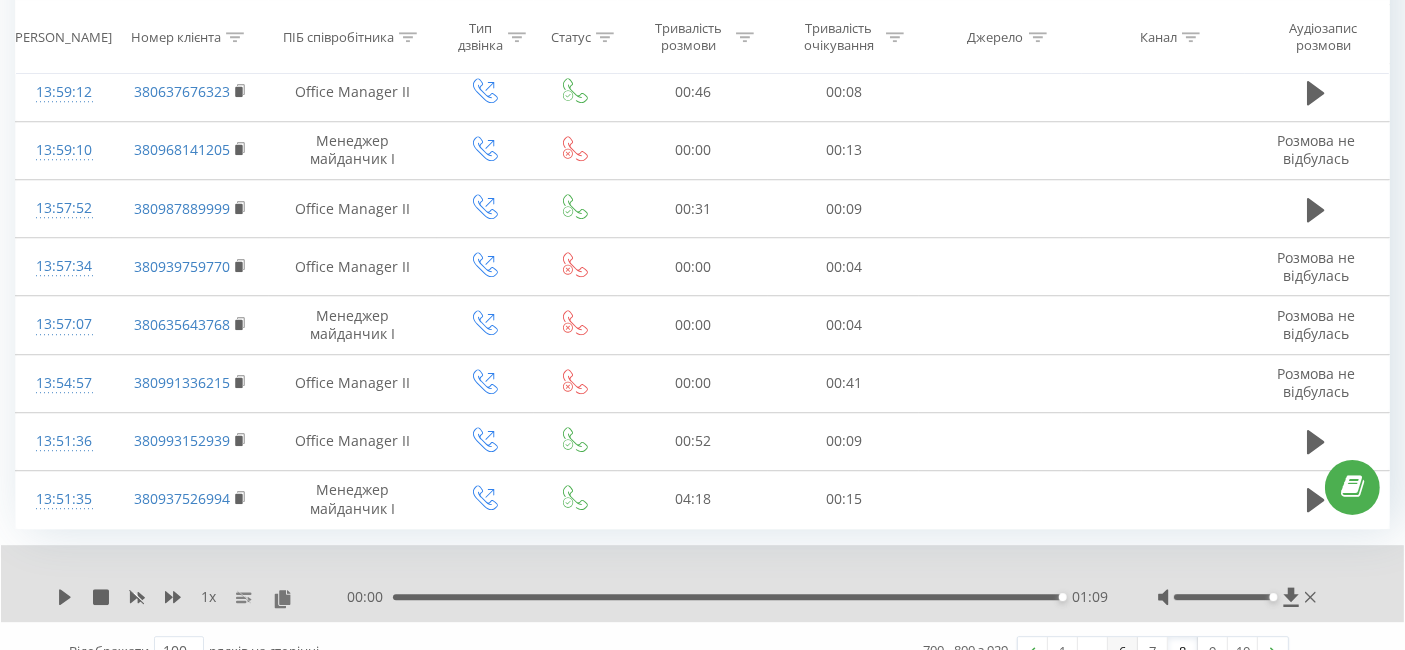 click on "6" at bounding box center (1123, 651) 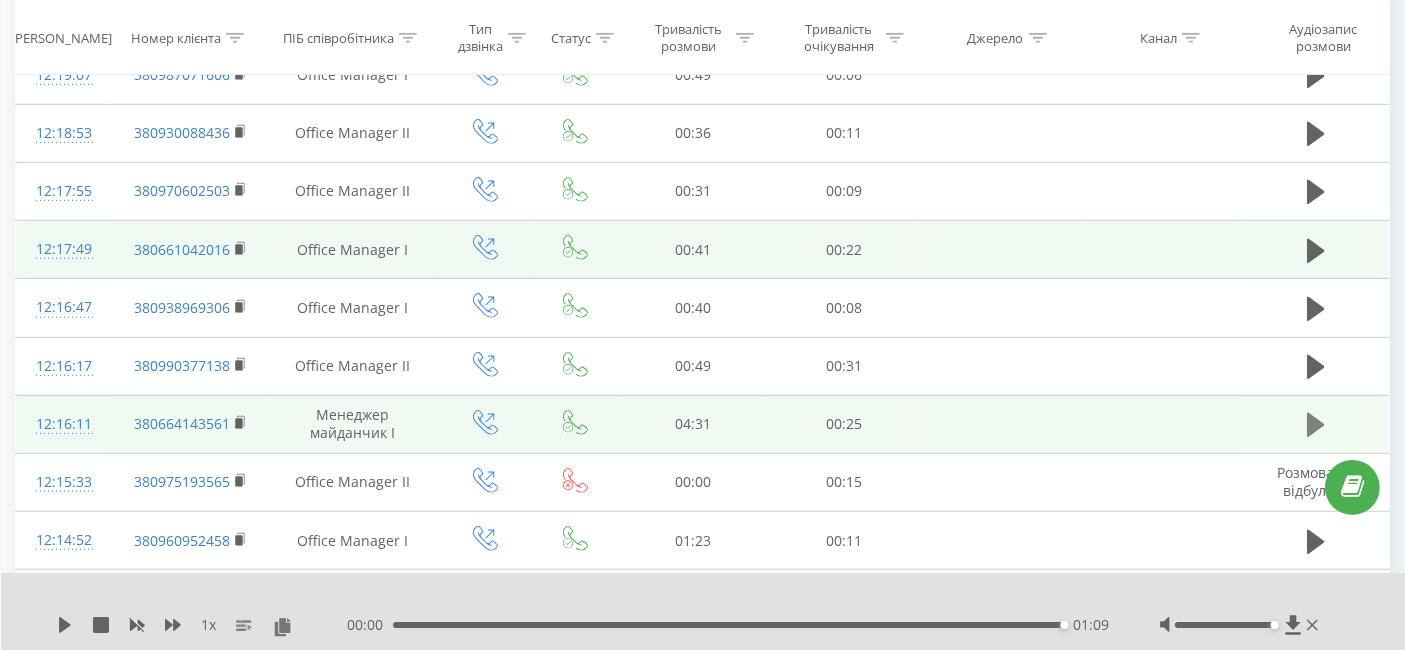 scroll, scrollTop: 1354, scrollLeft: 0, axis: vertical 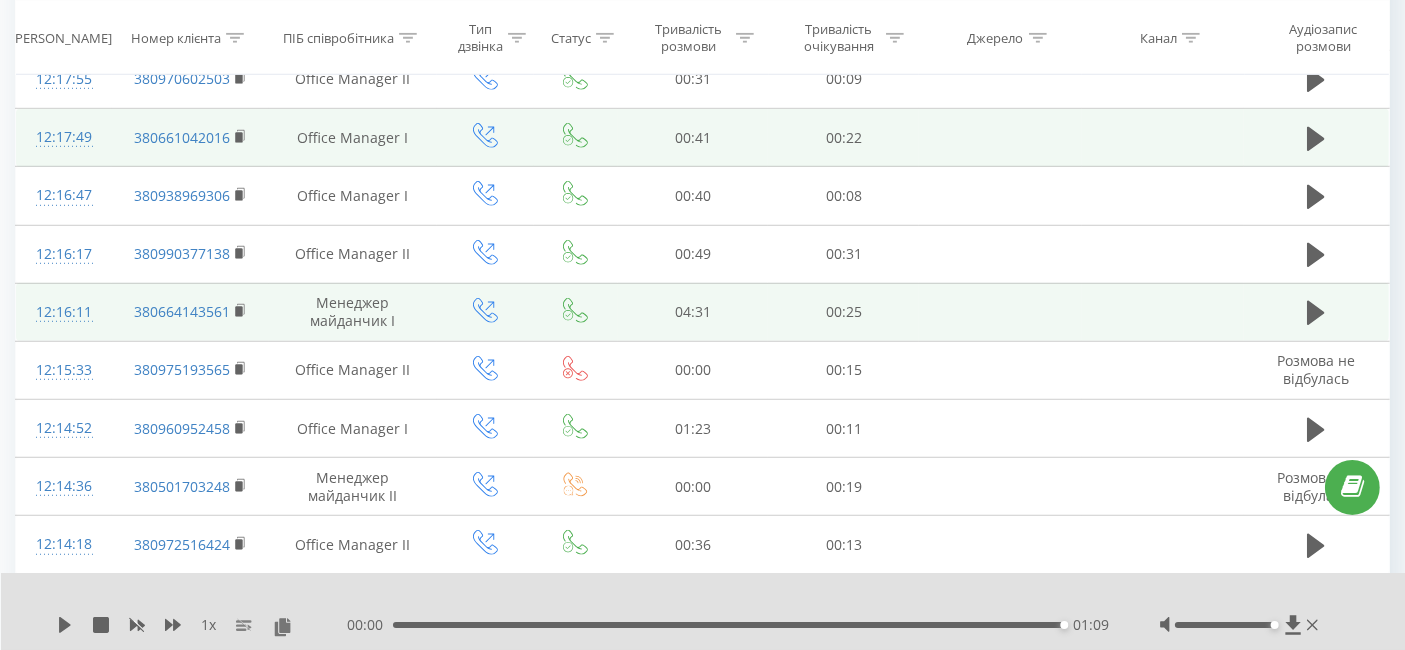 click at bounding box center (1316, 430) 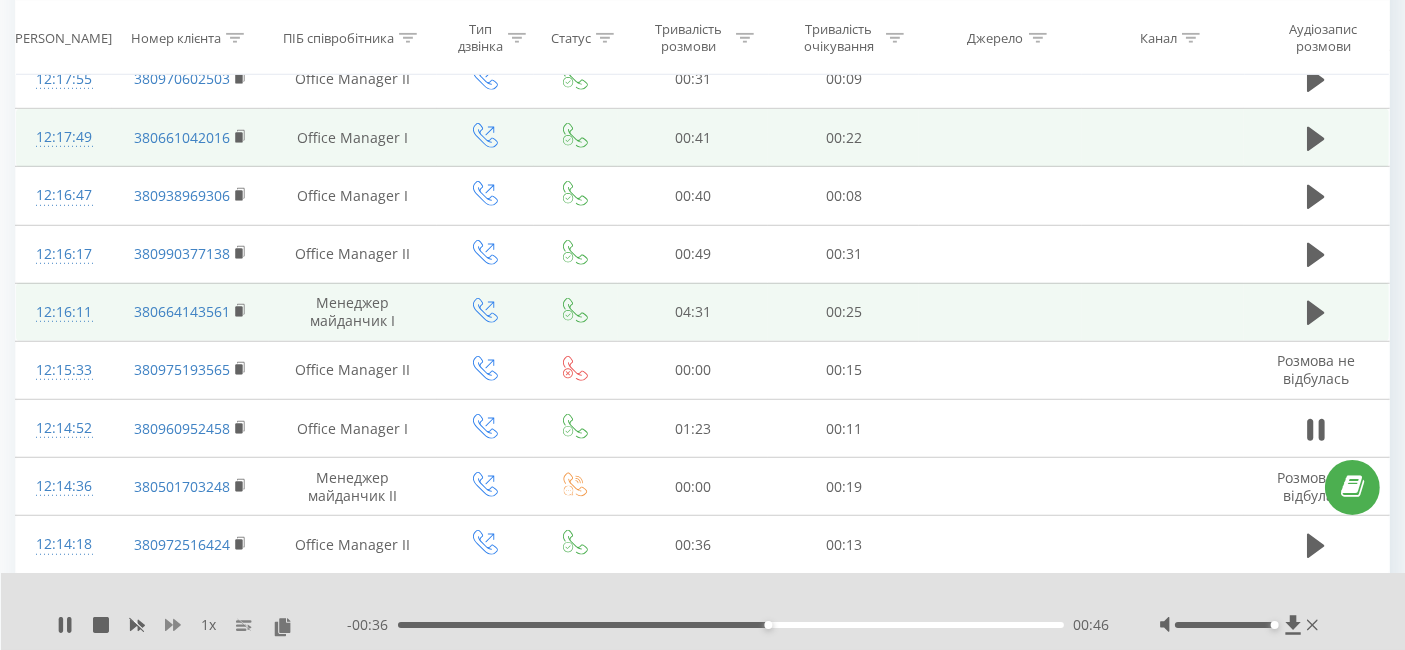 click 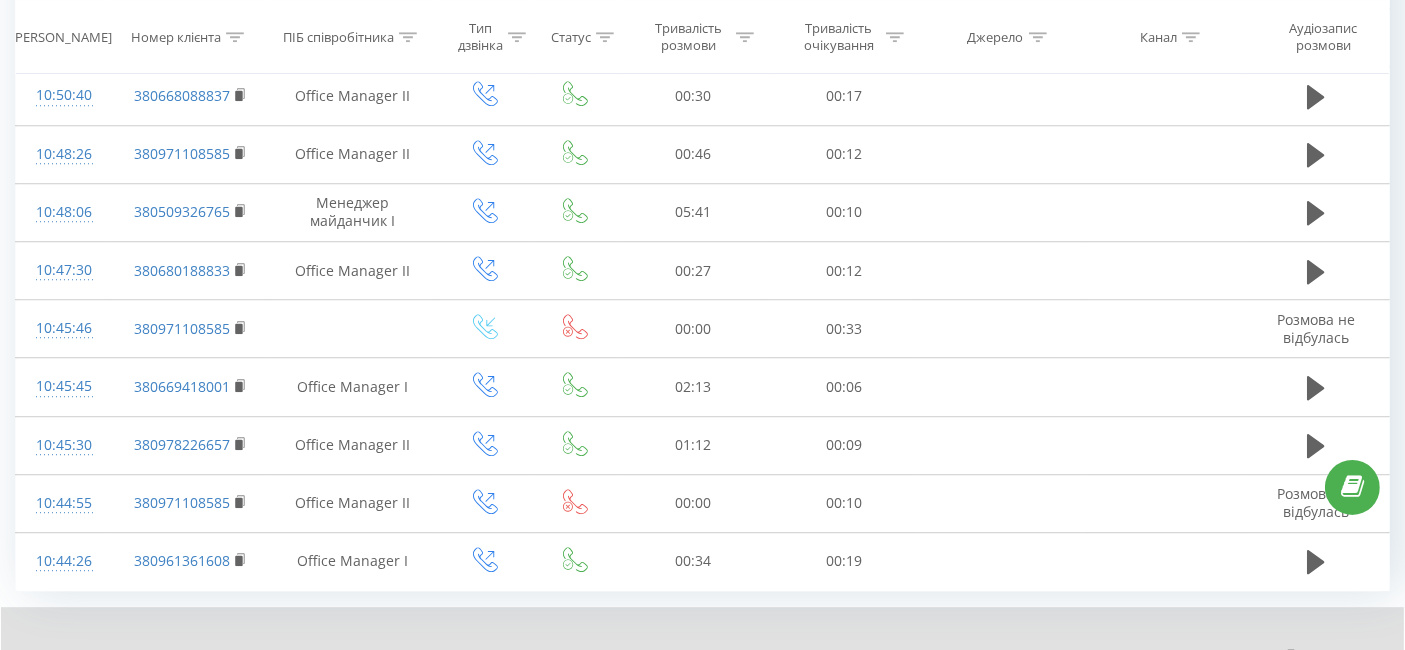 scroll, scrollTop: 5589, scrollLeft: 0, axis: vertical 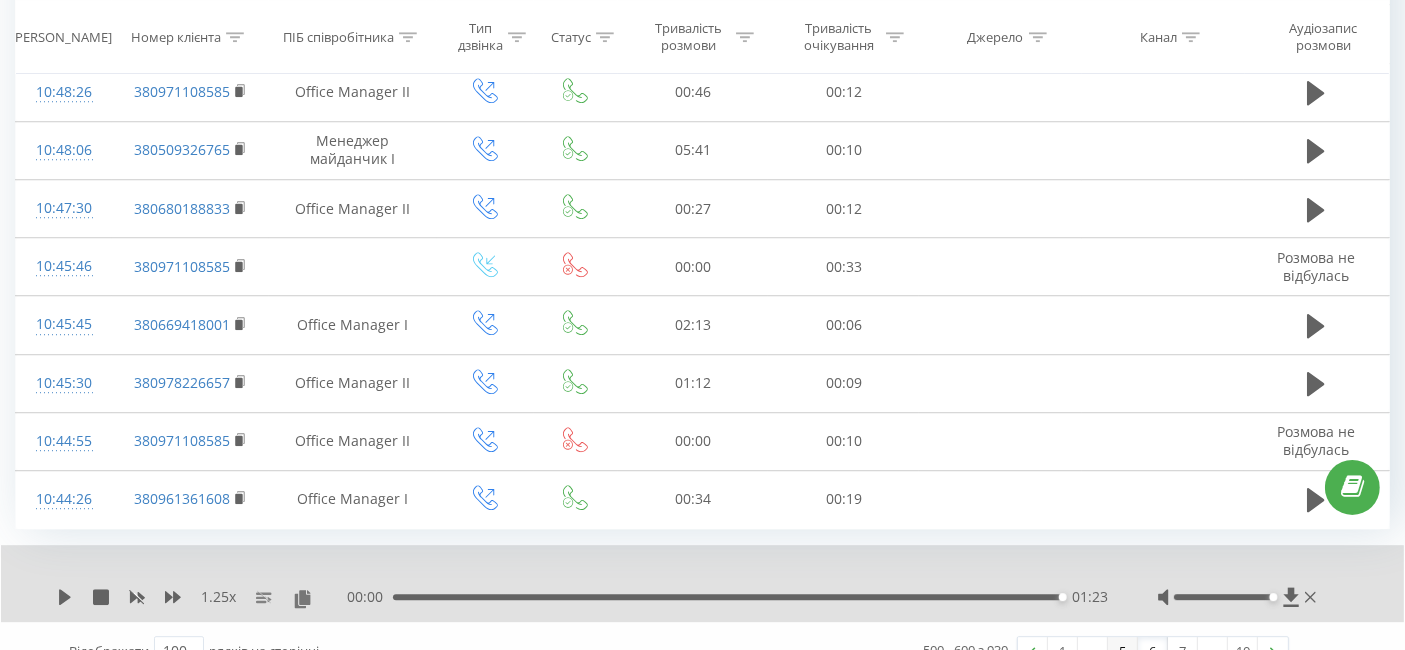 click on "5" at bounding box center [1123, 651] 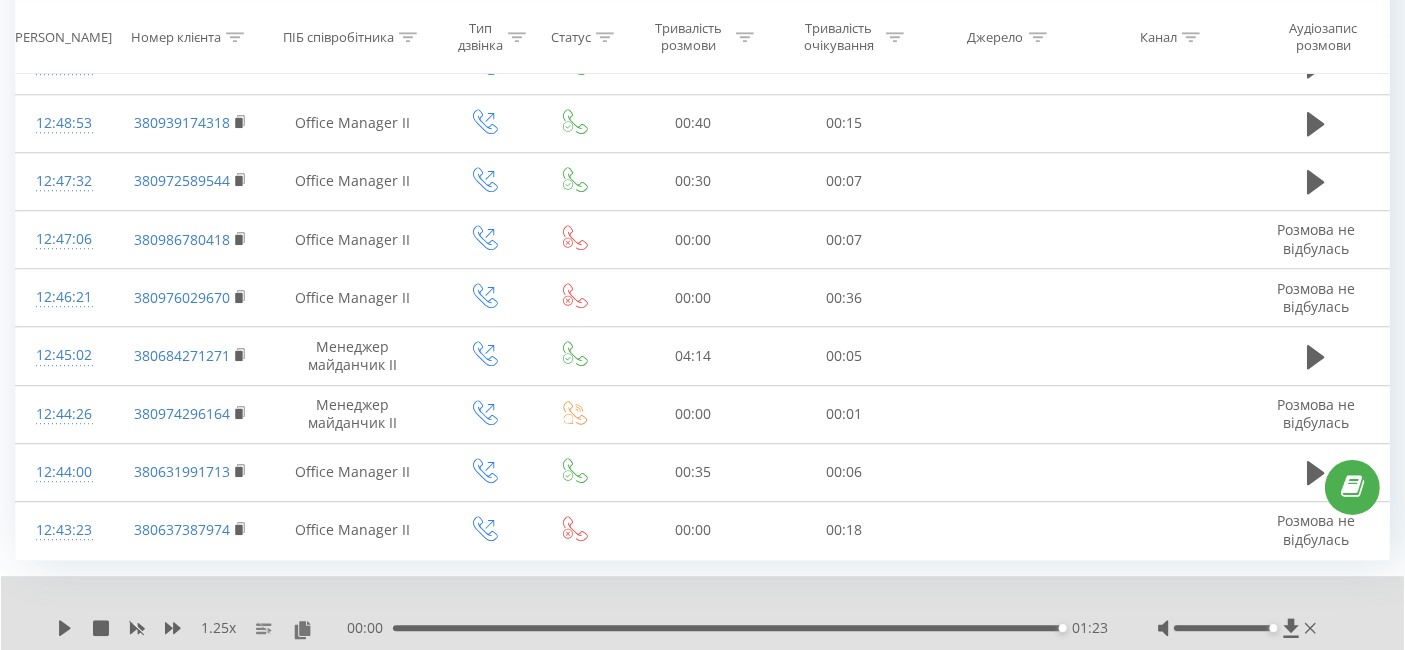 scroll, scrollTop: 5589, scrollLeft: 0, axis: vertical 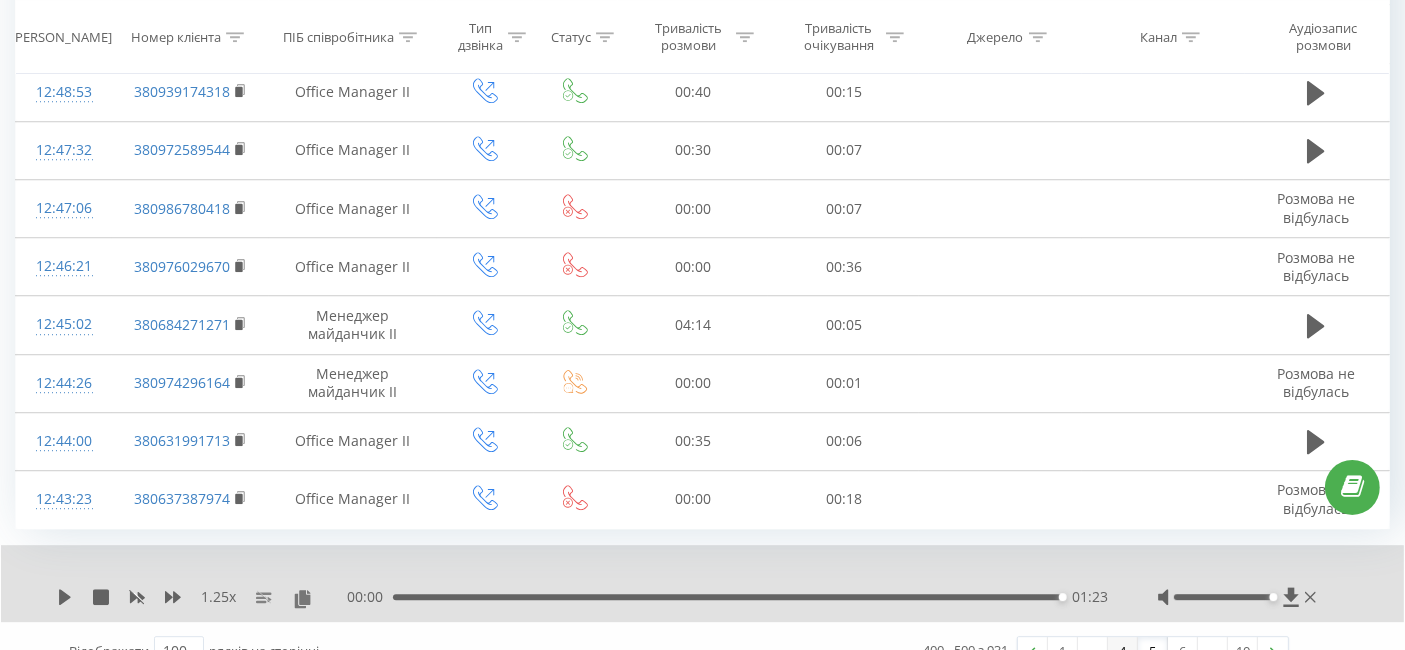 click on "4" at bounding box center (1123, 651) 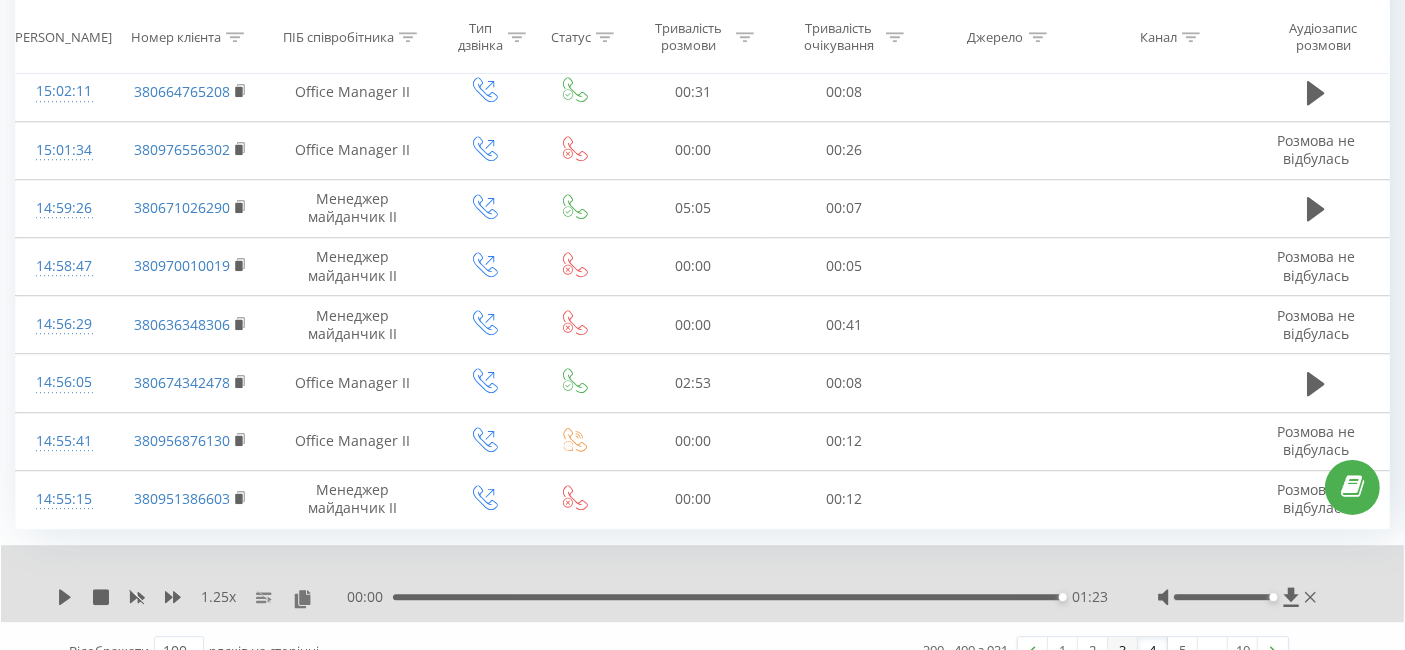 click on "3" at bounding box center [1123, 651] 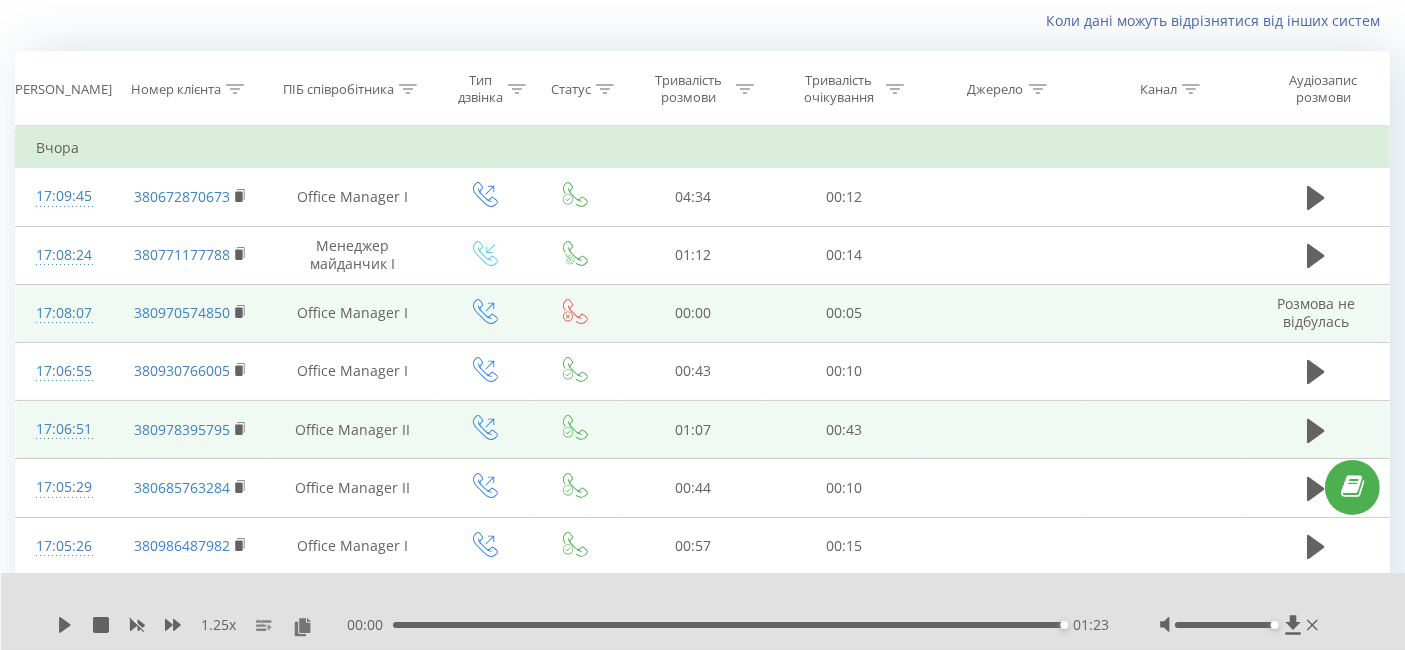 scroll, scrollTop: 242, scrollLeft: 0, axis: vertical 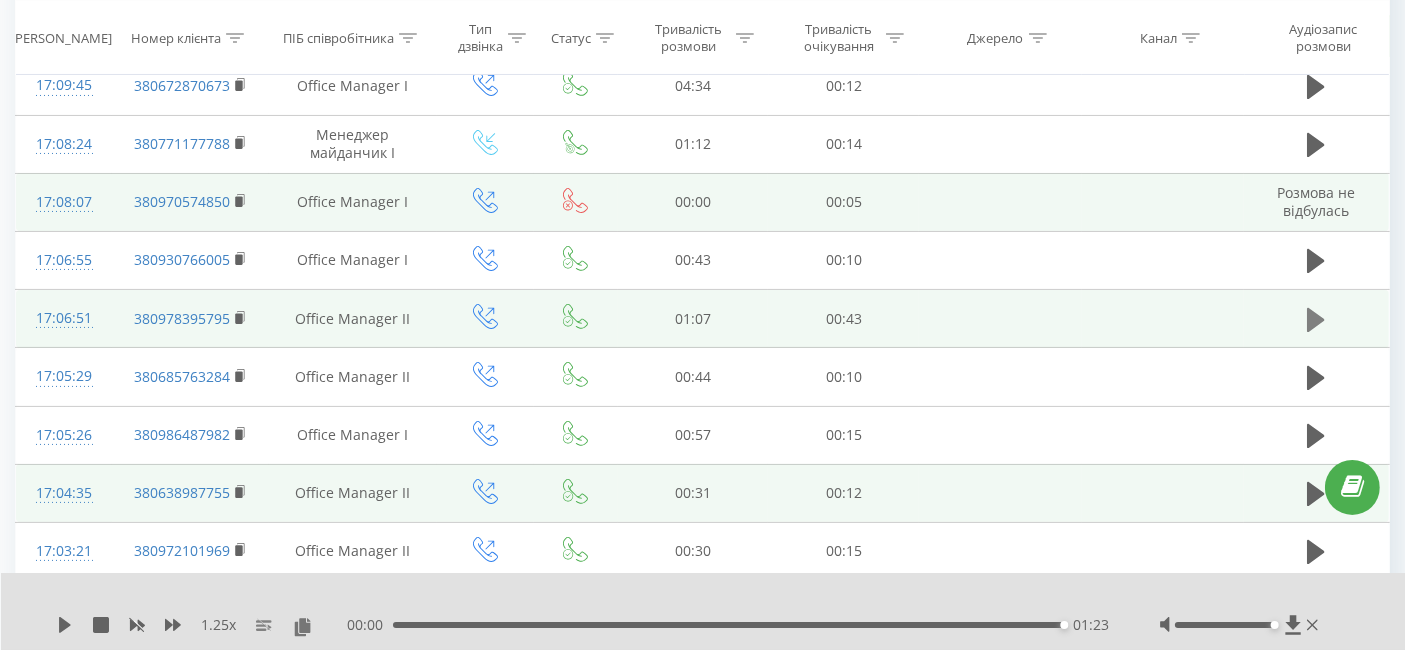 click 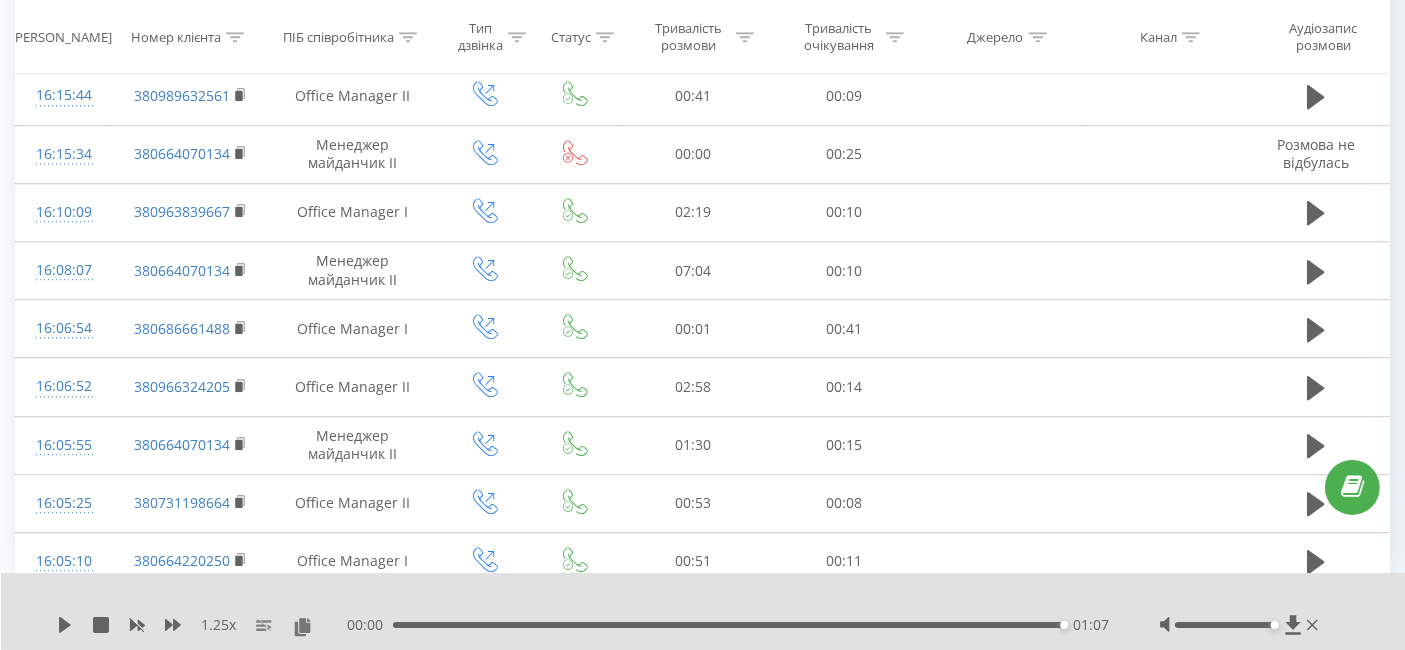 scroll, scrollTop: 5589, scrollLeft: 0, axis: vertical 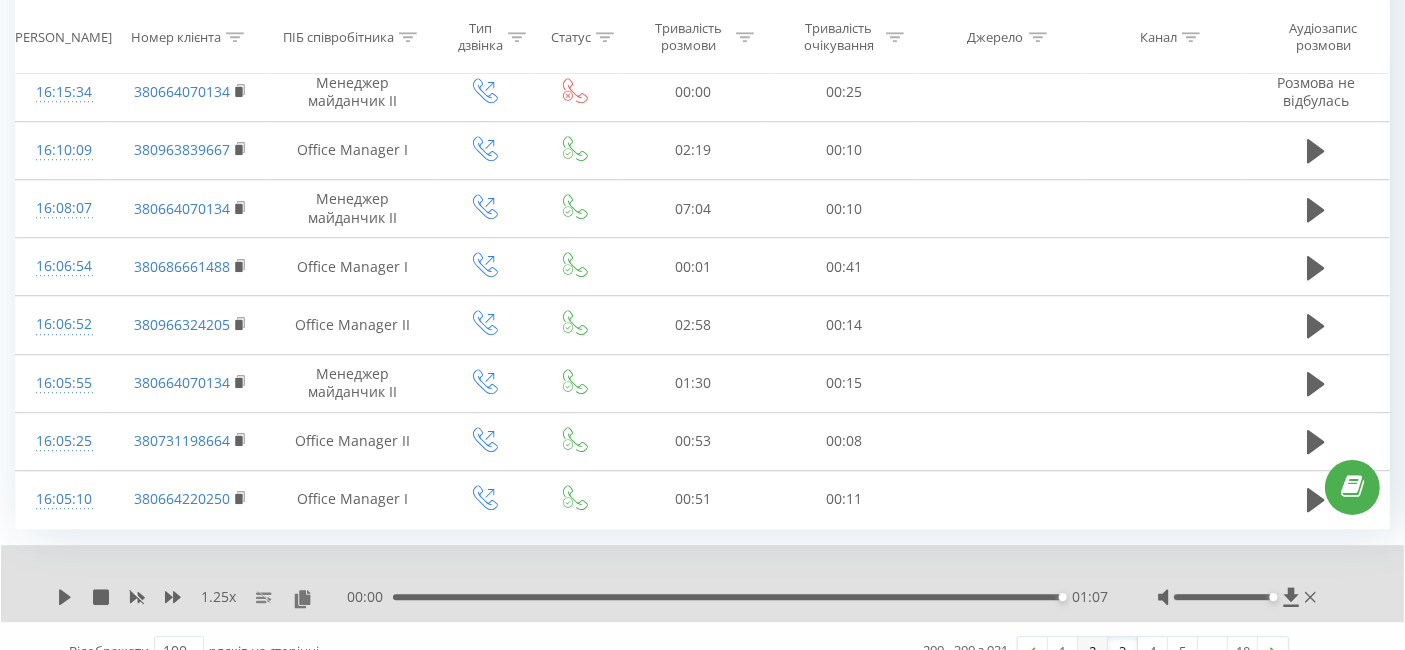 click on "2" at bounding box center (1093, 651) 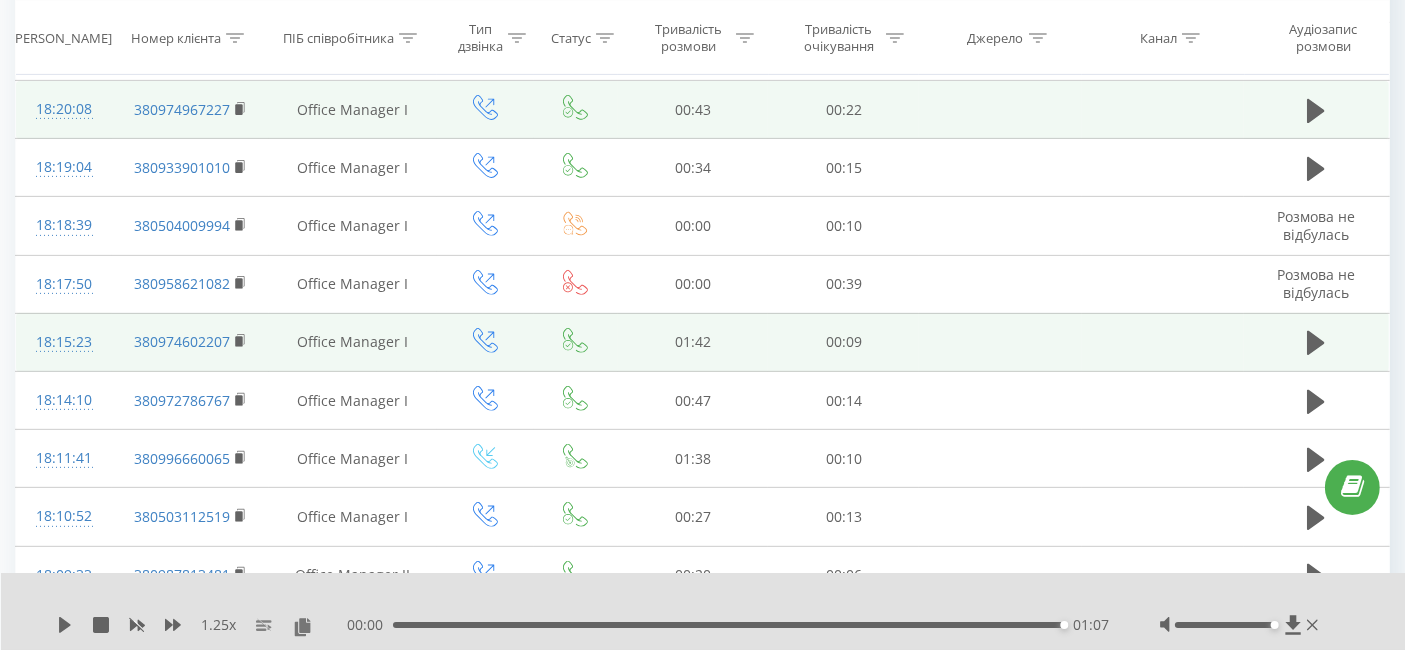 scroll, scrollTop: 798, scrollLeft: 0, axis: vertical 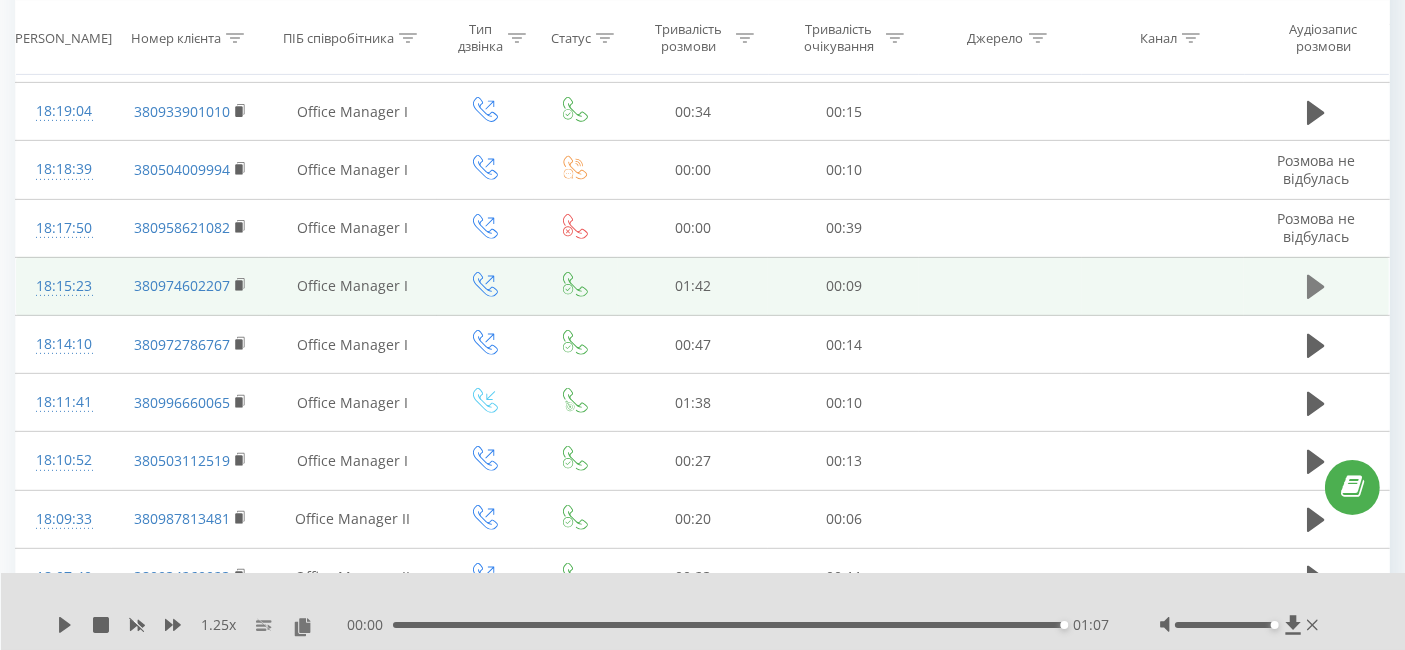 click 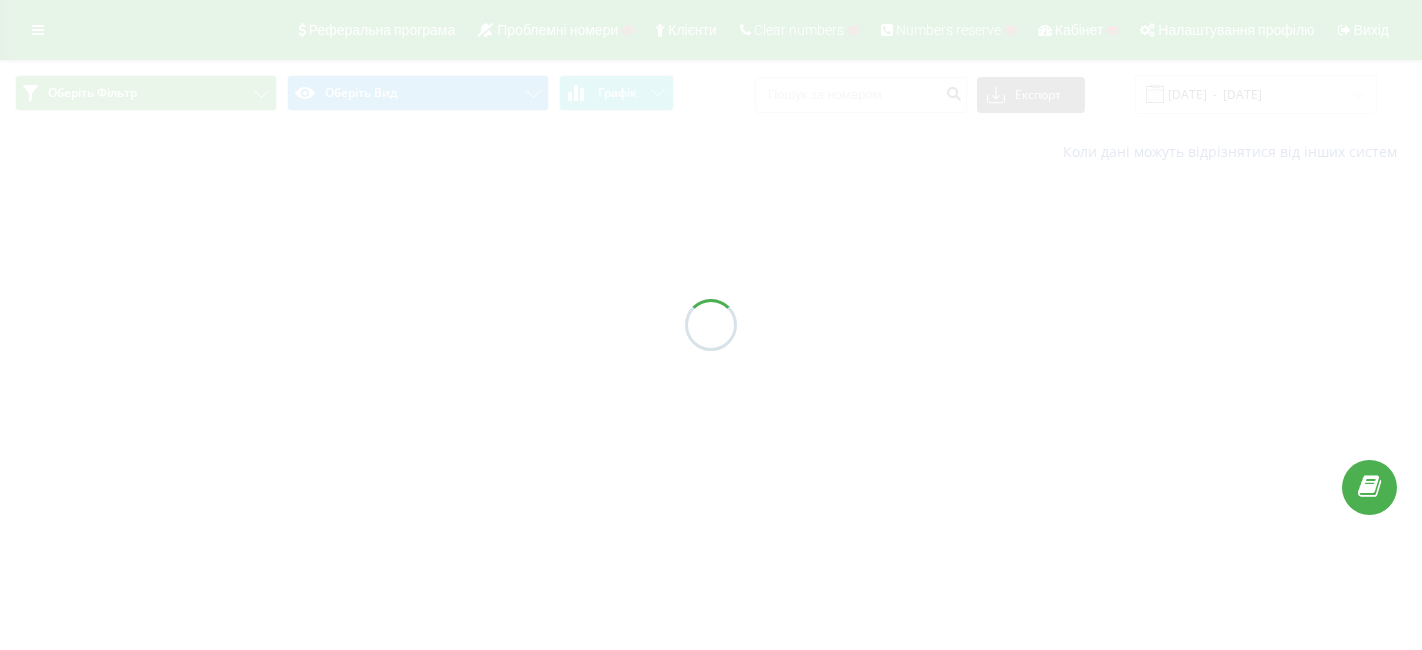 scroll, scrollTop: 0, scrollLeft: 0, axis: both 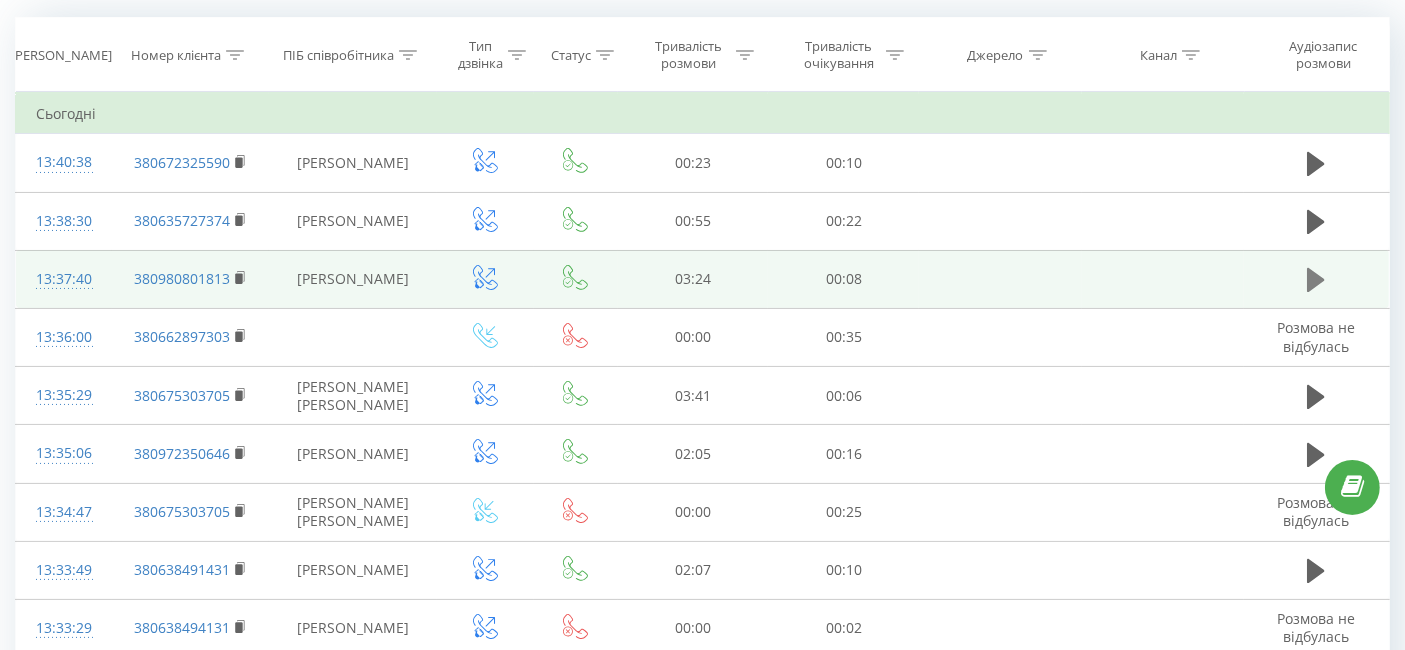 click 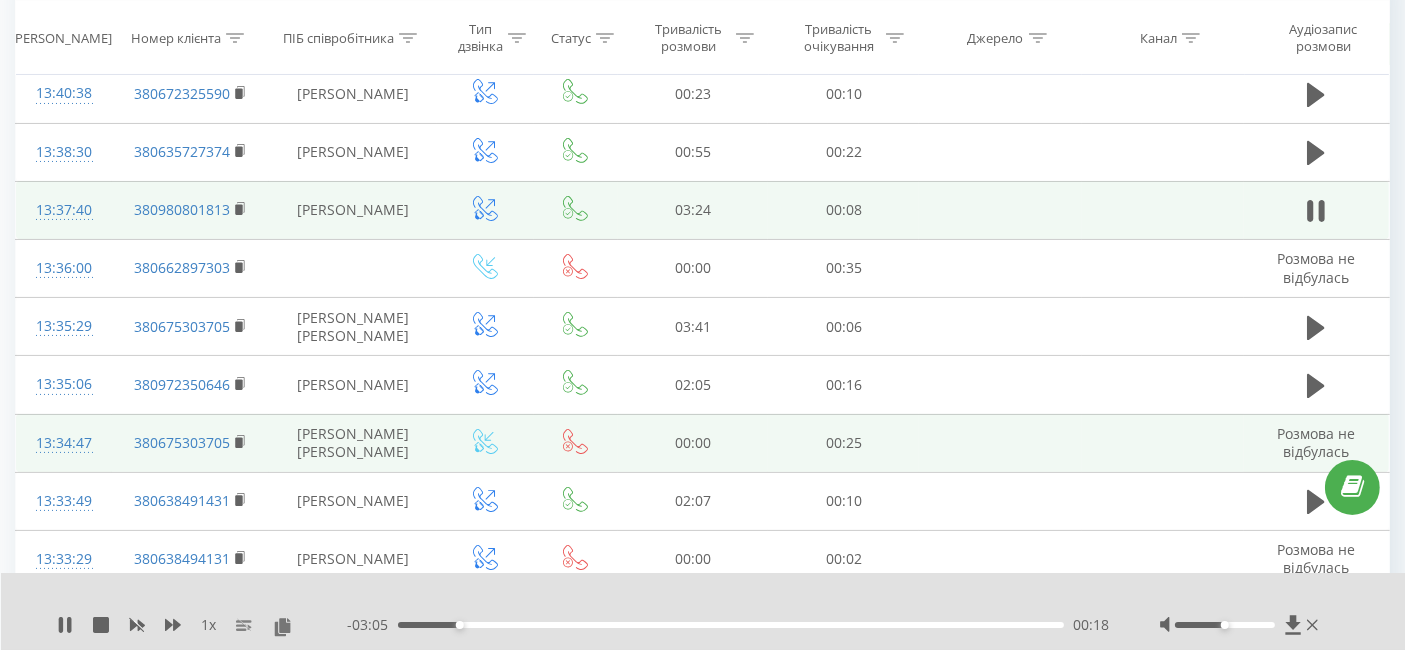 scroll, scrollTop: 276, scrollLeft: 0, axis: vertical 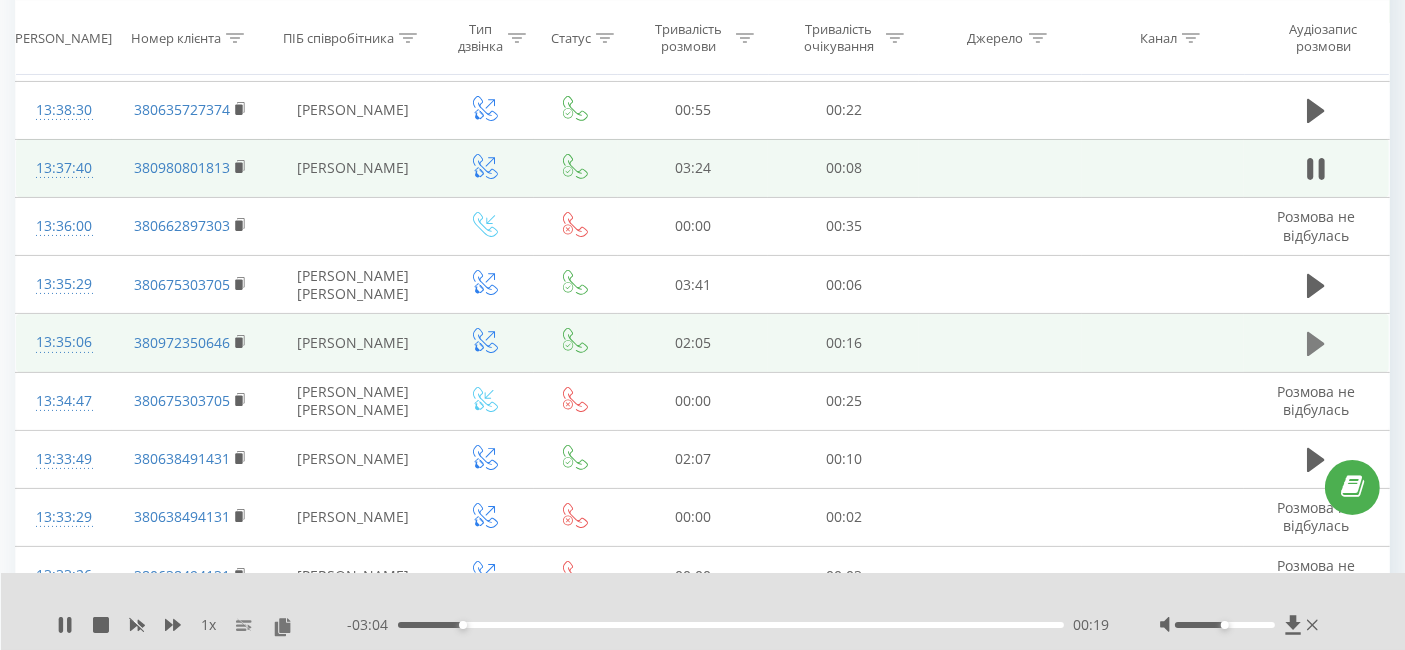 click 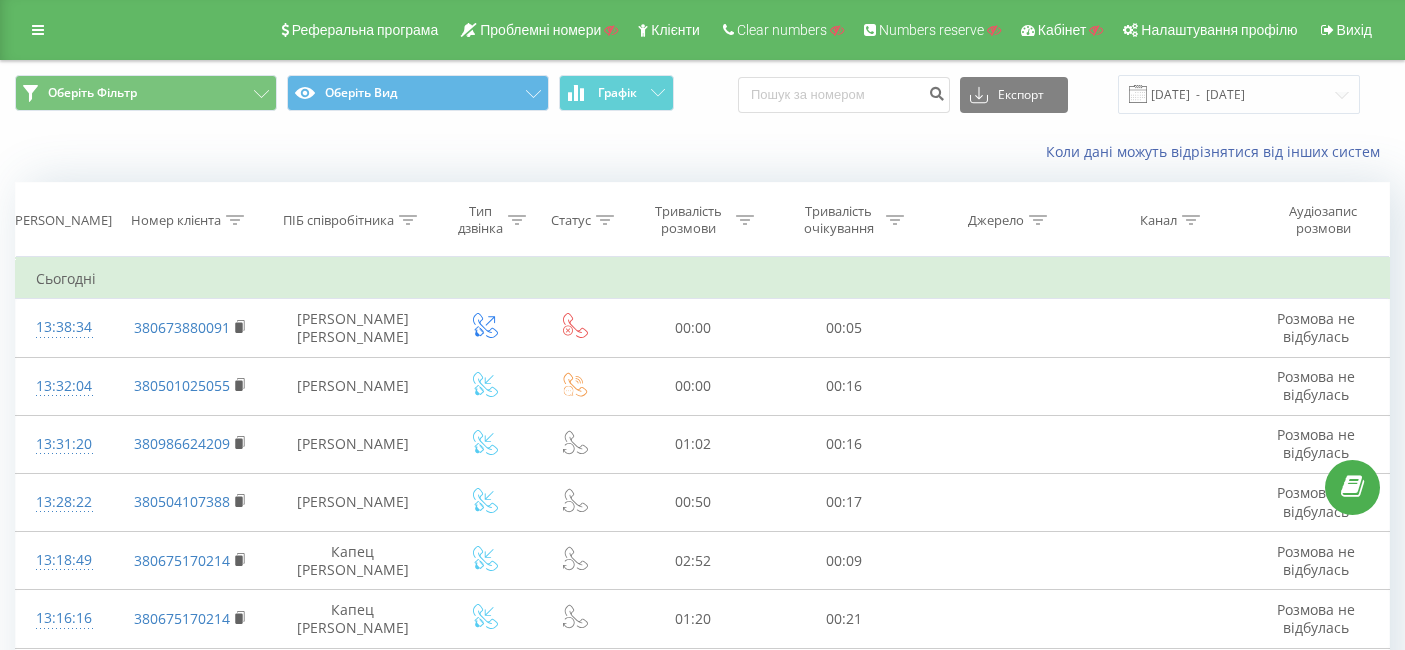 scroll, scrollTop: 0, scrollLeft: 0, axis: both 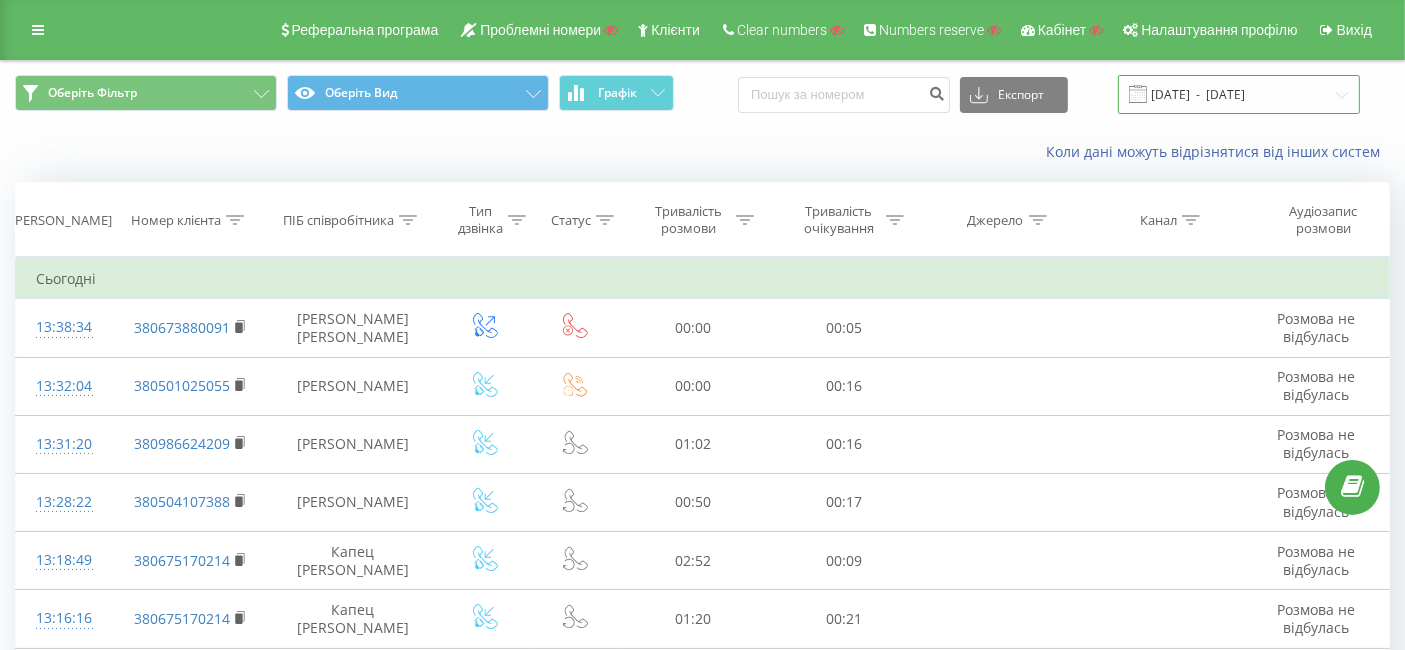 click on "[DATE]  -  [DATE]" at bounding box center (1239, 94) 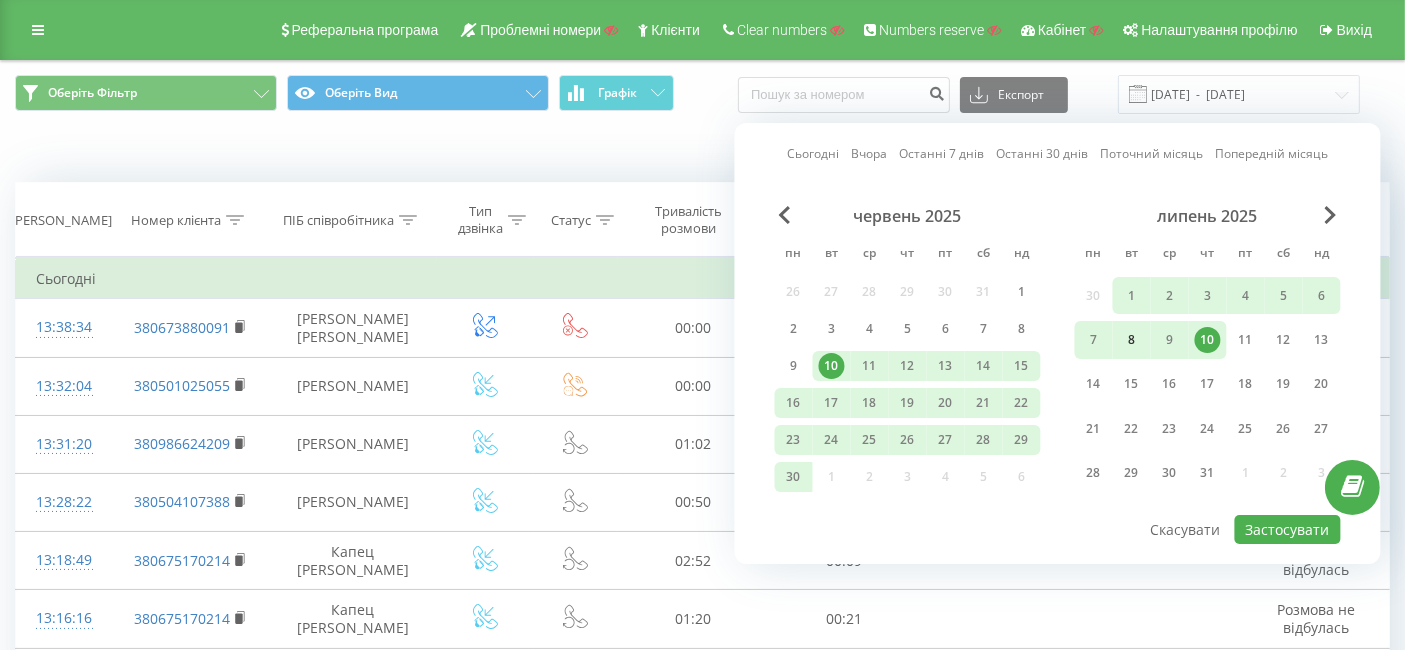 click on "8" at bounding box center [1132, 340] 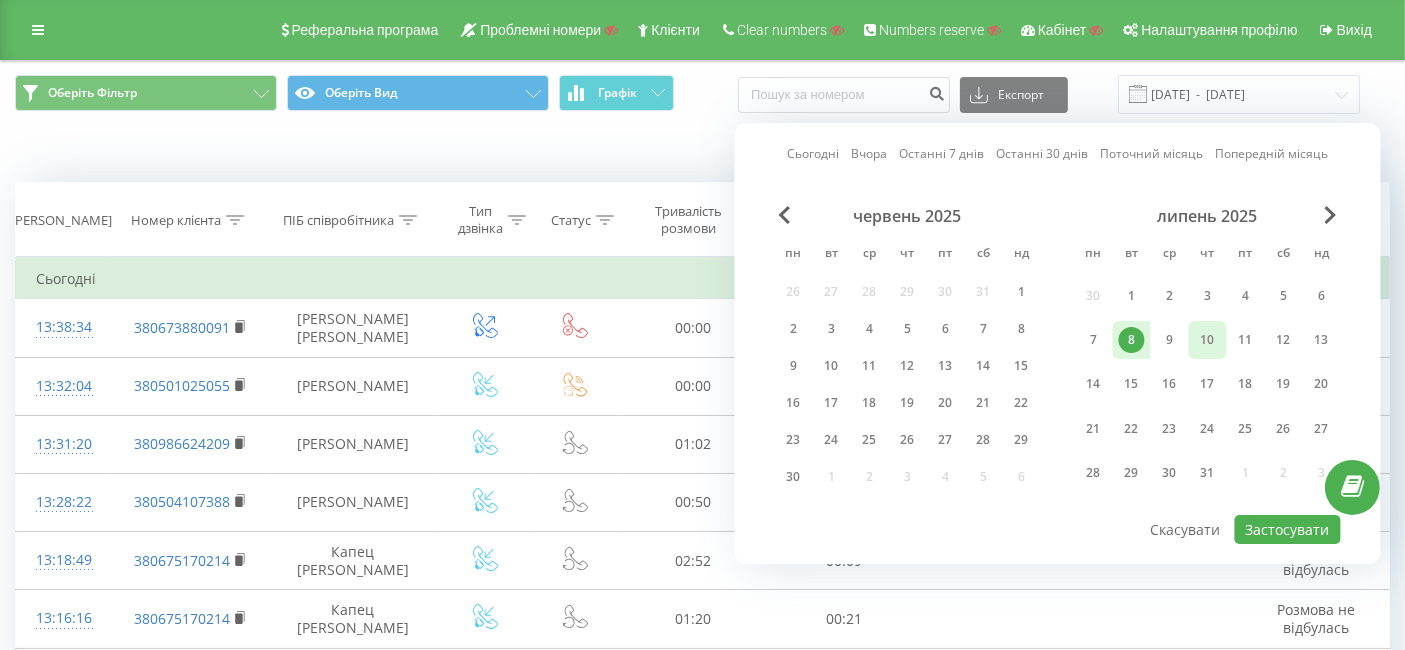 click on "10" at bounding box center (1208, 340) 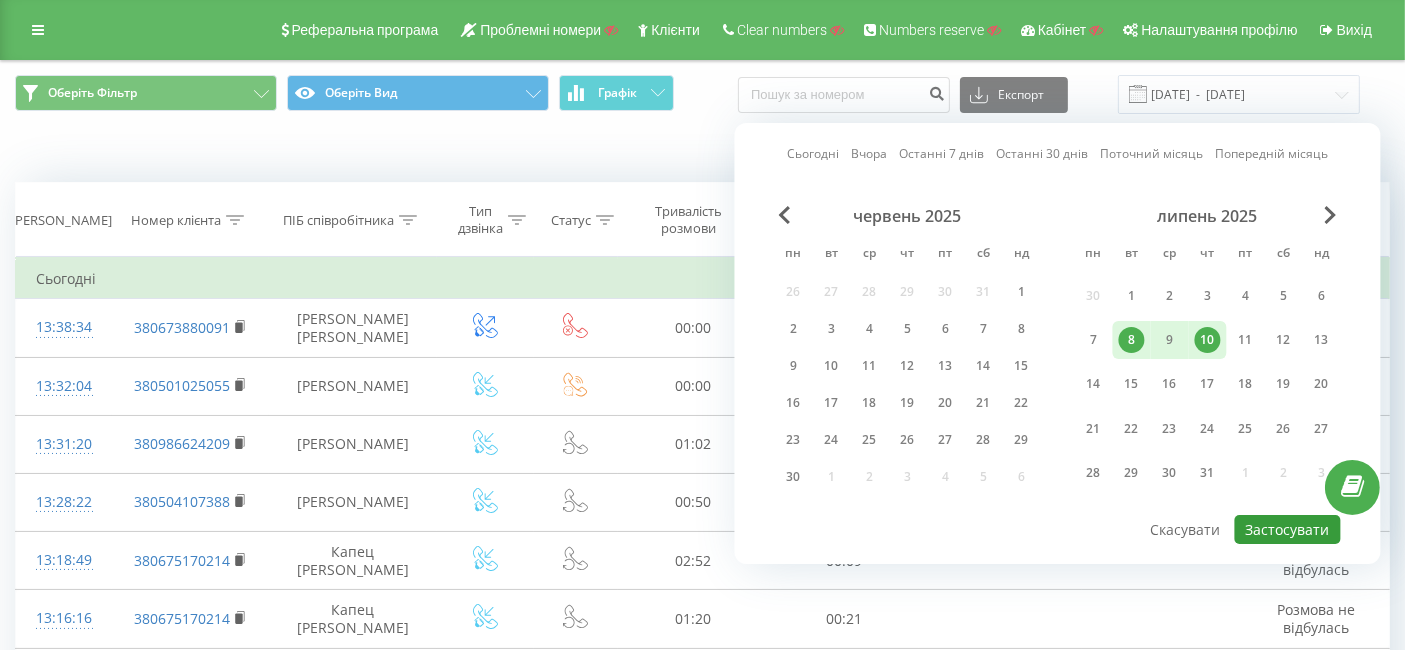 click on "Застосувати" at bounding box center [1288, 529] 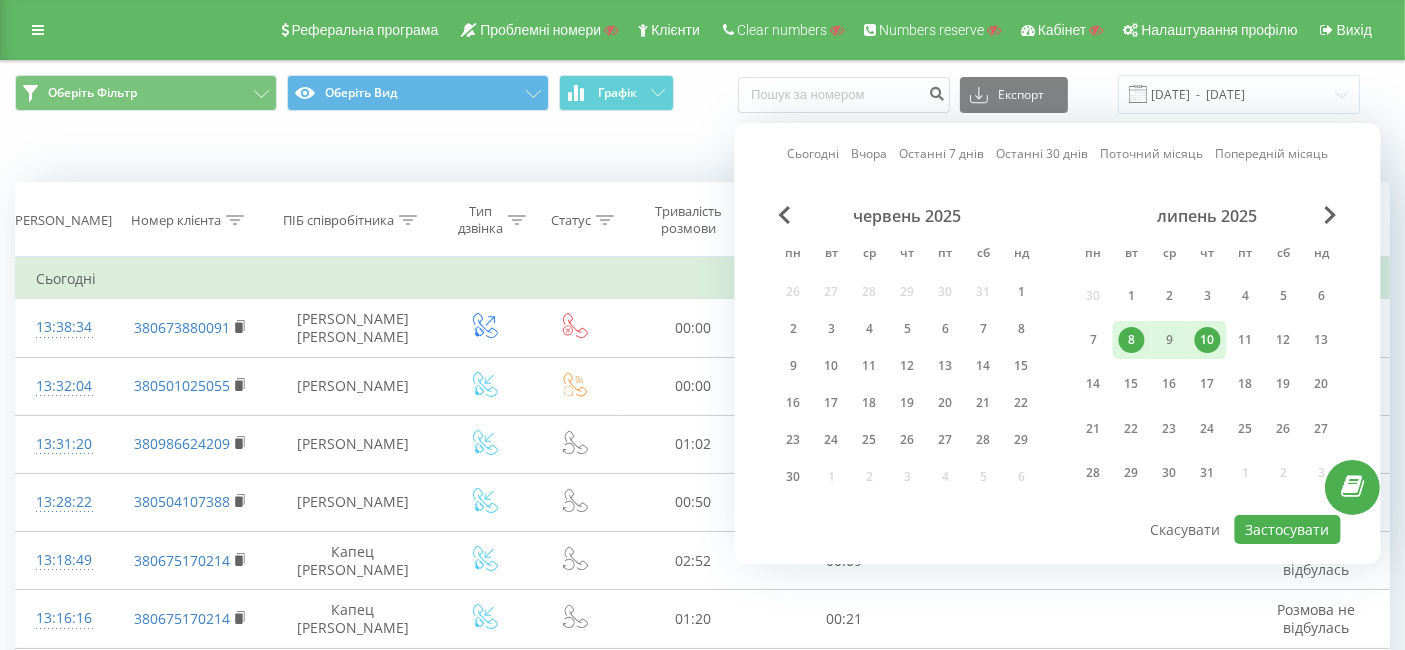 type on "[DATE]  -  [DATE]" 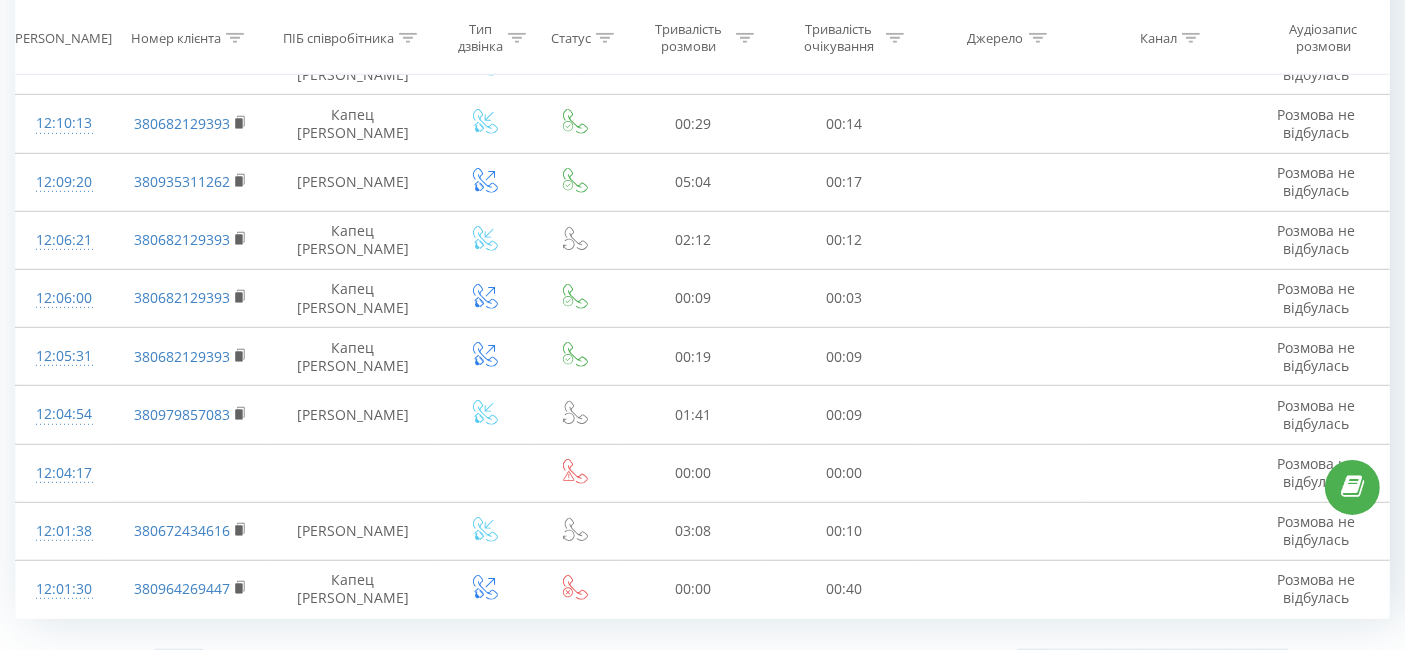 scroll, scrollTop: 1169, scrollLeft: 0, axis: vertical 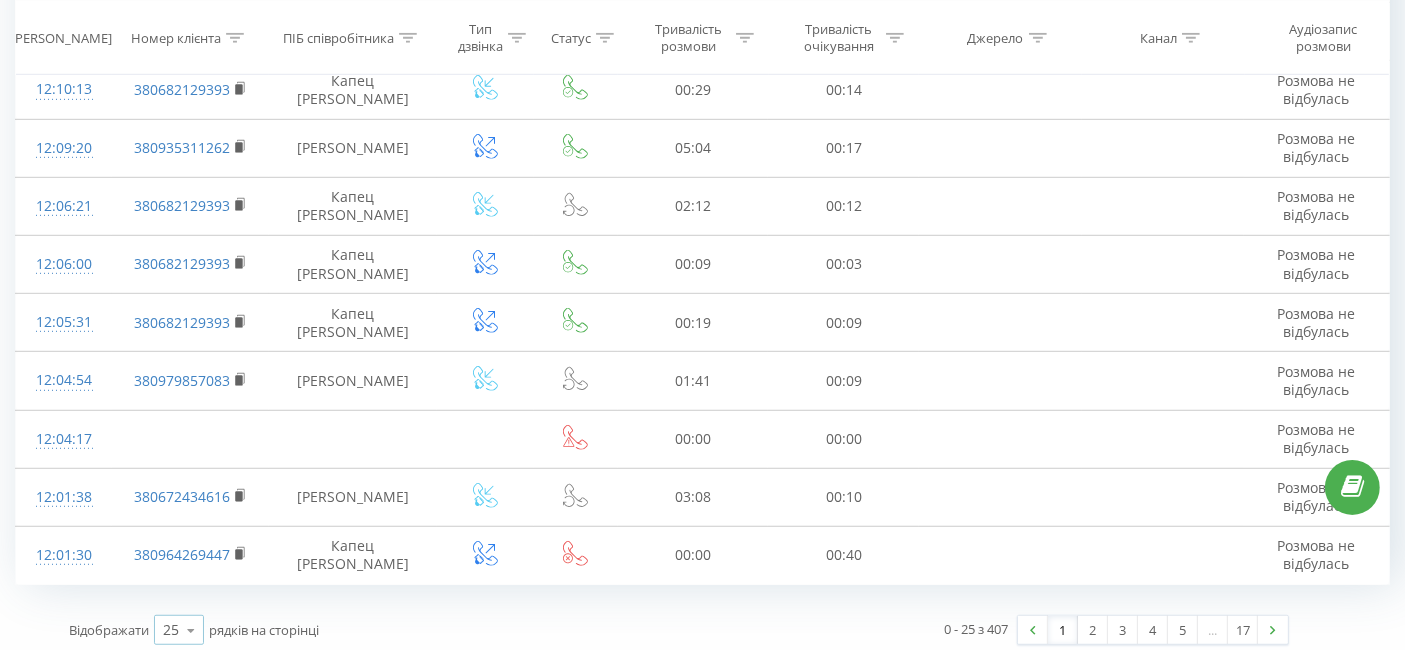 click at bounding box center [191, 630] 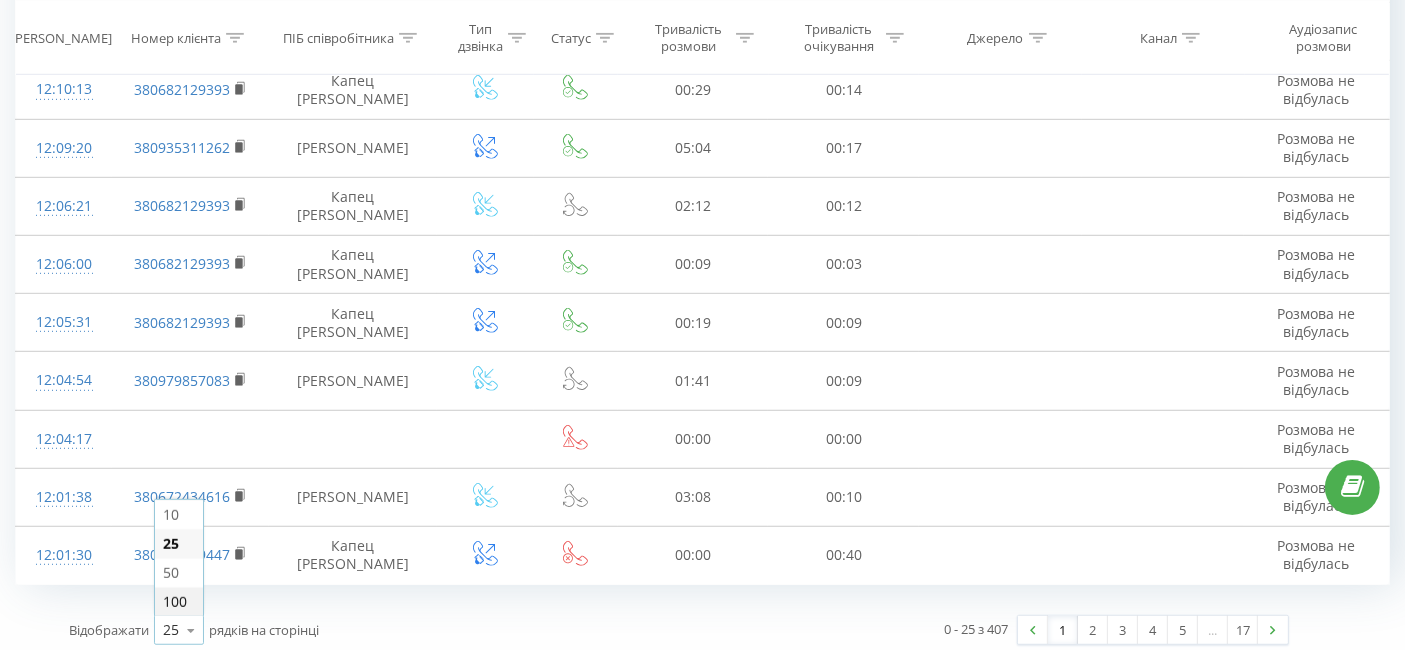 click on "100" at bounding box center (175, 601) 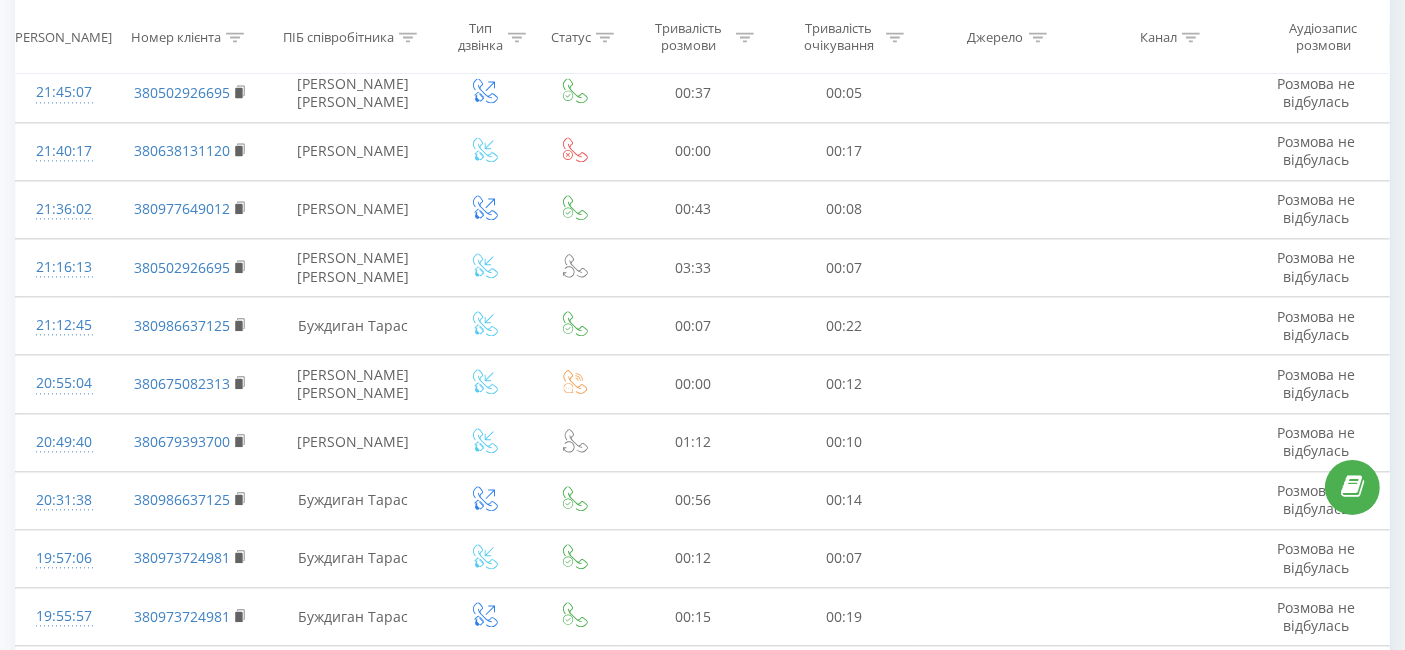 scroll, scrollTop: 5552, scrollLeft: 0, axis: vertical 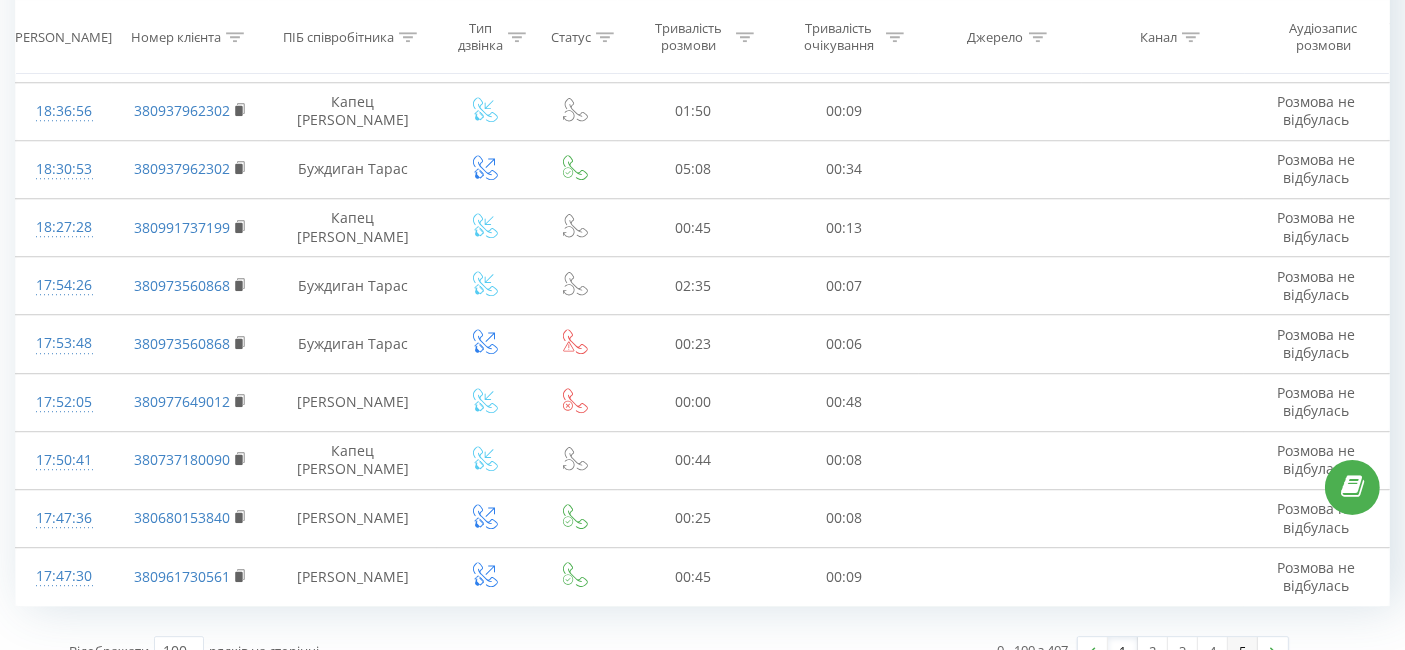 click on "5" at bounding box center [1243, 651] 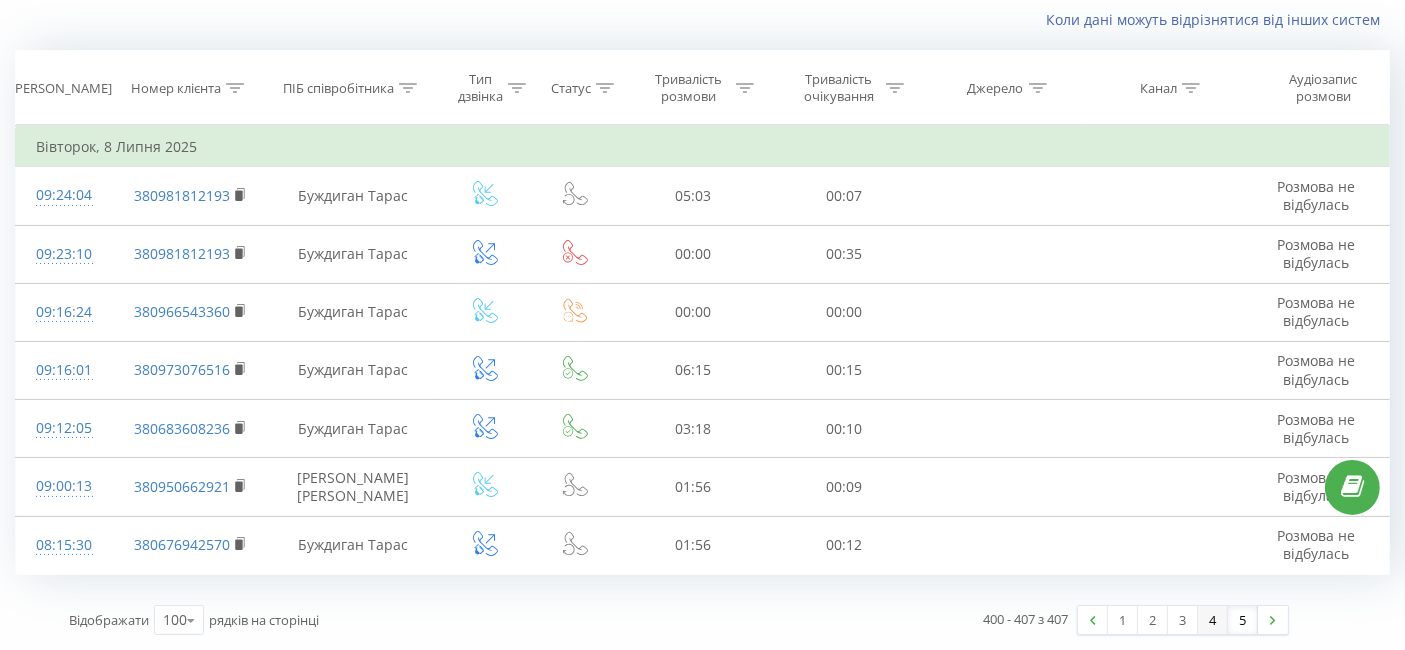 scroll, scrollTop: 131, scrollLeft: 0, axis: vertical 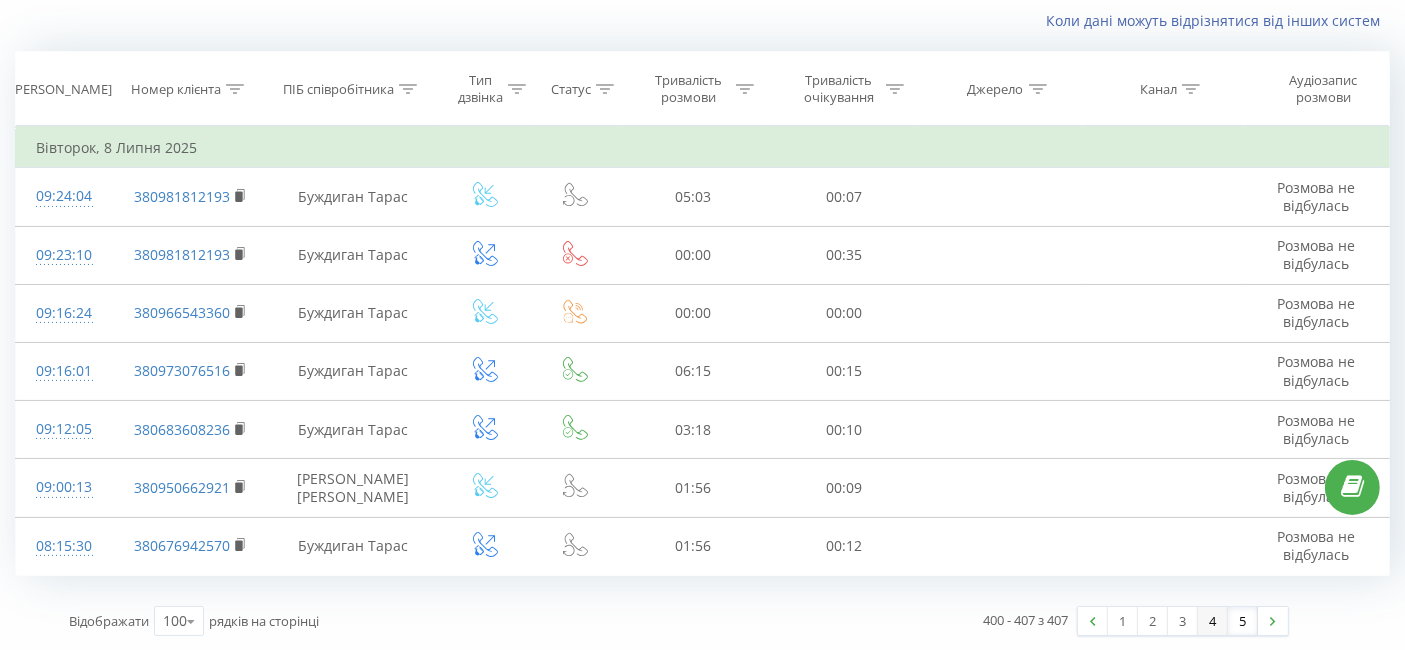 click on "4" at bounding box center (1213, 621) 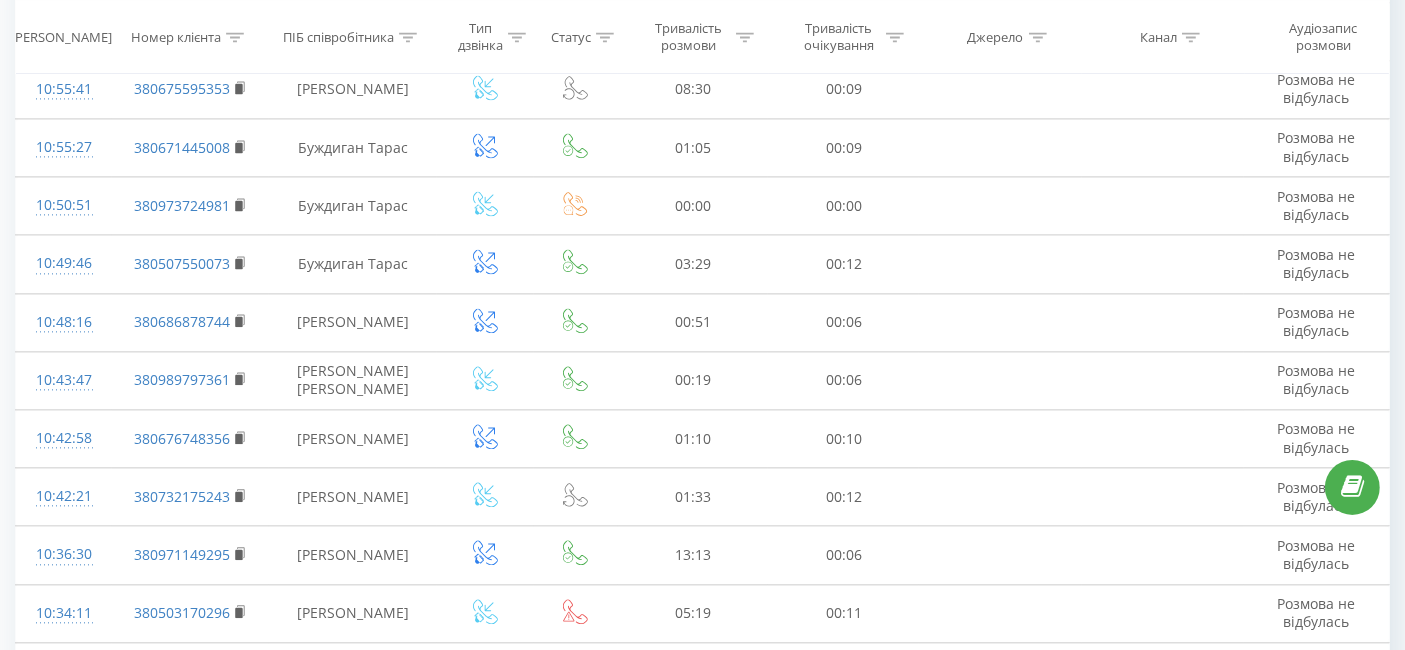 scroll, scrollTop: 5512, scrollLeft: 0, axis: vertical 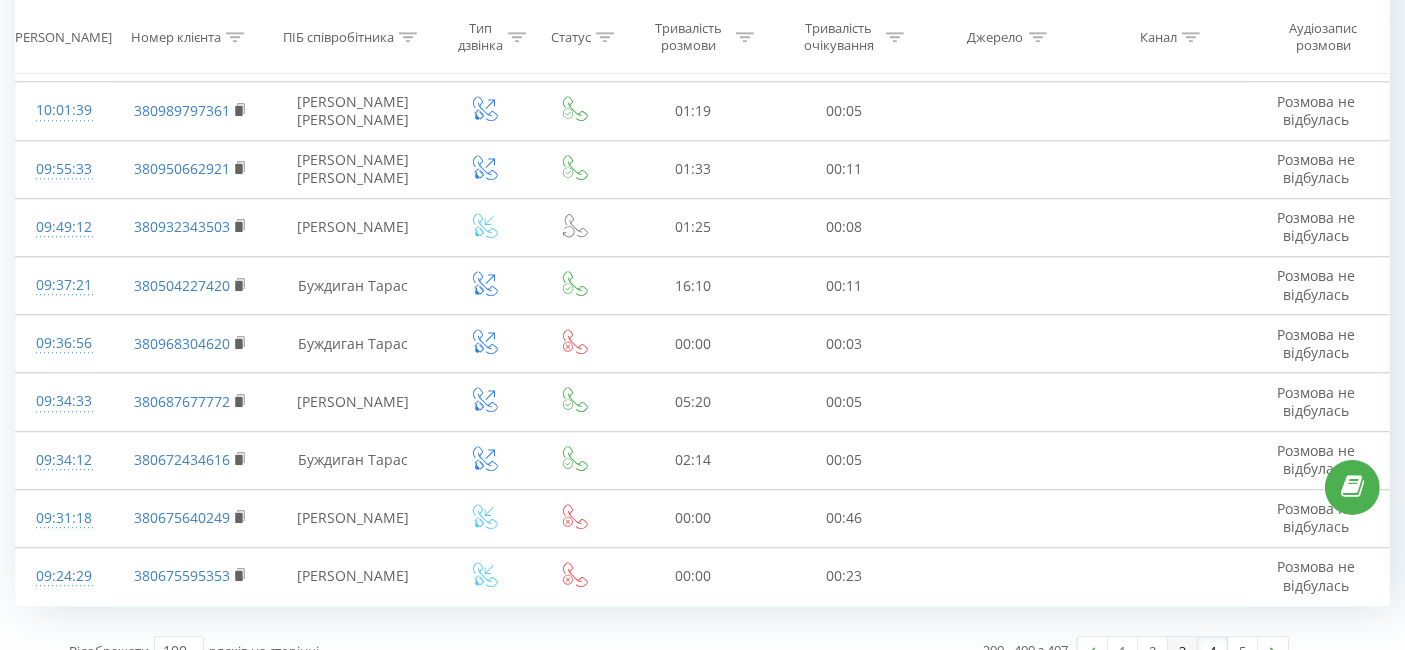 click on "3" at bounding box center [1183, 651] 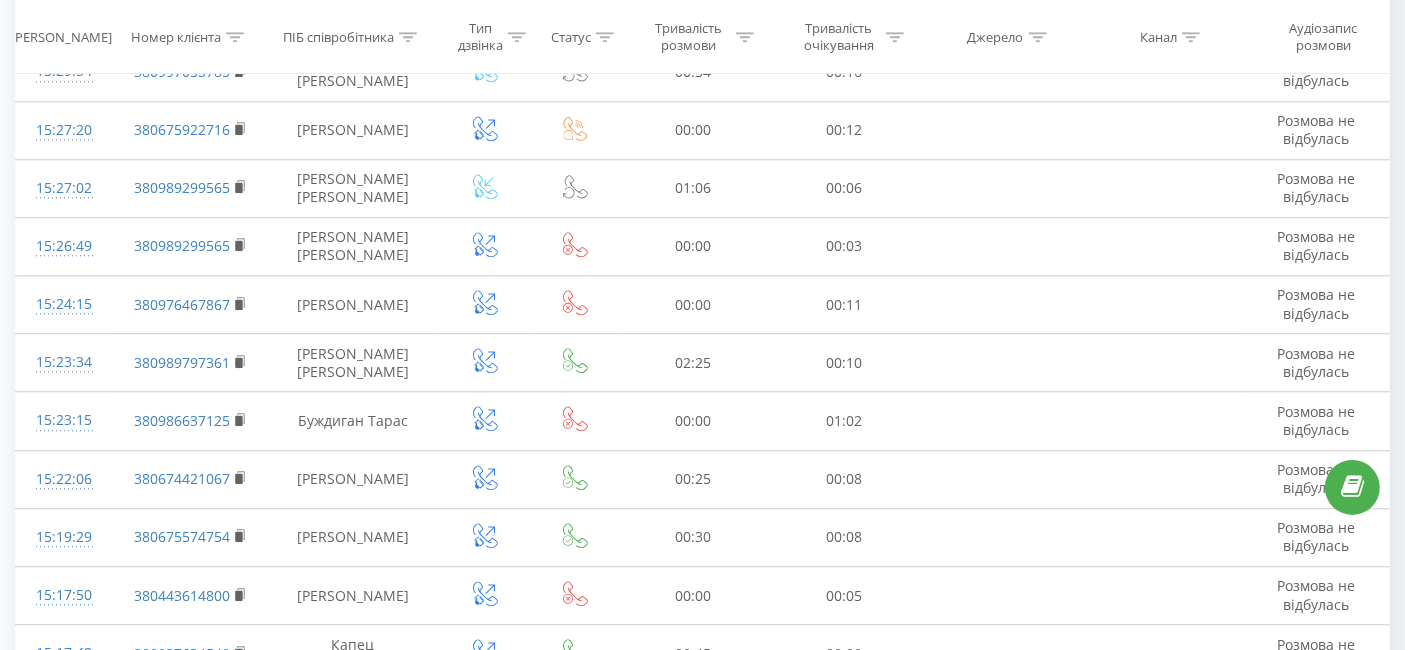 scroll, scrollTop: 5552, scrollLeft: 0, axis: vertical 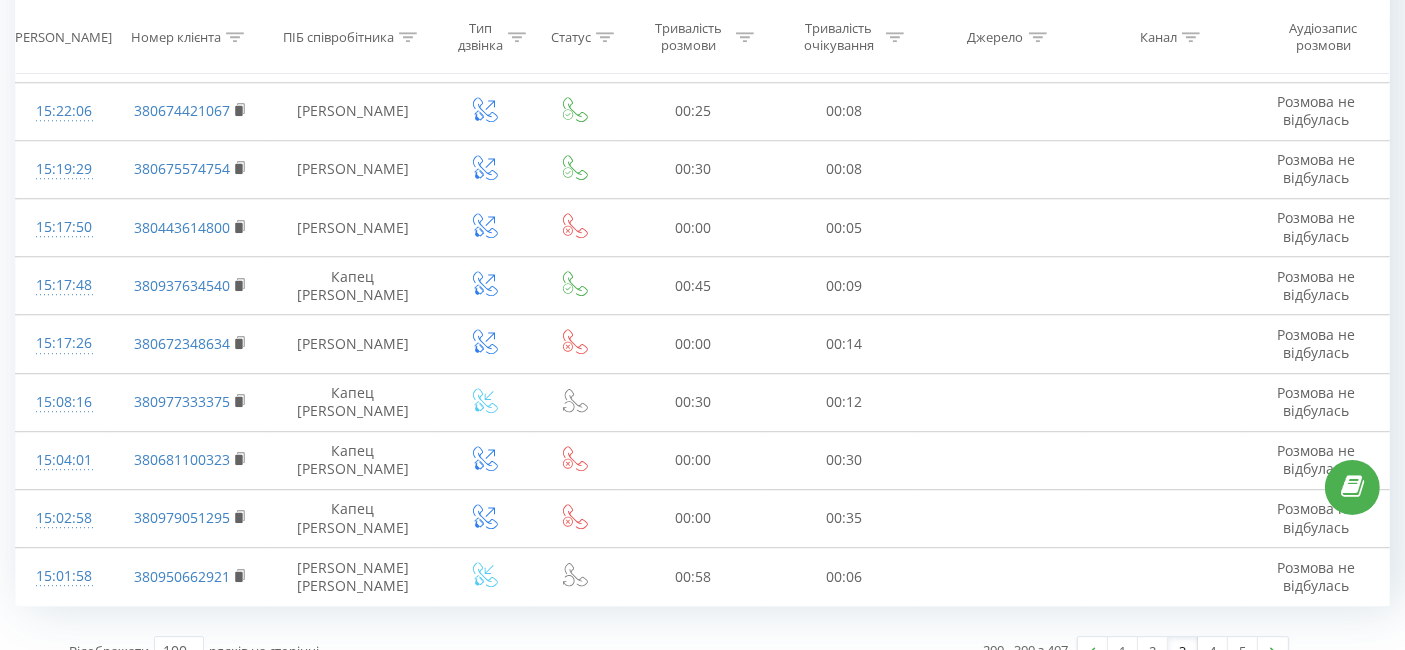 click on "3" at bounding box center [1183, 651] 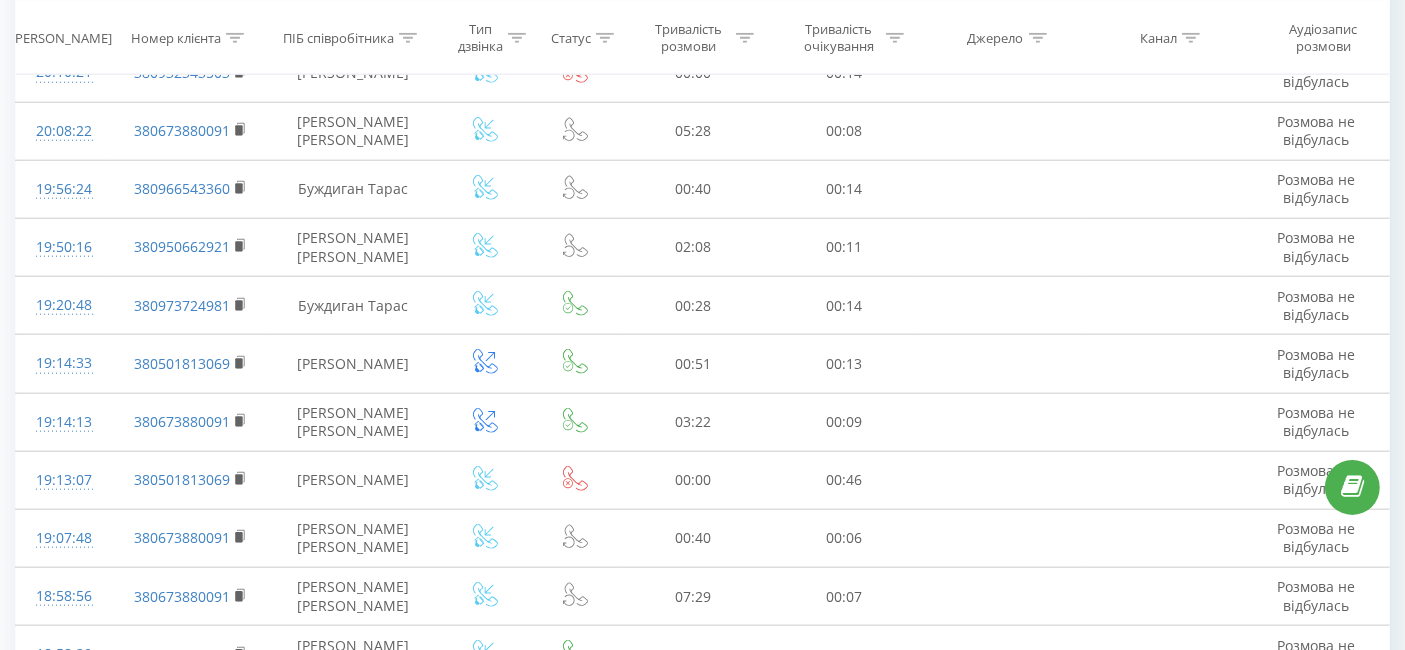 scroll, scrollTop: 5552, scrollLeft: 0, axis: vertical 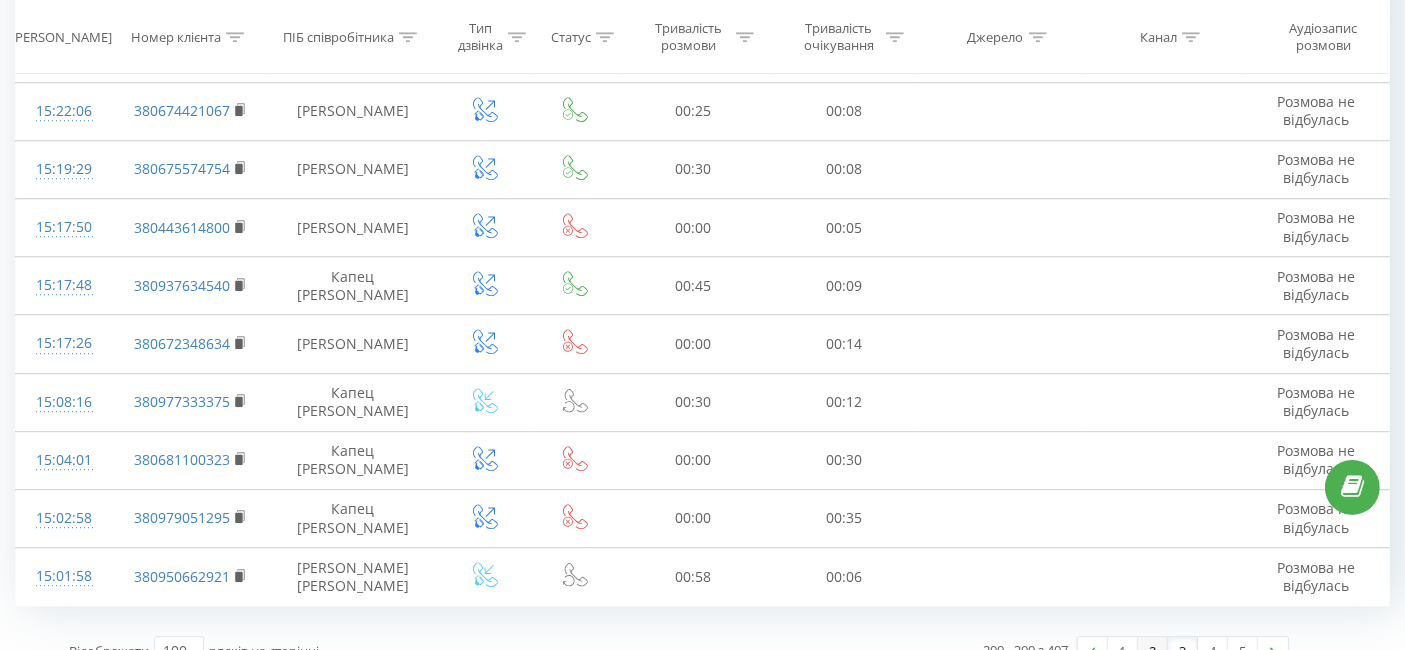 click on "2" at bounding box center [1153, 651] 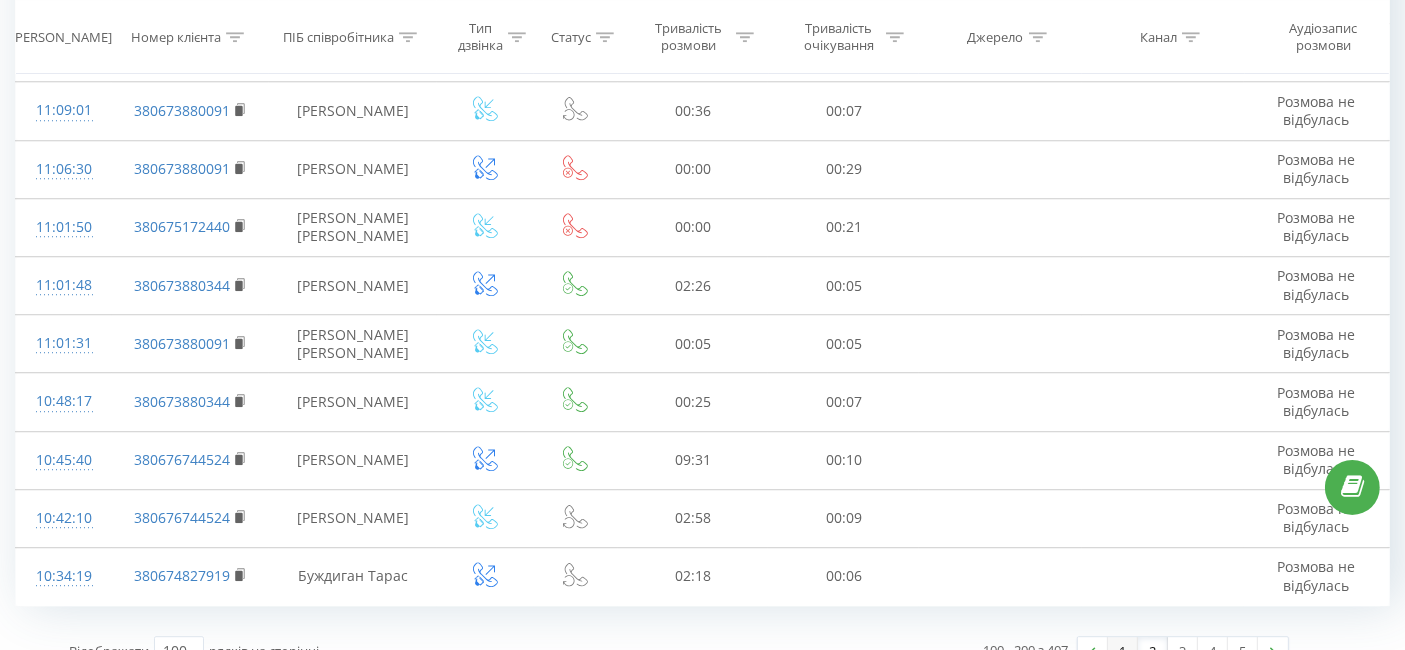 click on "1" at bounding box center [1123, 651] 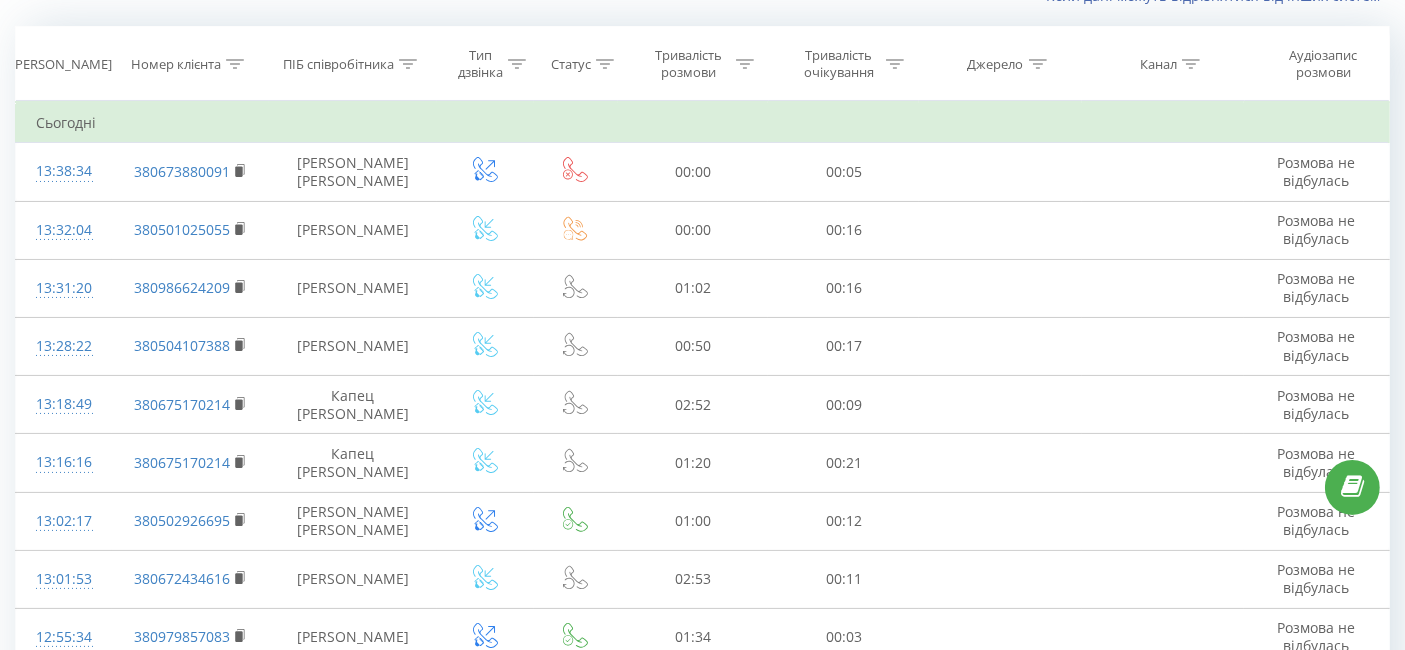 scroll, scrollTop: 131, scrollLeft: 0, axis: vertical 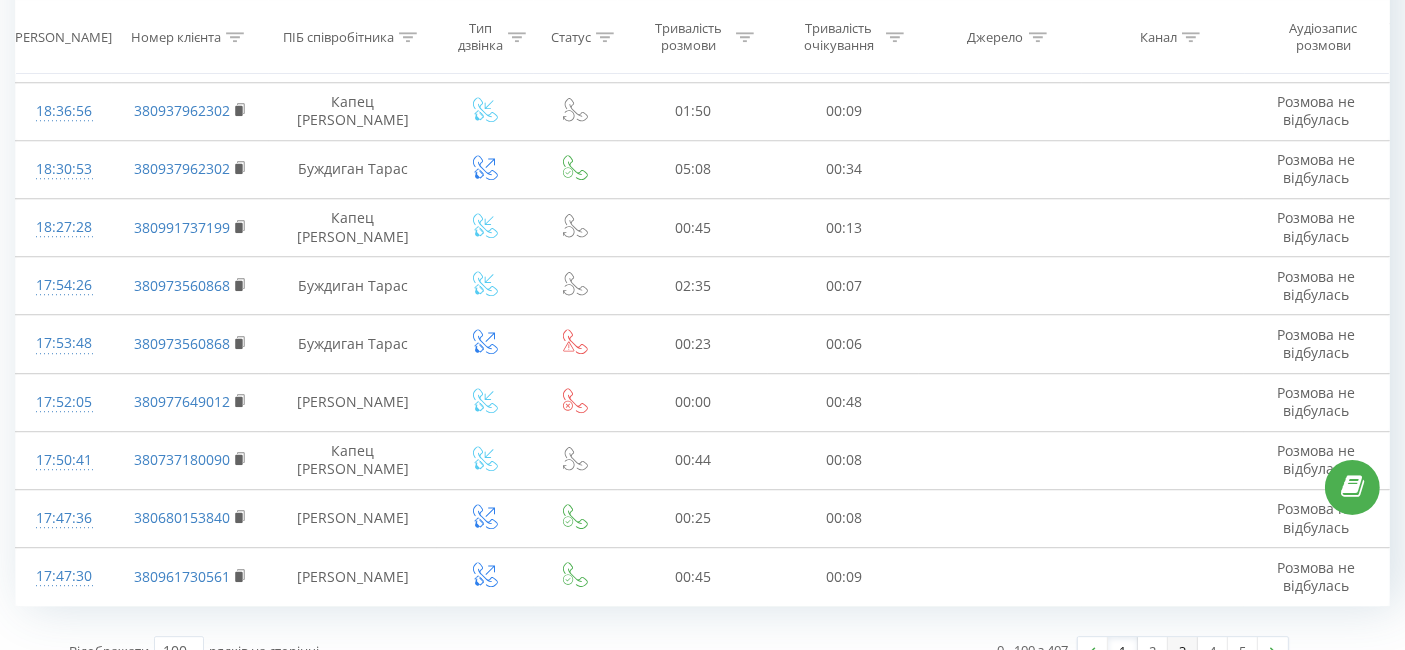 click on "3" at bounding box center [1183, 651] 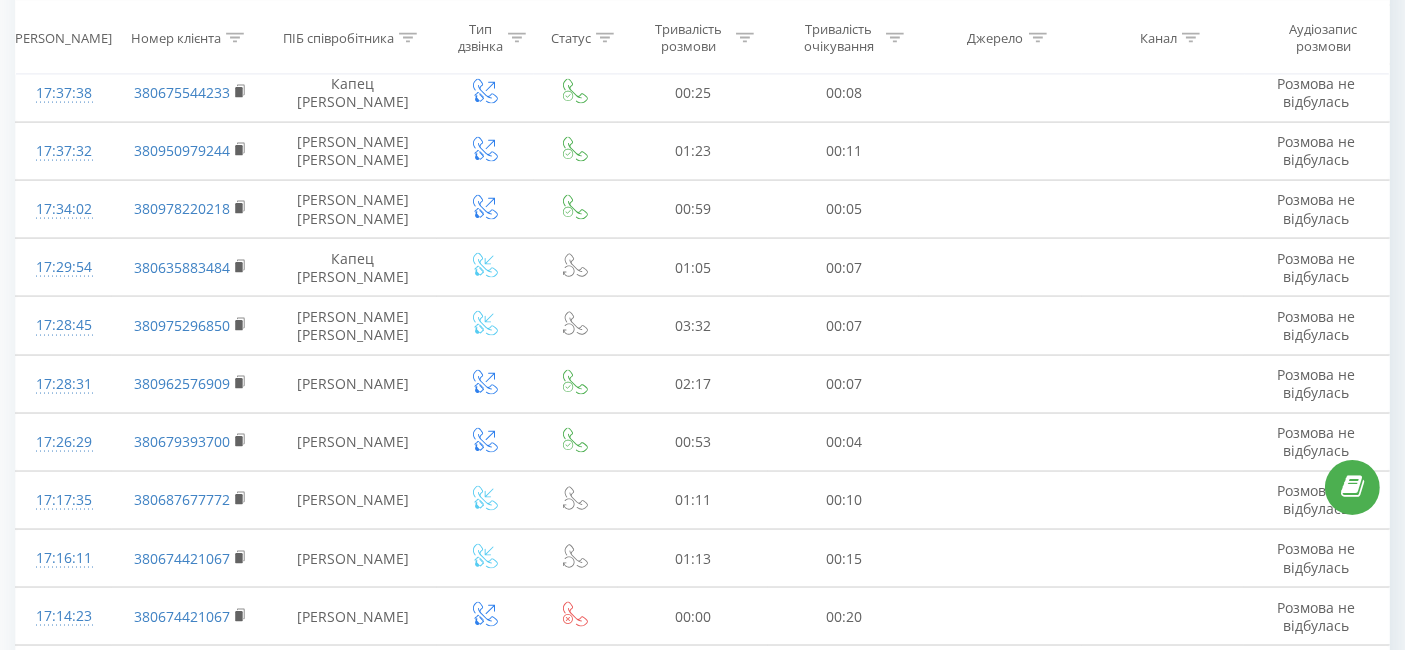 scroll, scrollTop: 131, scrollLeft: 0, axis: vertical 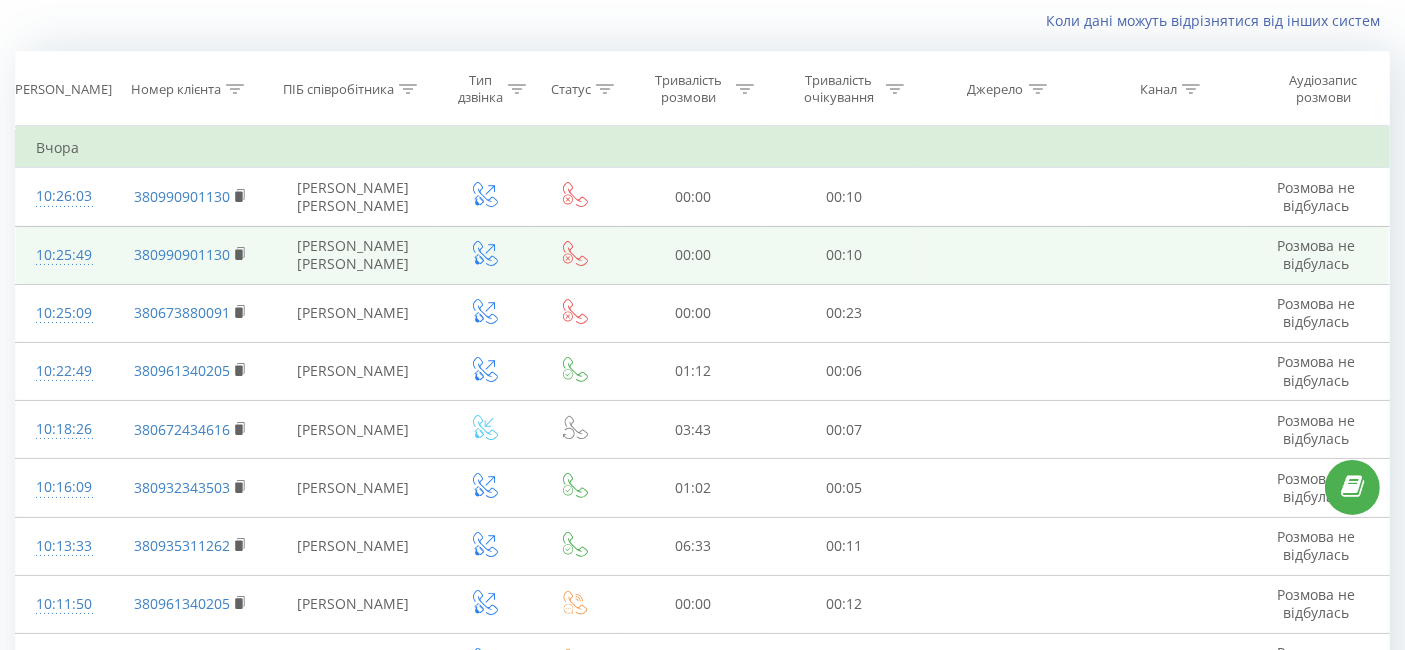click at bounding box center [1000, 255] 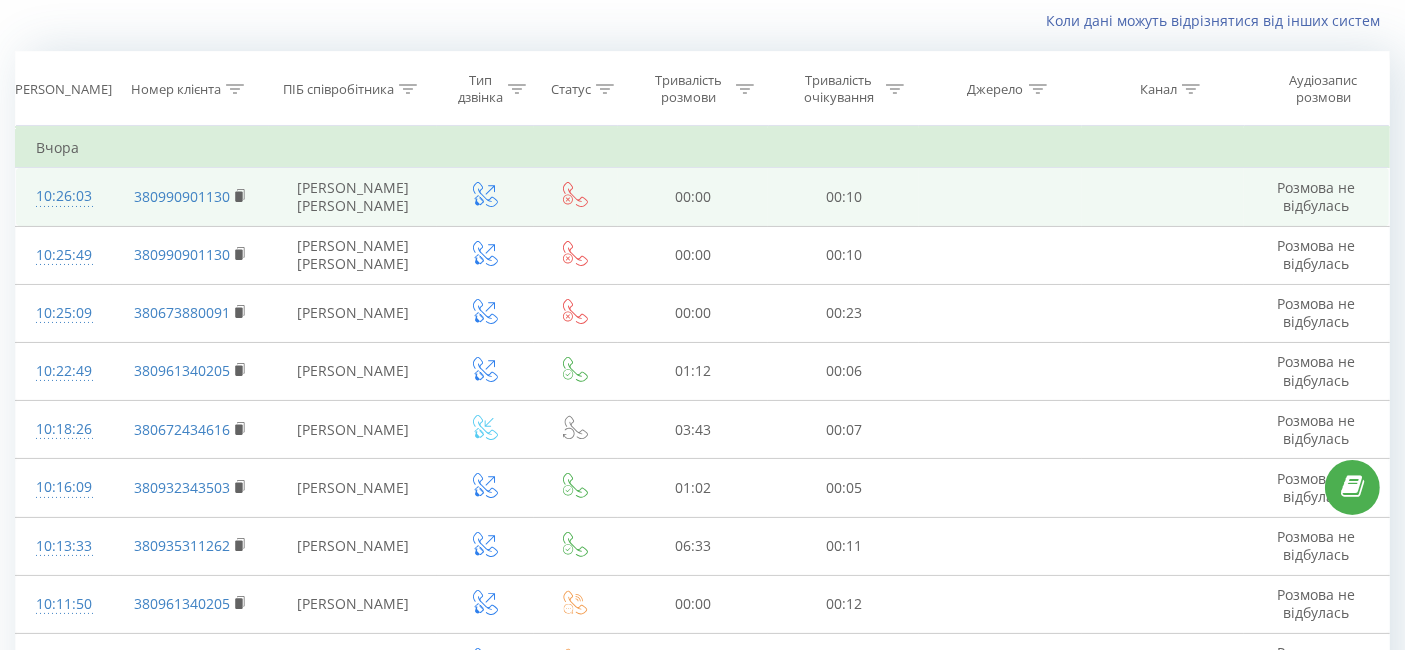 click at bounding box center (1000, 197) 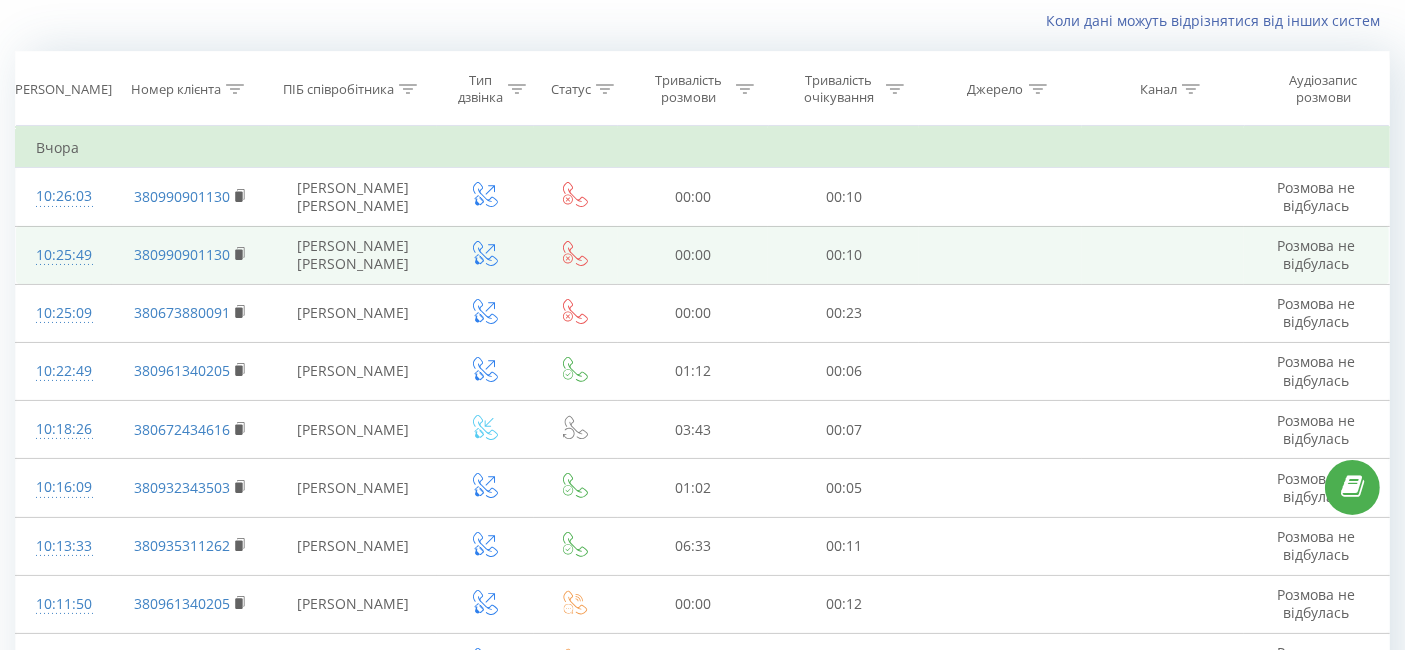 click on "00:00" at bounding box center [693, 255] 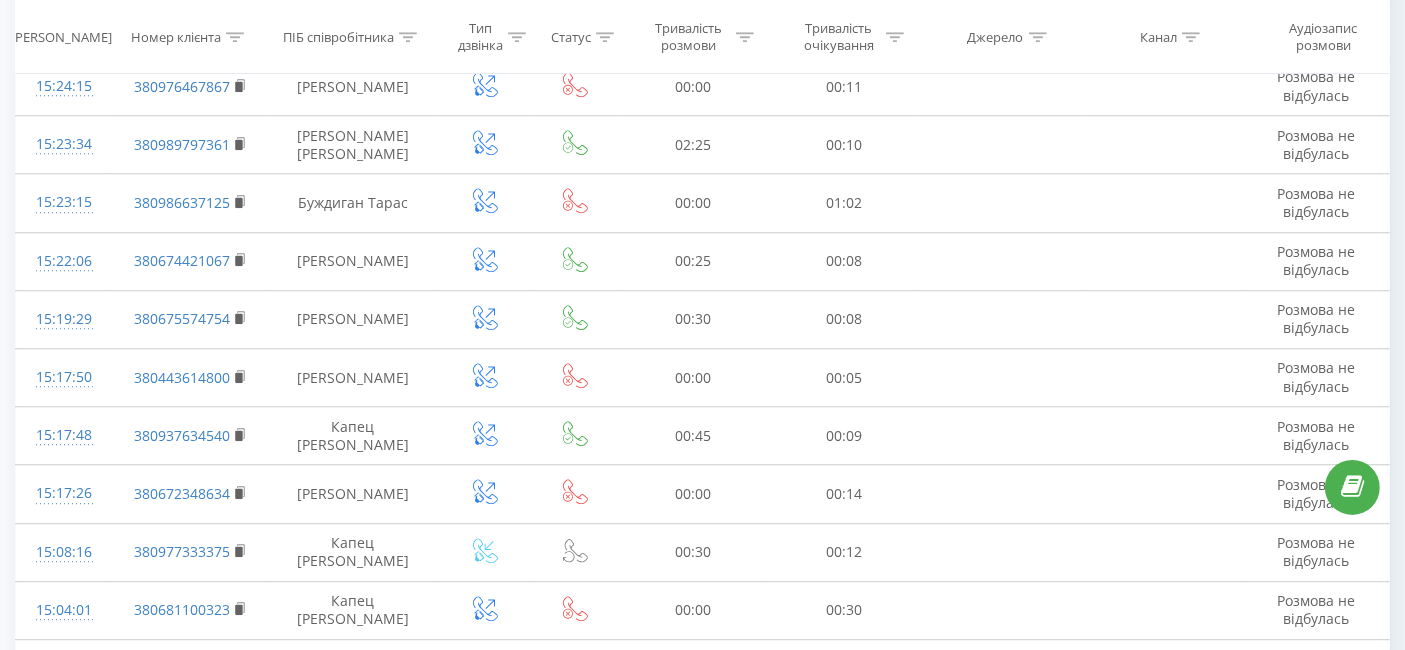 scroll, scrollTop: 5552, scrollLeft: 0, axis: vertical 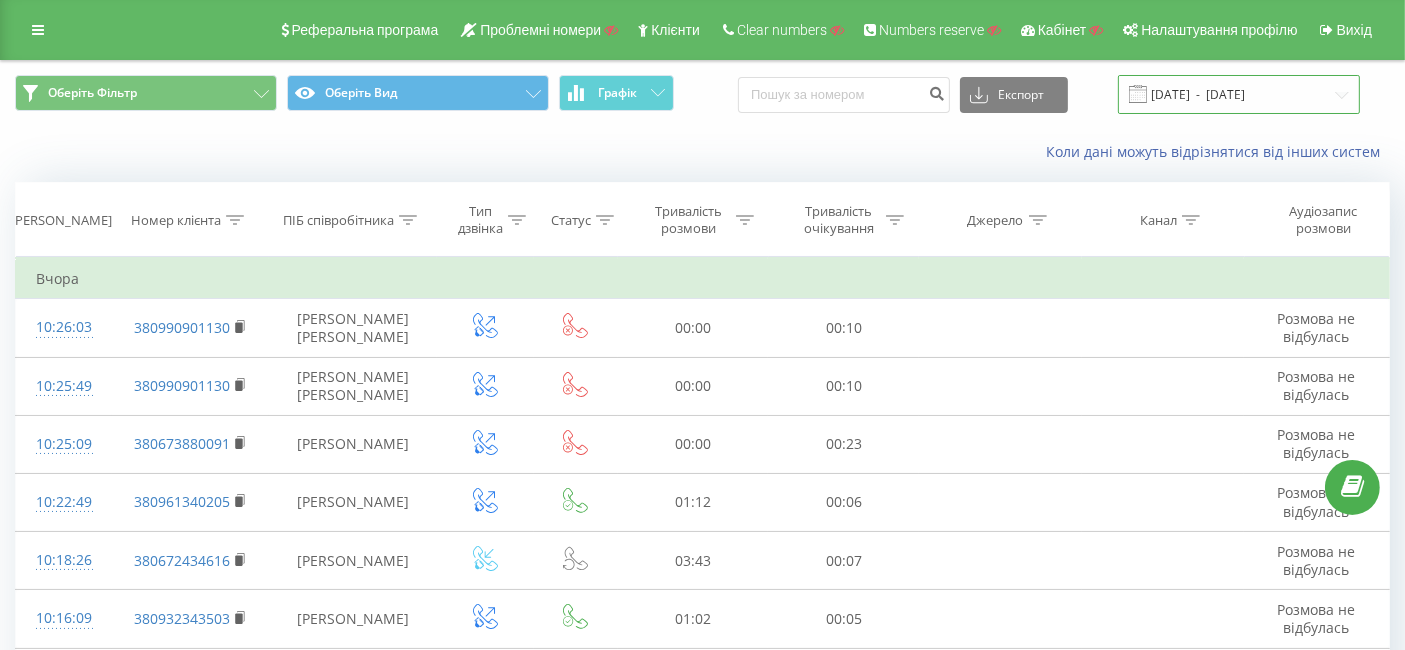 click on "[DATE]  -  [DATE]" at bounding box center (1239, 94) 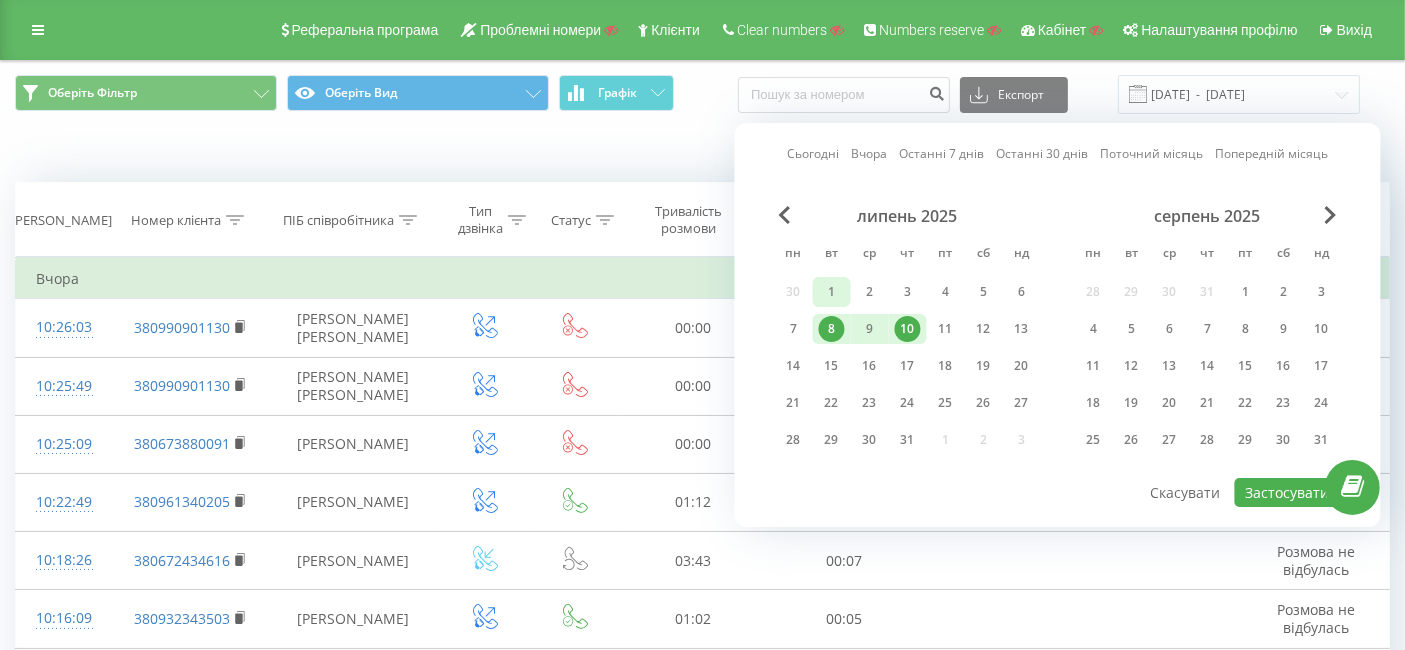 click on "1" at bounding box center [832, 292] 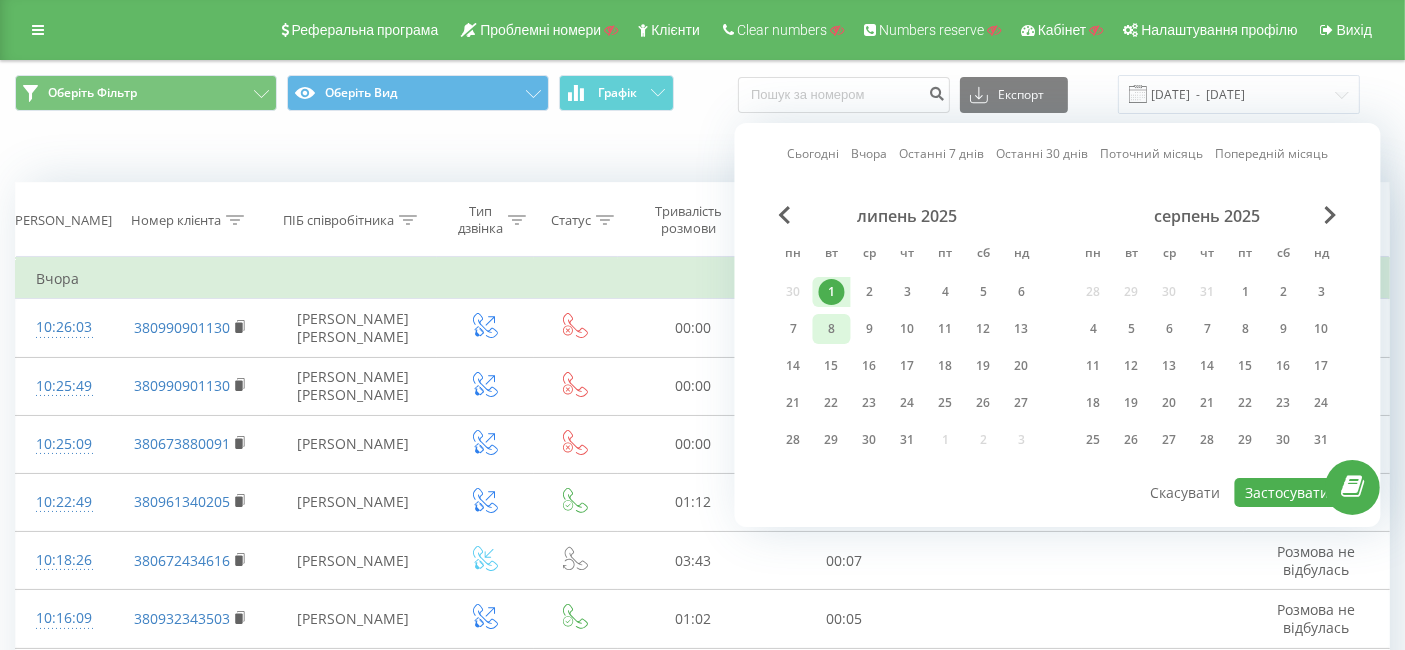 click on "8" at bounding box center [832, 329] 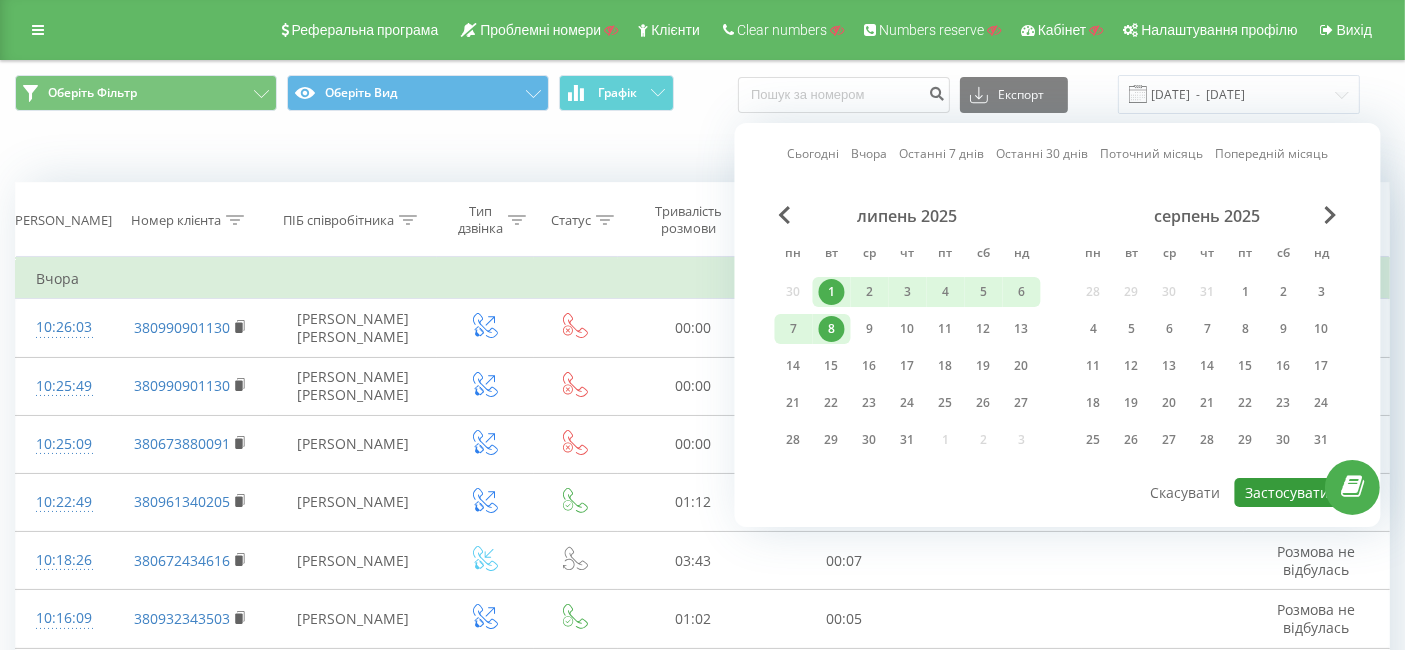 click on "Застосувати" at bounding box center [1288, 492] 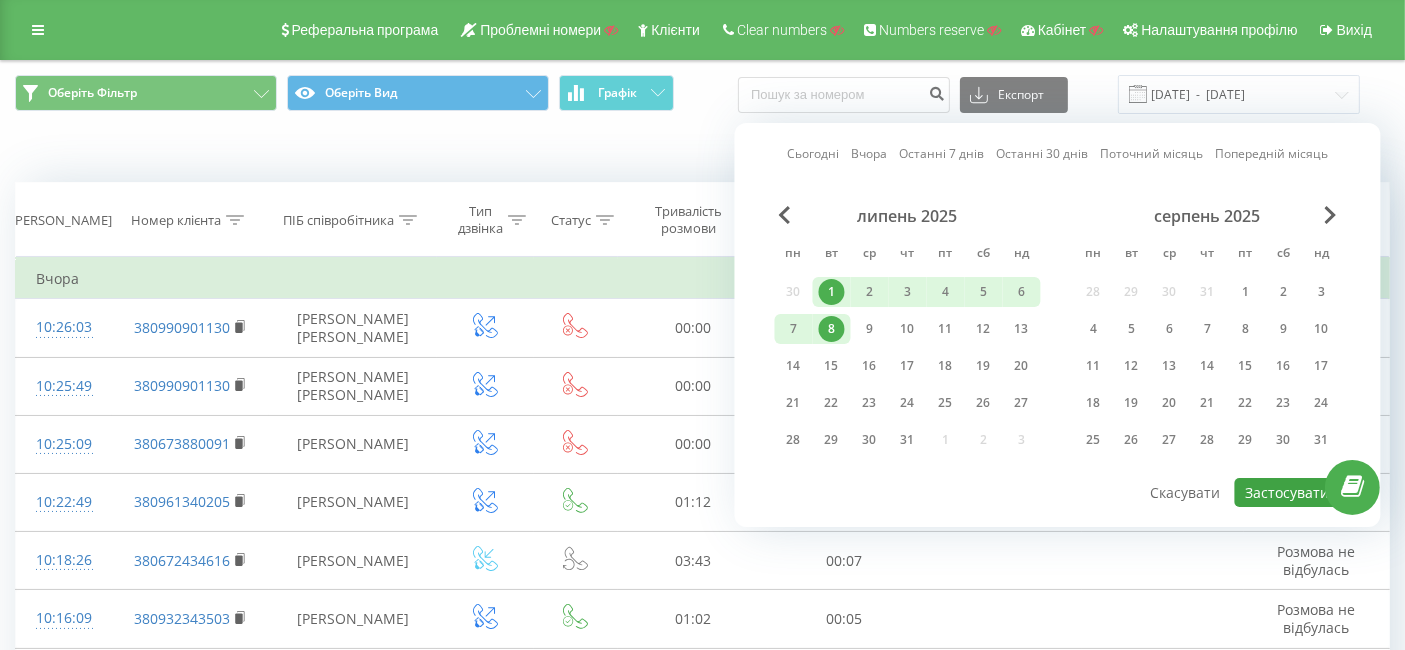 type on "01.07.2025  -  08.07.2025" 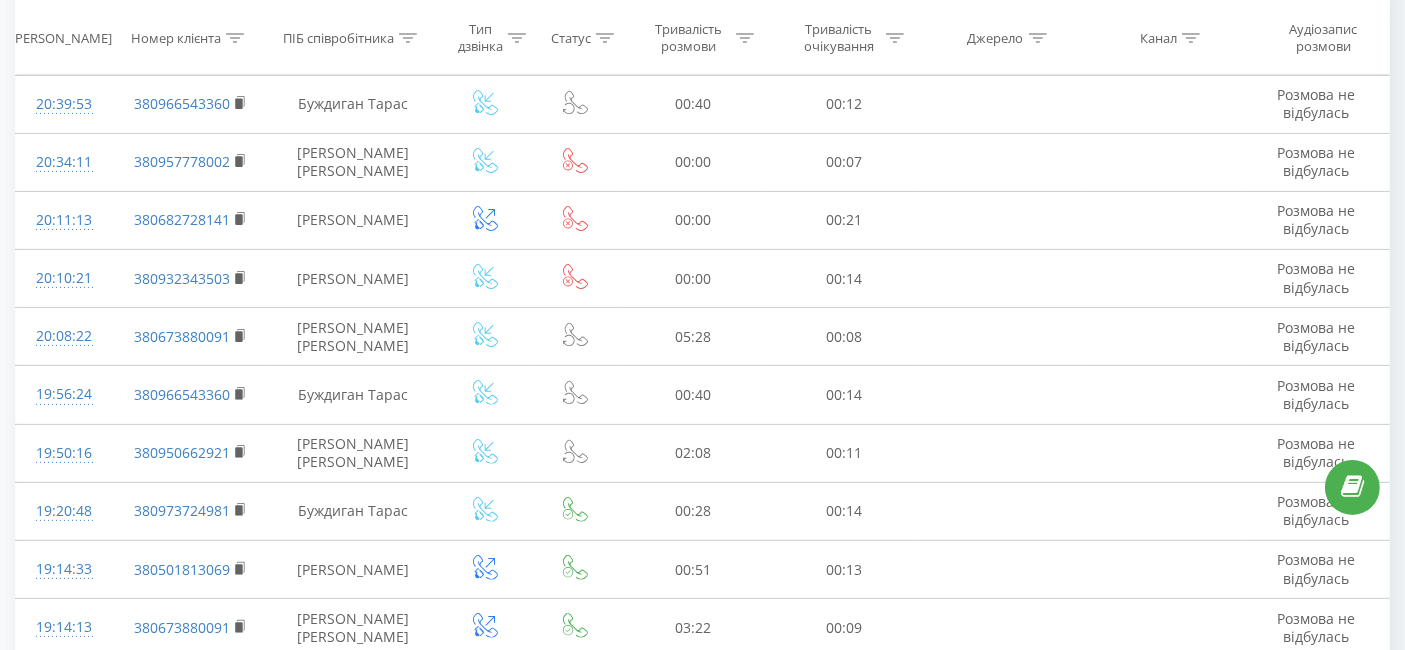 scroll, scrollTop: 666, scrollLeft: 0, axis: vertical 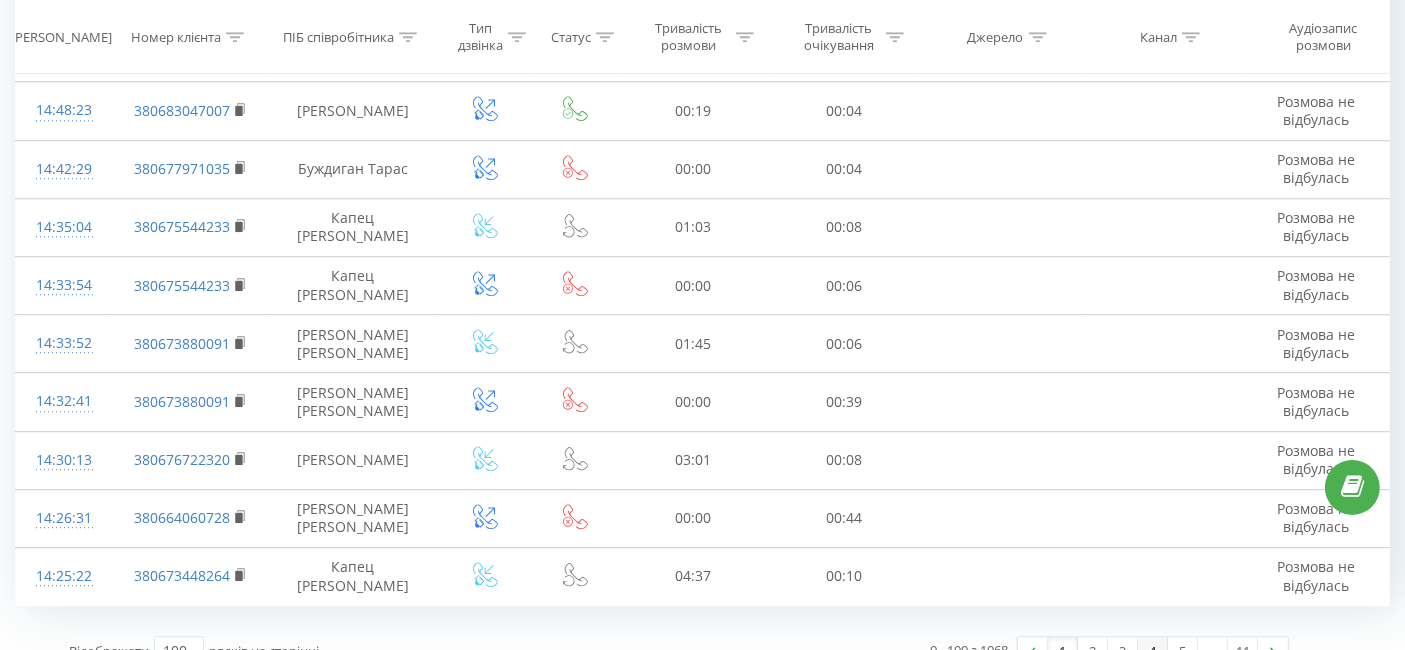 click on "4" at bounding box center (1153, 651) 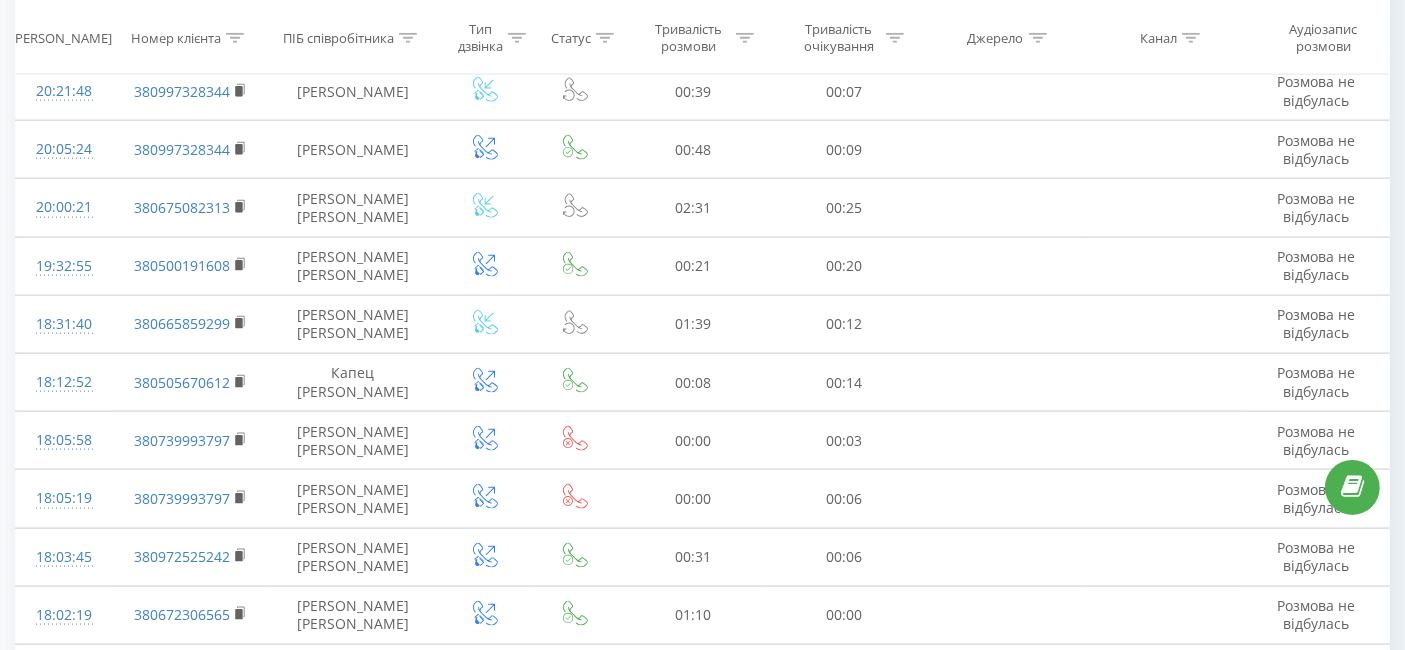scroll, scrollTop: 131, scrollLeft: 0, axis: vertical 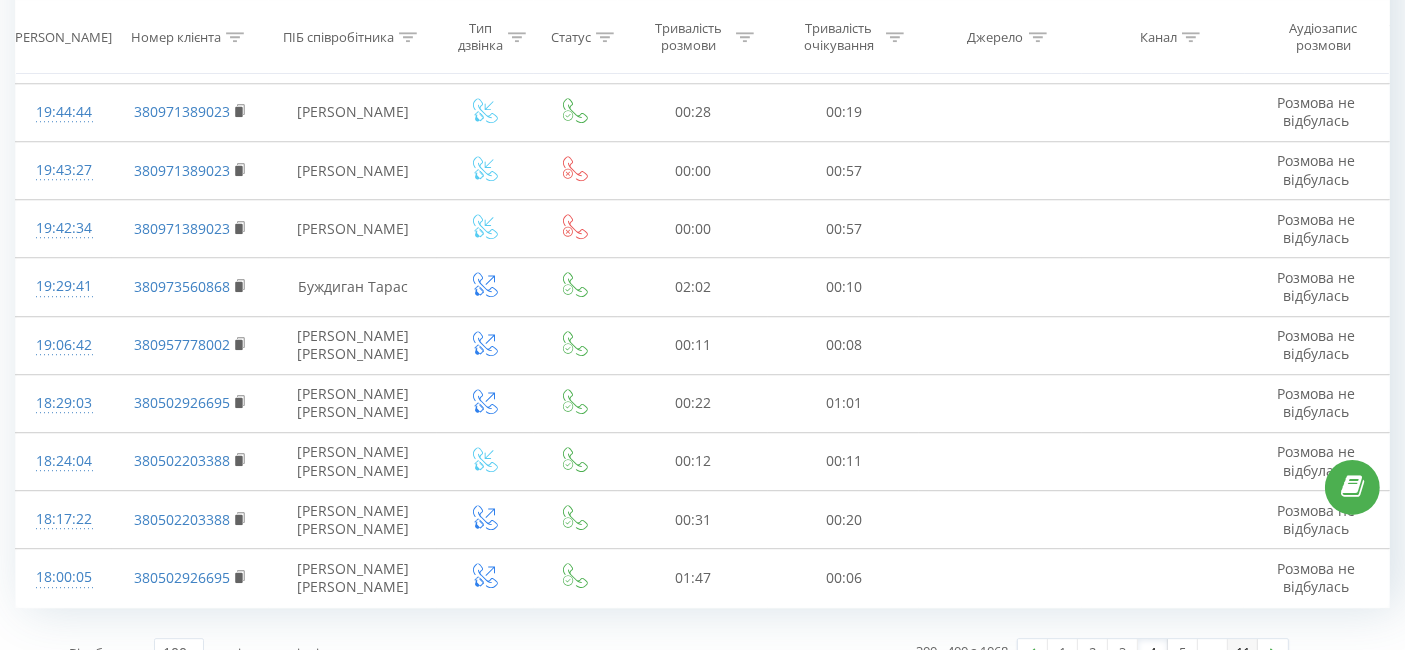 click on "11" at bounding box center [1243, 653] 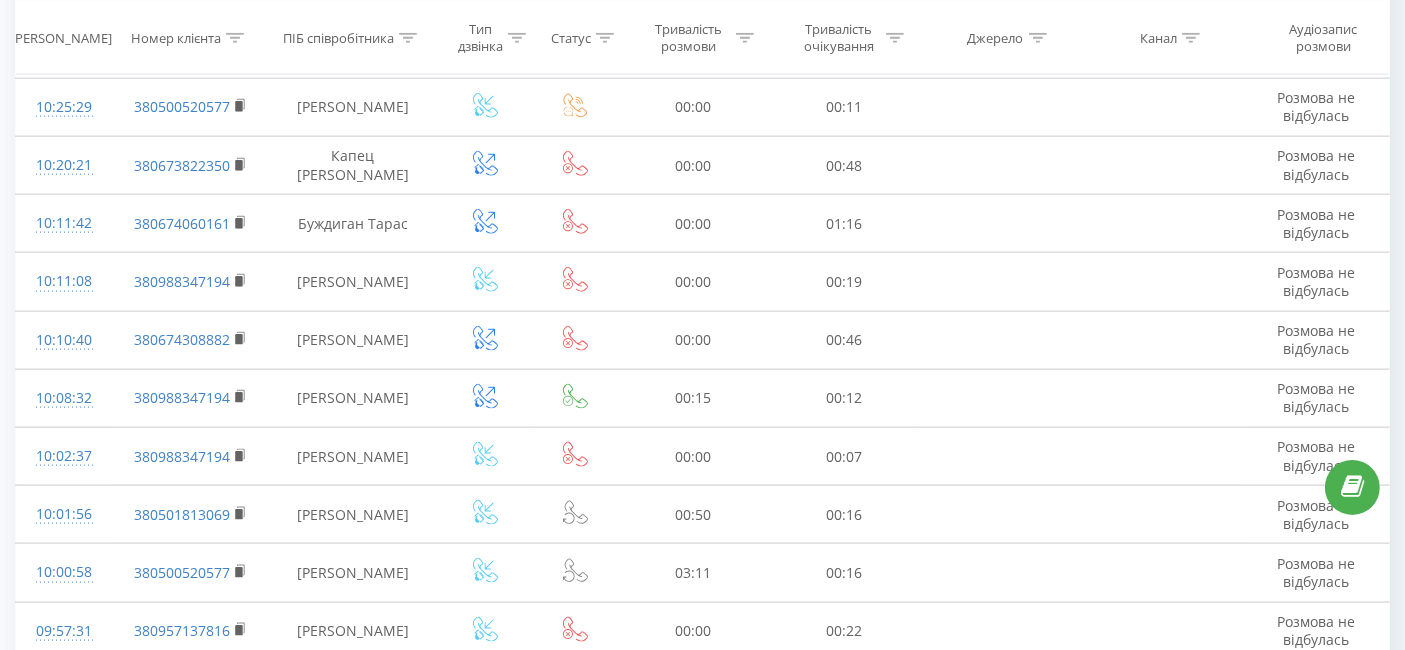 scroll, scrollTop: 0, scrollLeft: 0, axis: both 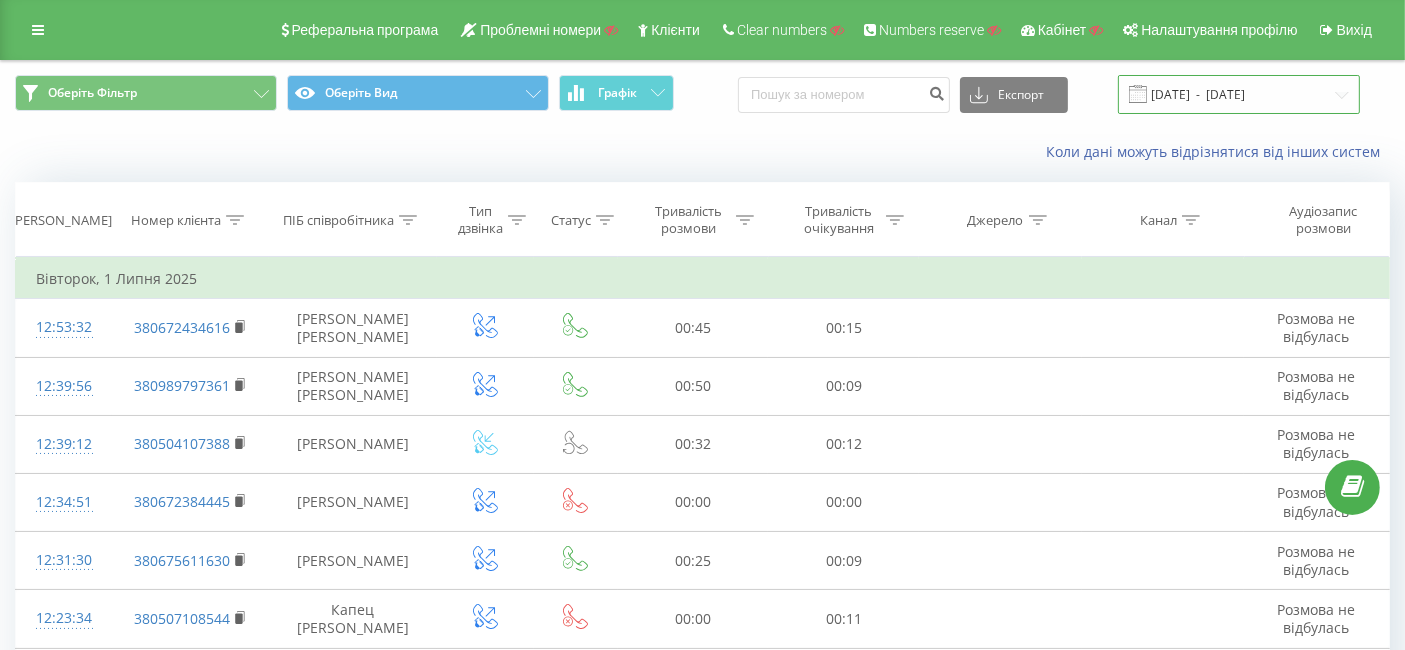 click on "01.07.2025  -  08.07.2025" at bounding box center [1239, 94] 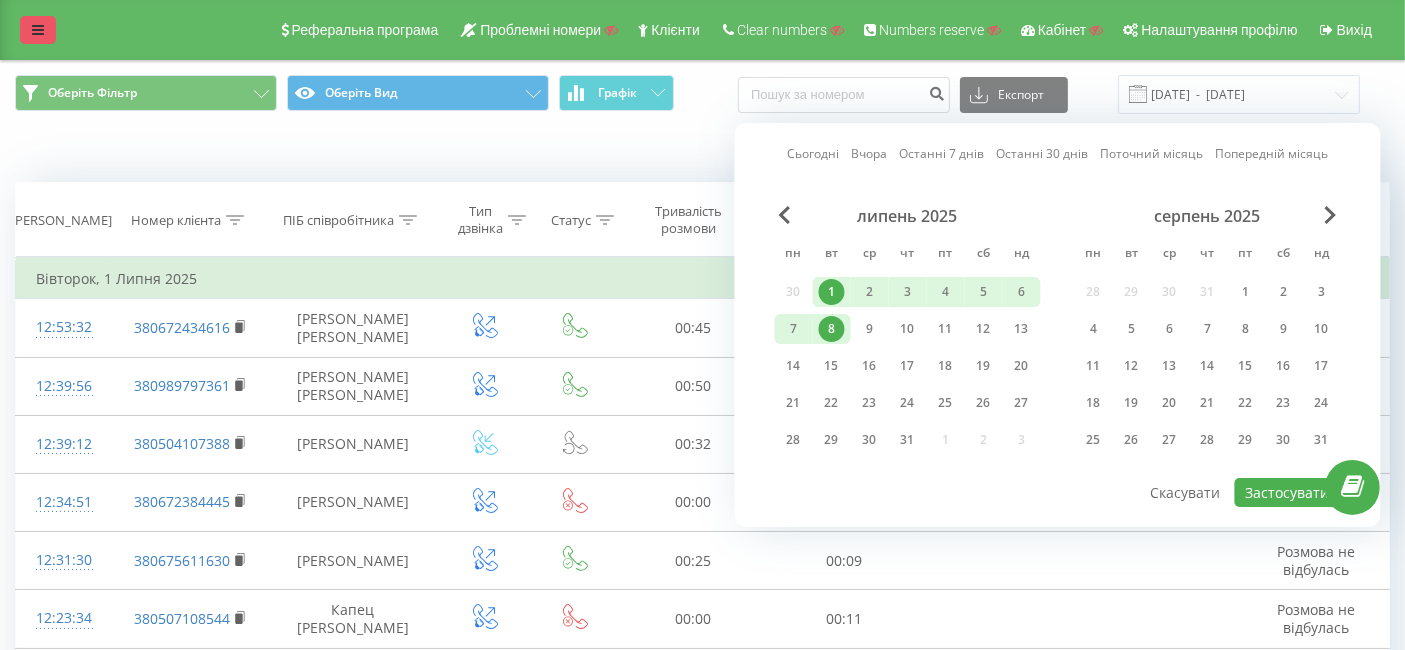 click at bounding box center (38, 30) 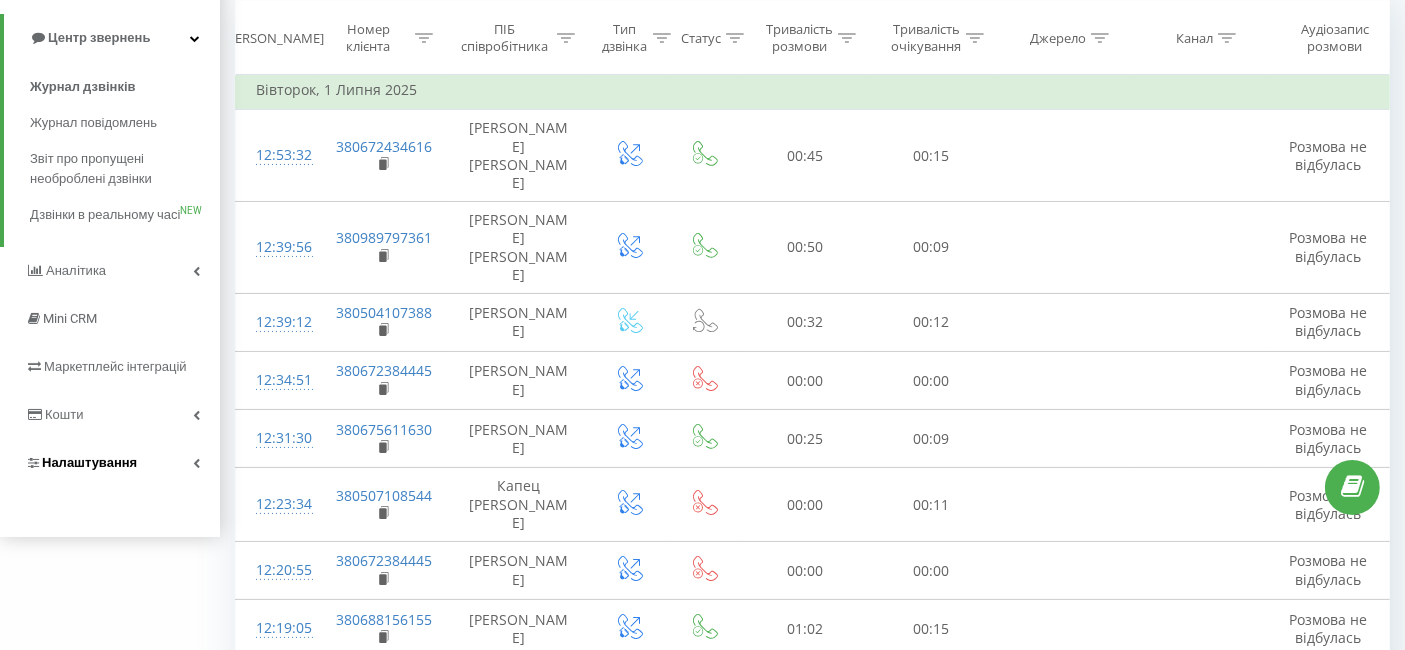 scroll, scrollTop: 222, scrollLeft: 0, axis: vertical 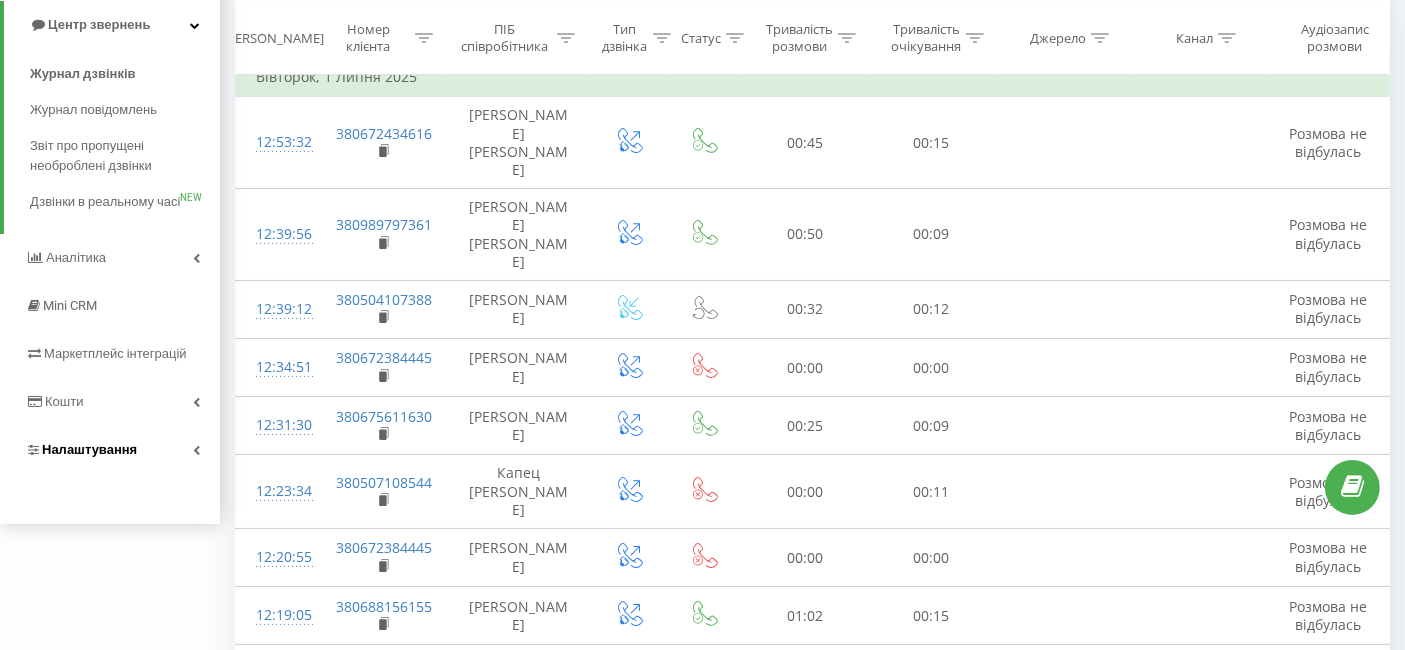 click on "Налаштування" at bounding box center [110, 450] 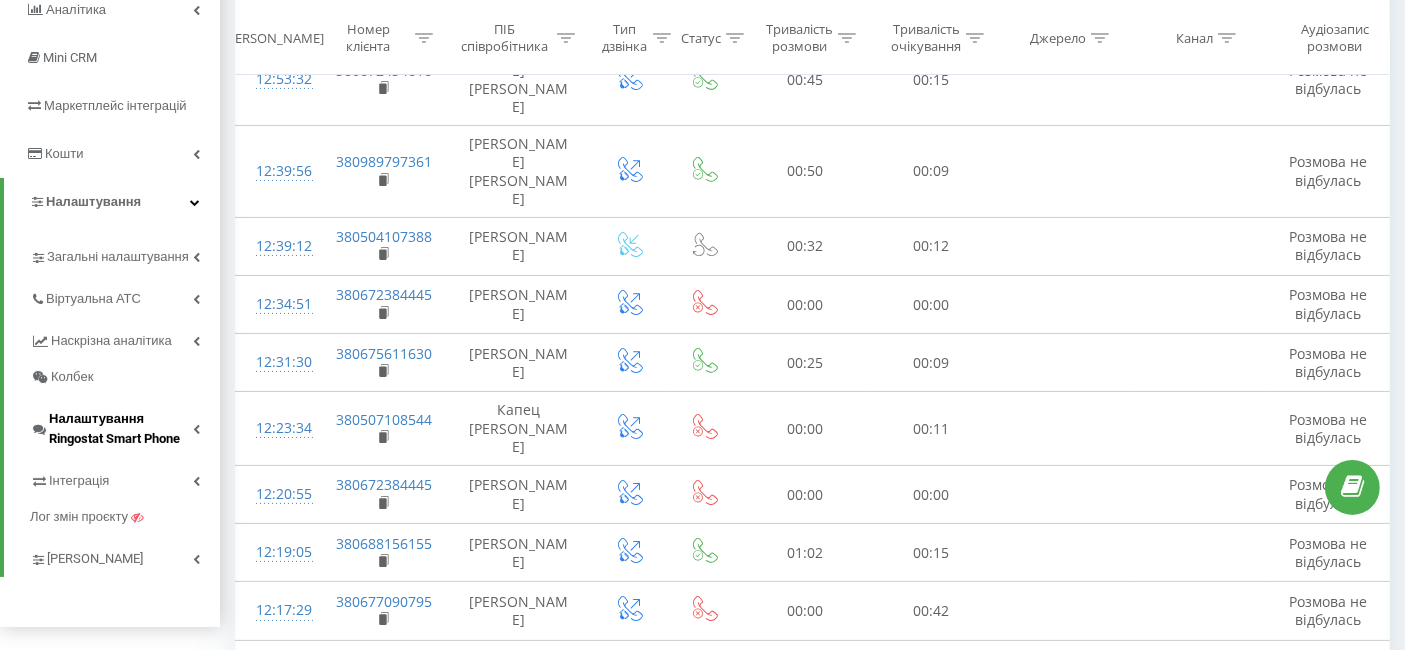 scroll, scrollTop: 333, scrollLeft: 0, axis: vertical 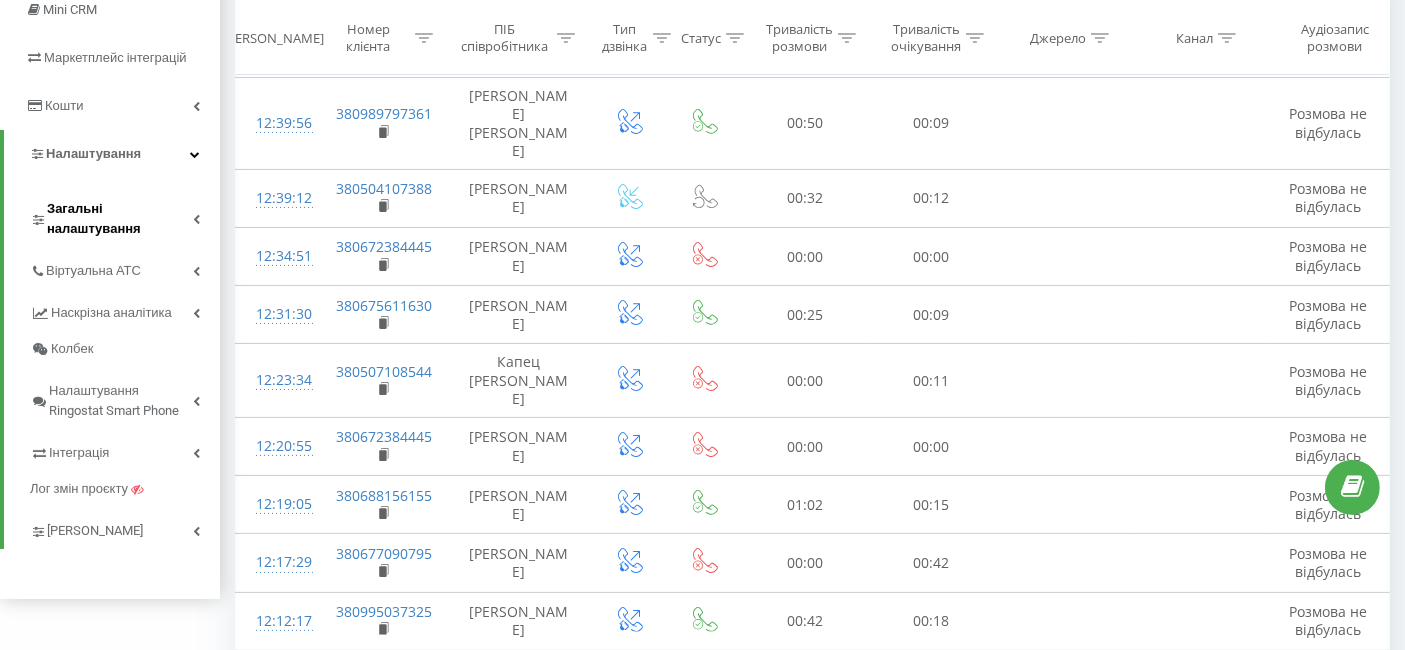 click on "Загальні налаштування" at bounding box center [120, 219] 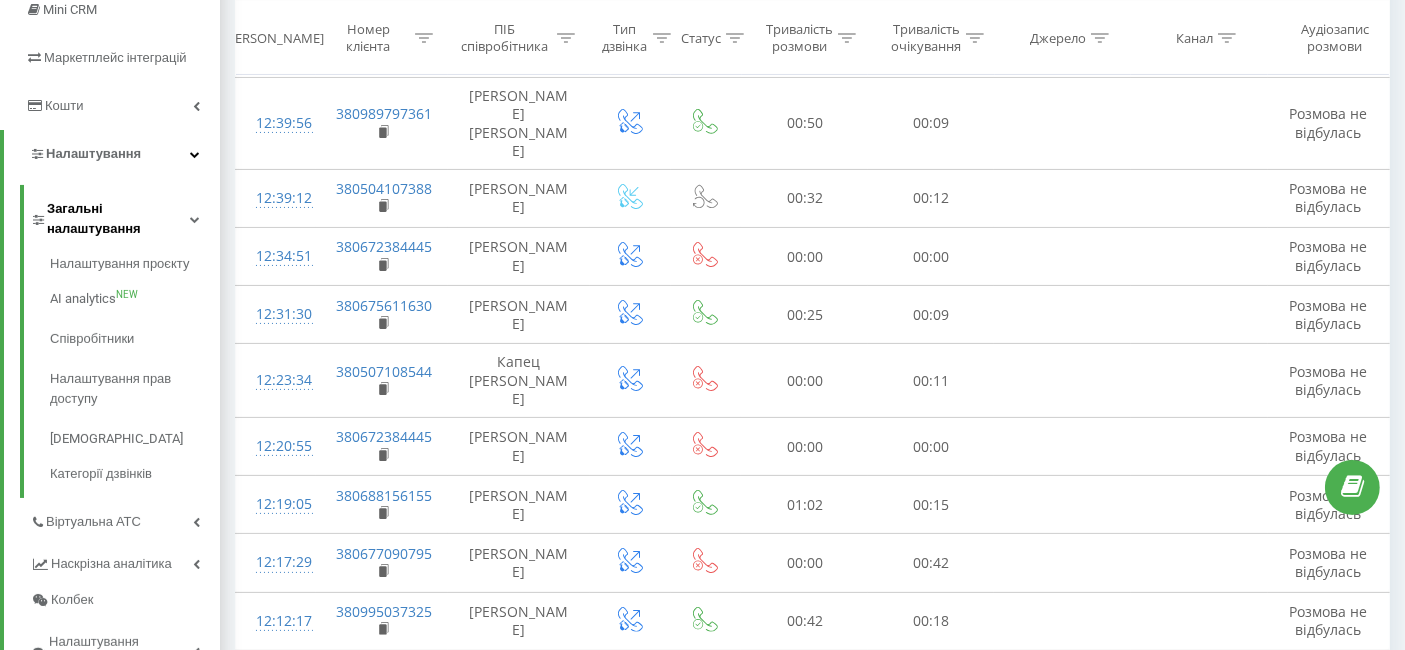 click on "Загальні налаштування" at bounding box center [118, 219] 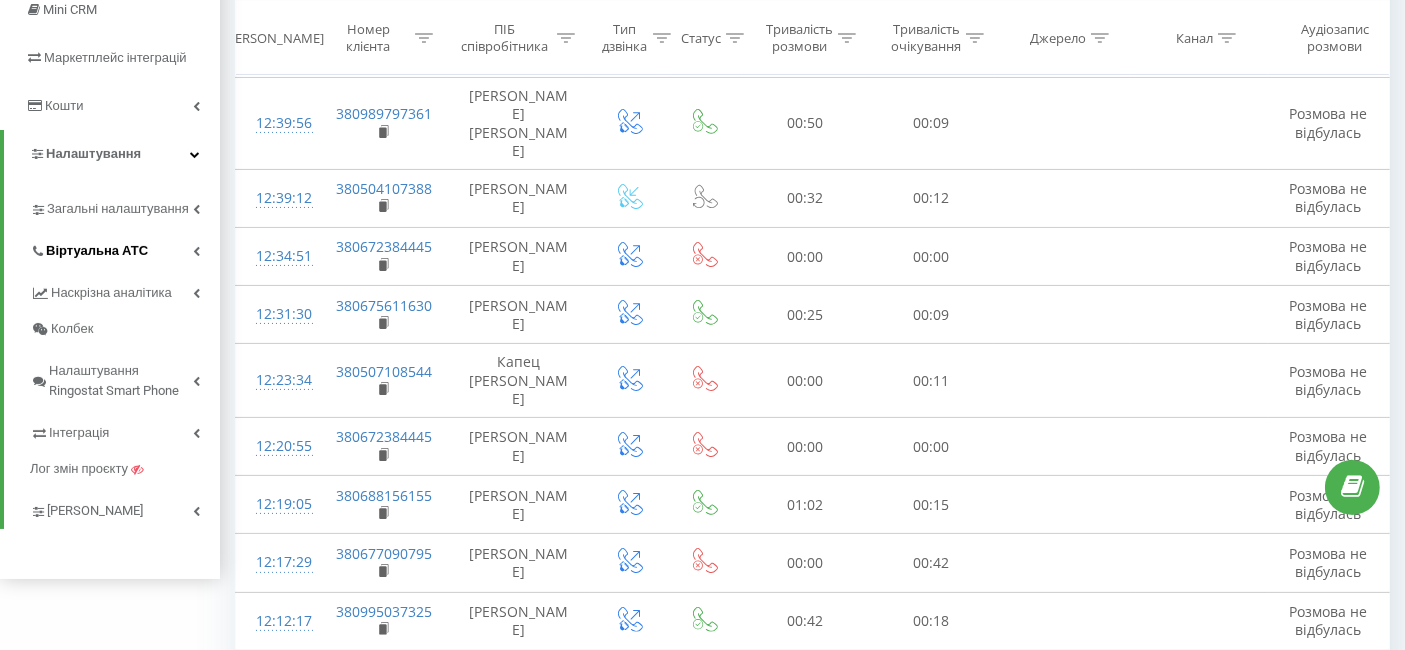 click on "Віртуальна АТС" at bounding box center (125, 248) 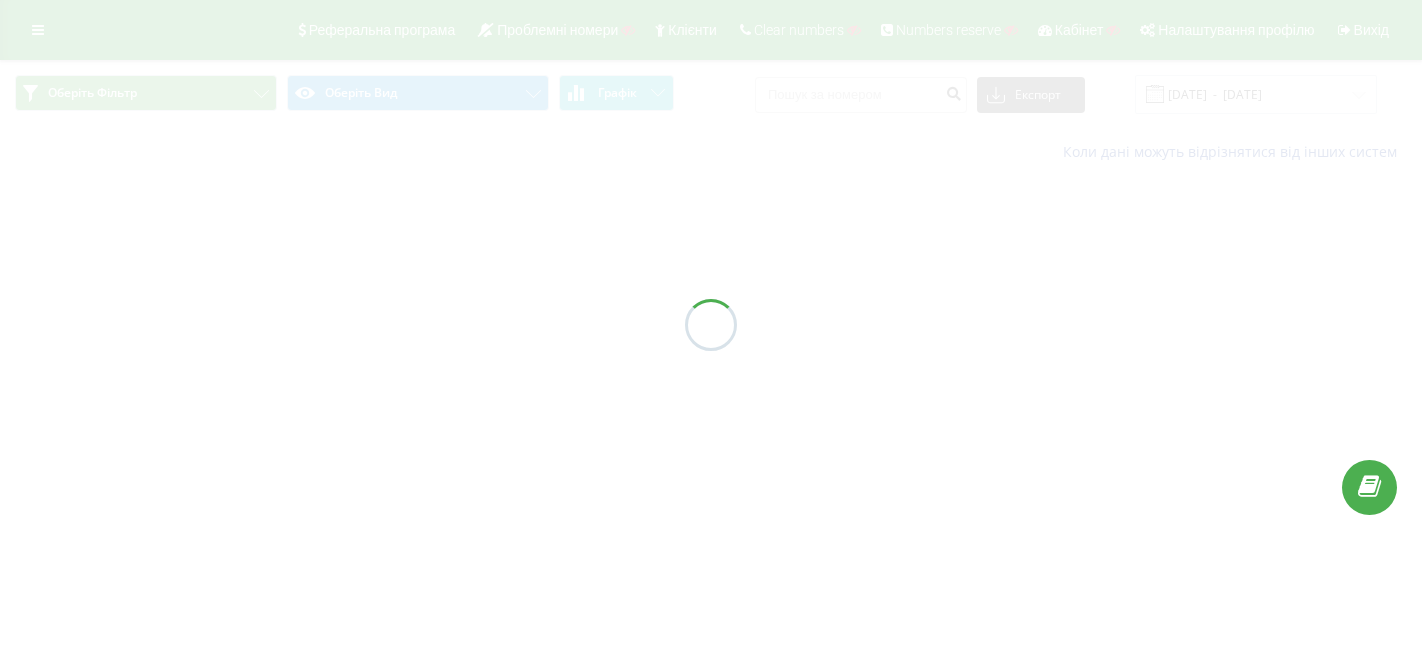 scroll, scrollTop: 0, scrollLeft: 0, axis: both 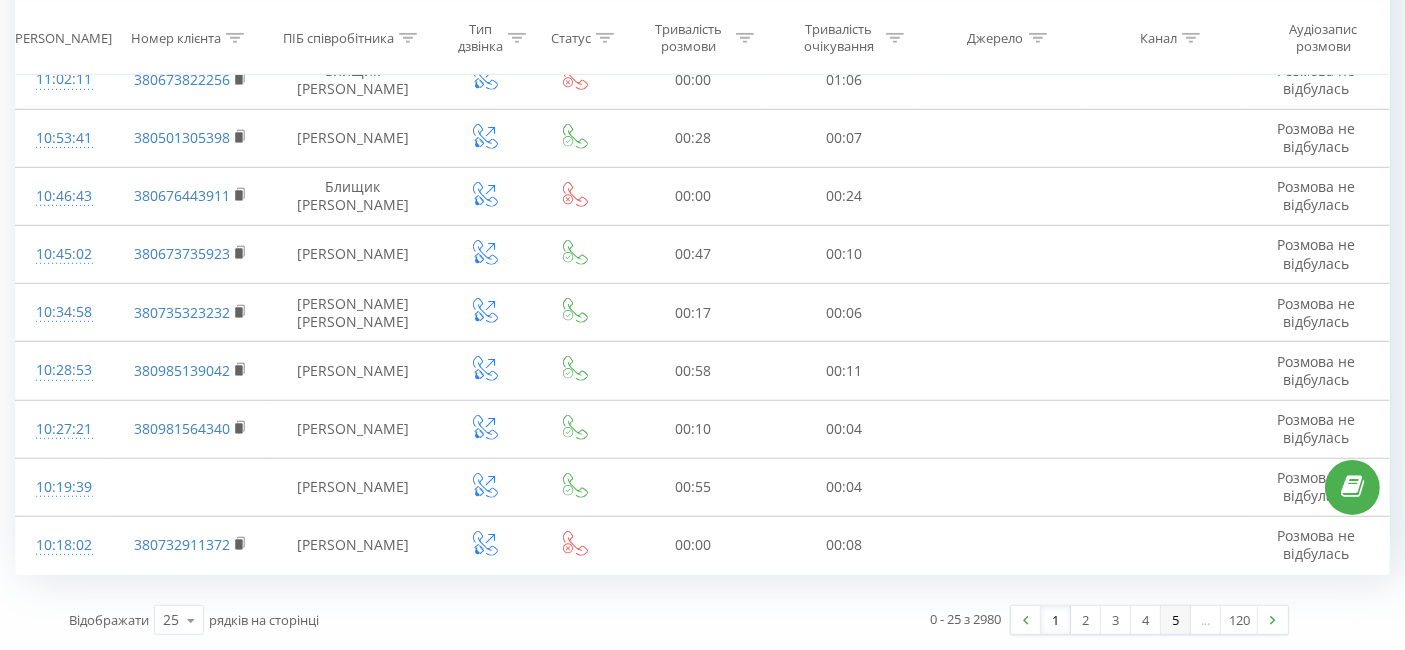 click on "5" at bounding box center [1176, 620] 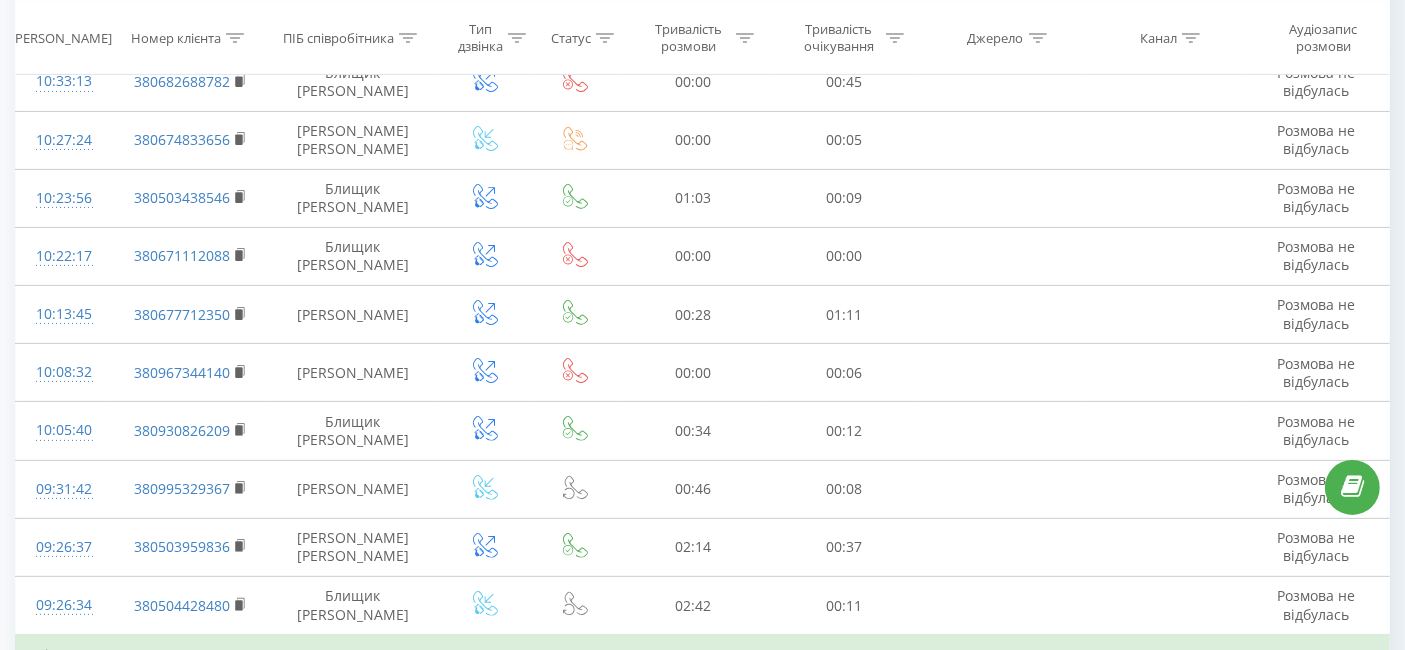 scroll, scrollTop: 131, scrollLeft: 0, axis: vertical 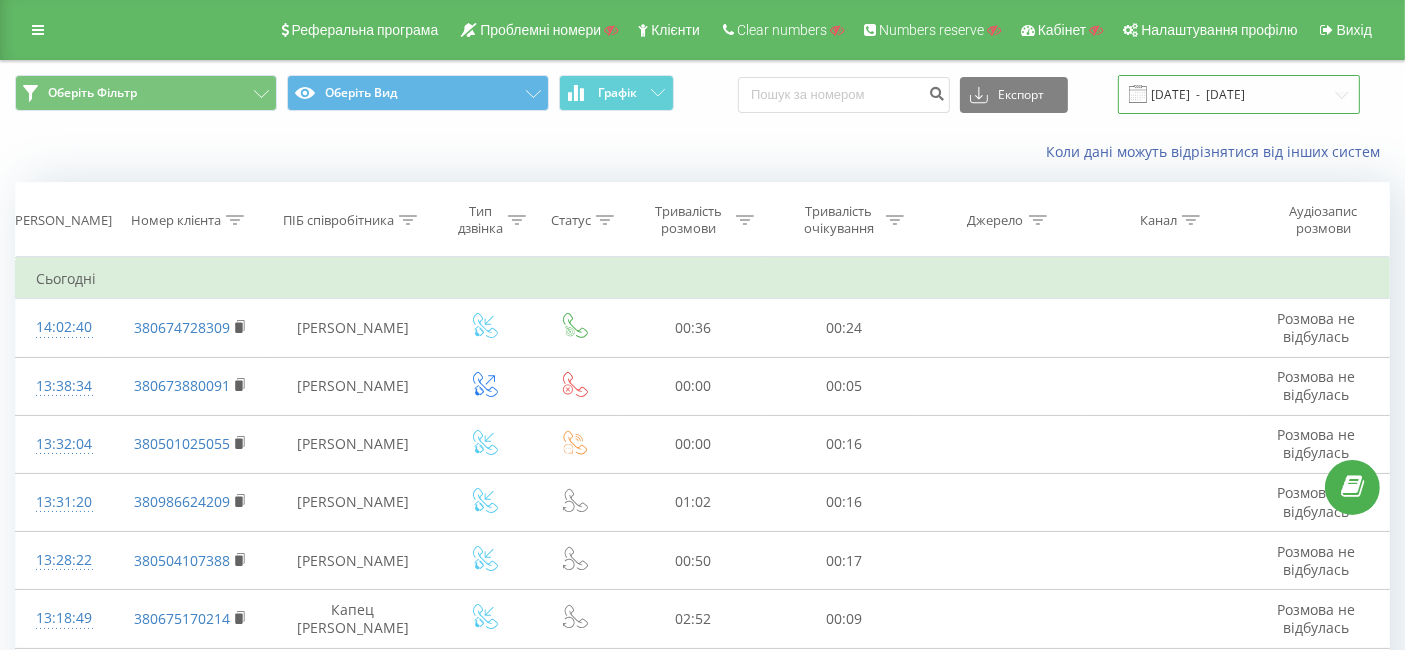 click on "[DATE]  -  [DATE]" at bounding box center (1239, 94) 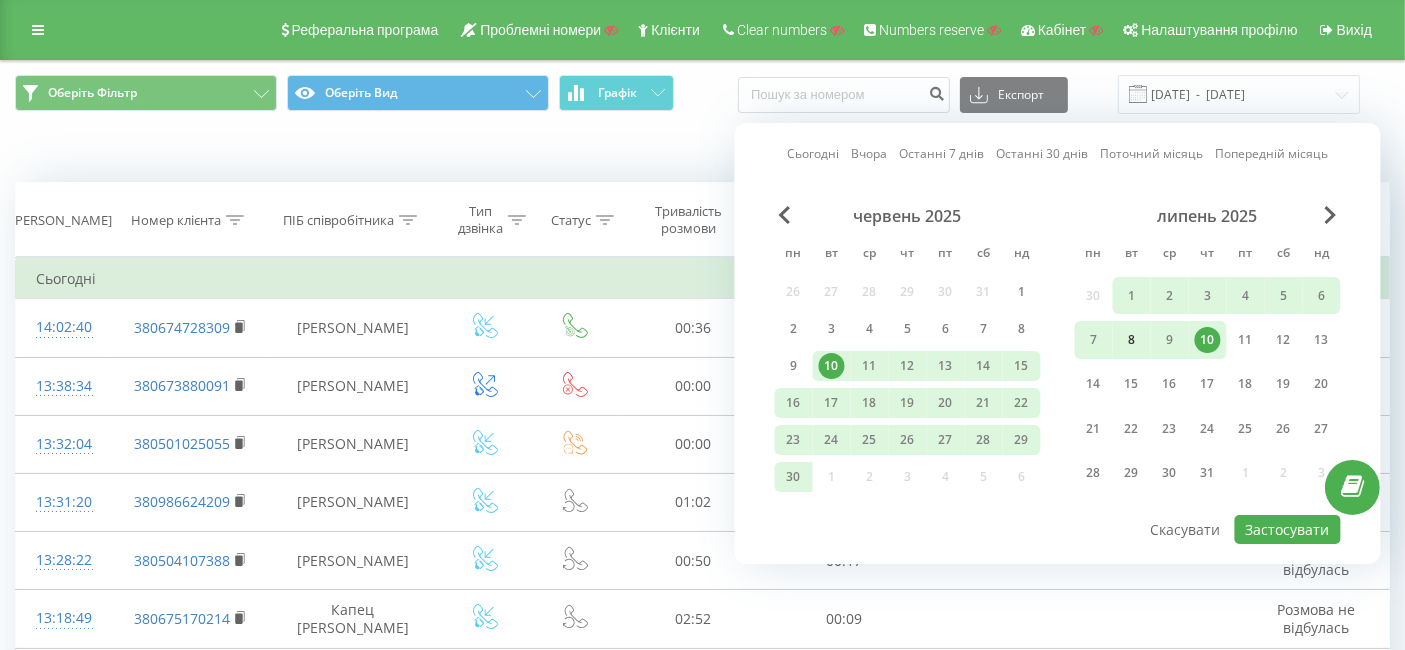 click on "8" at bounding box center (1132, 340) 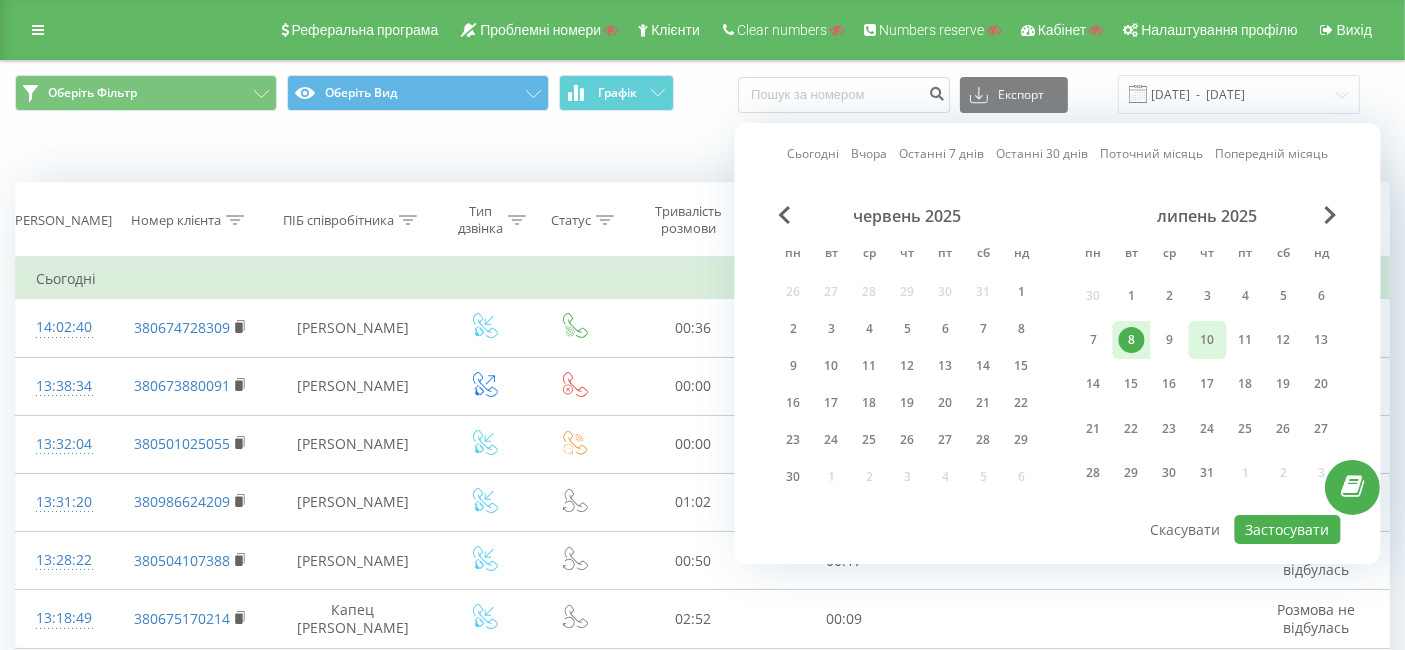 click on "10" at bounding box center (1208, 340) 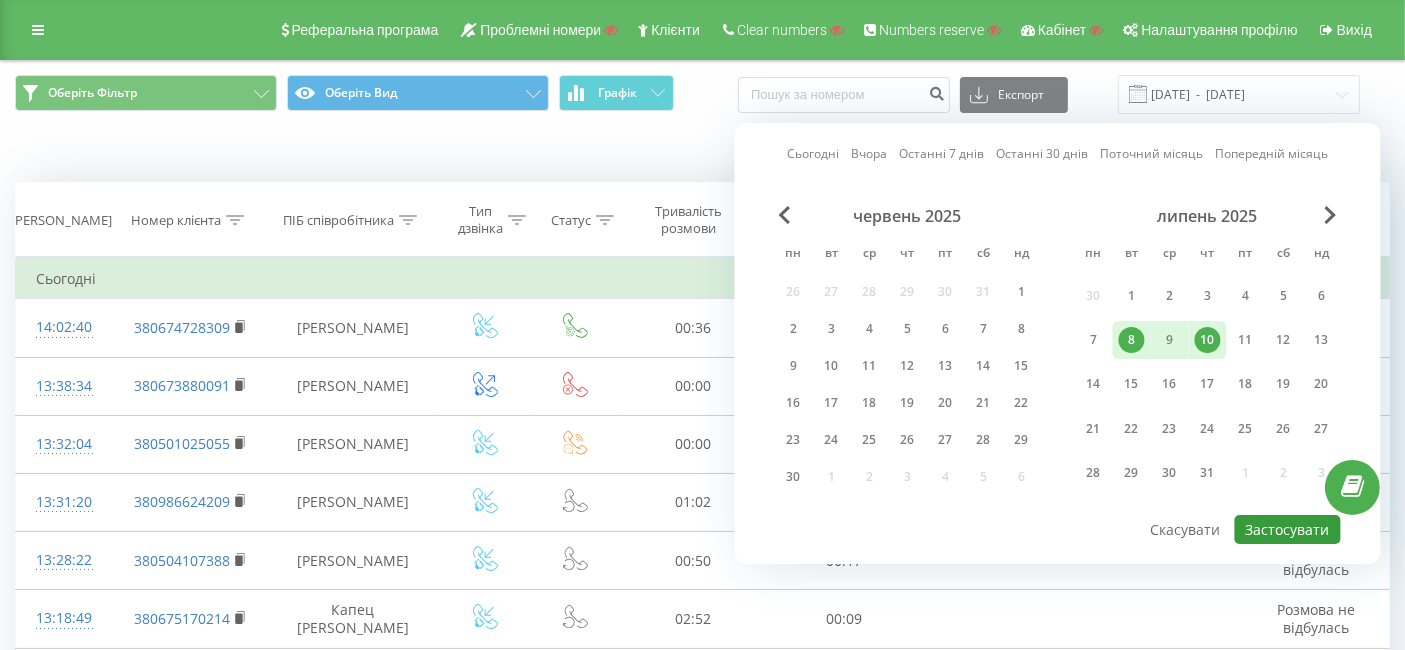 click on "Застосувати" at bounding box center [1288, 529] 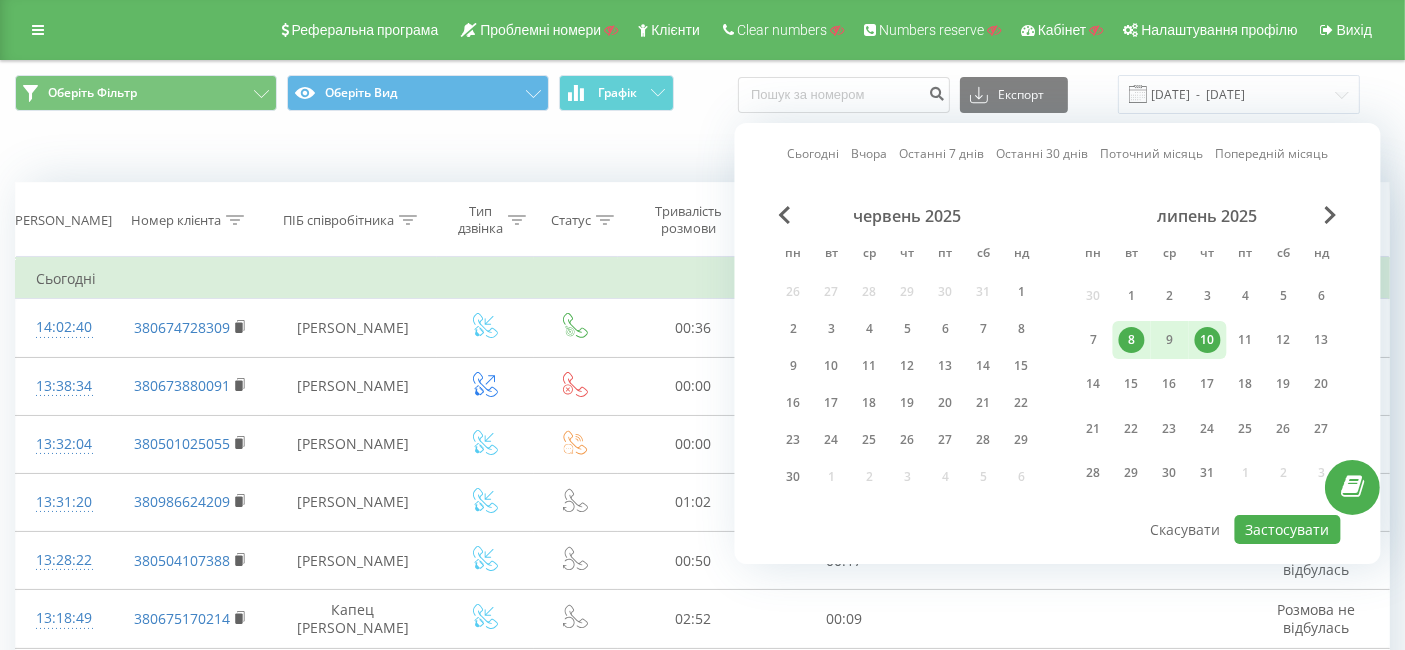 type on "[DATE]  -  [DATE]" 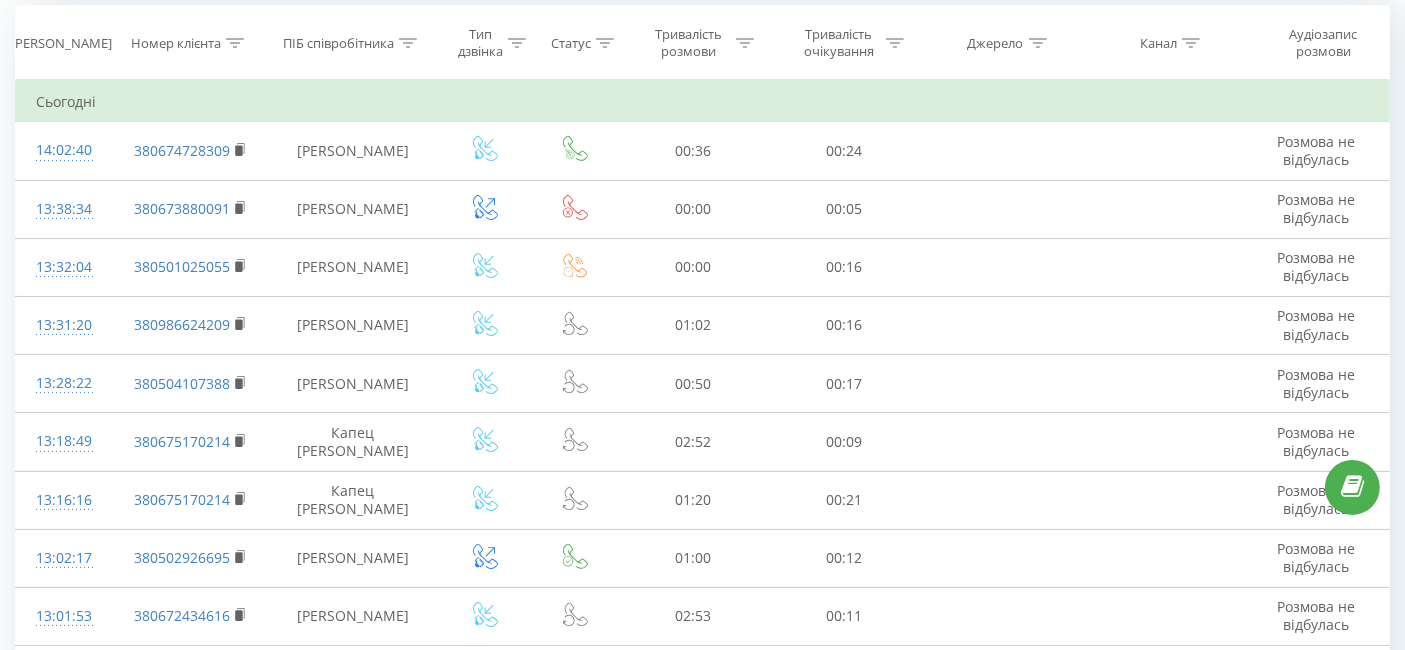 scroll, scrollTop: 153, scrollLeft: 0, axis: vertical 